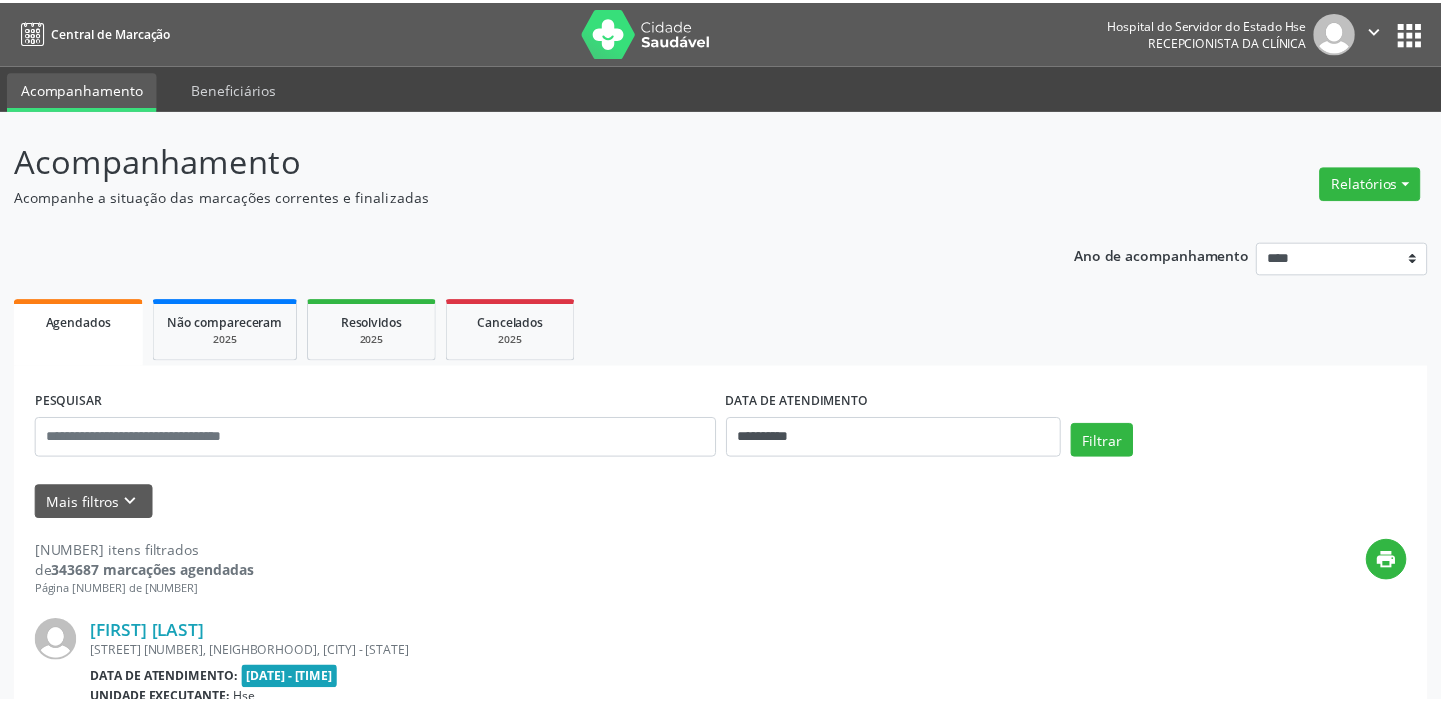 scroll, scrollTop: 0, scrollLeft: 0, axis: both 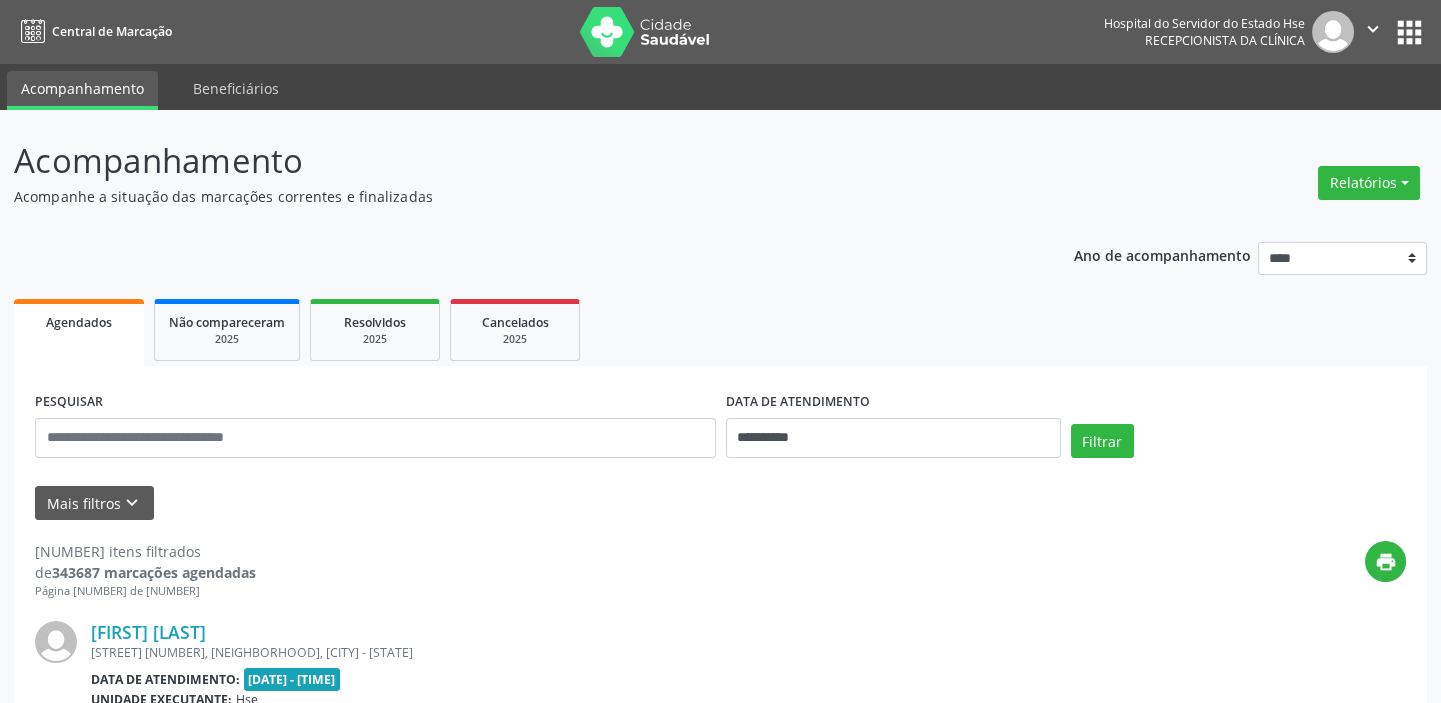 click on "Agendados" at bounding box center [79, 322] 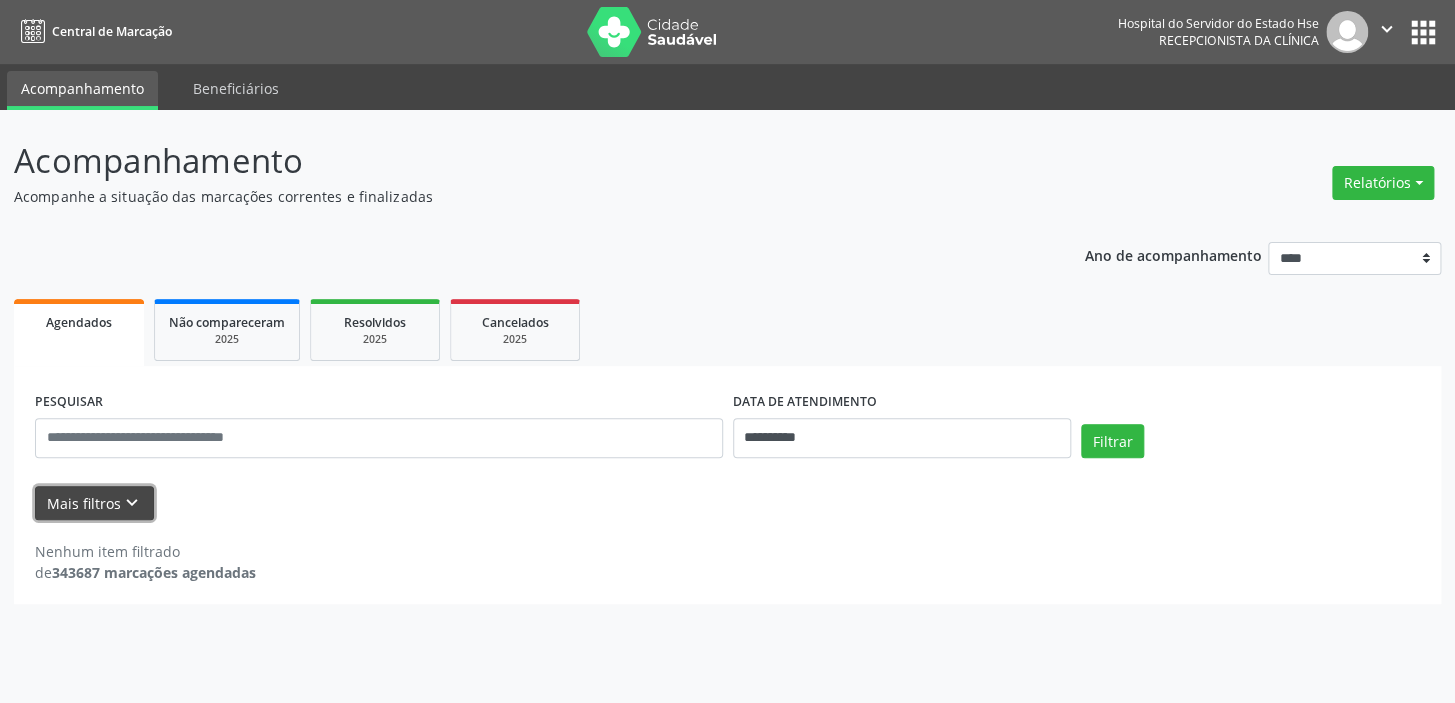 click on "Mais filtros
keyboard_arrow_down" at bounding box center (94, 503) 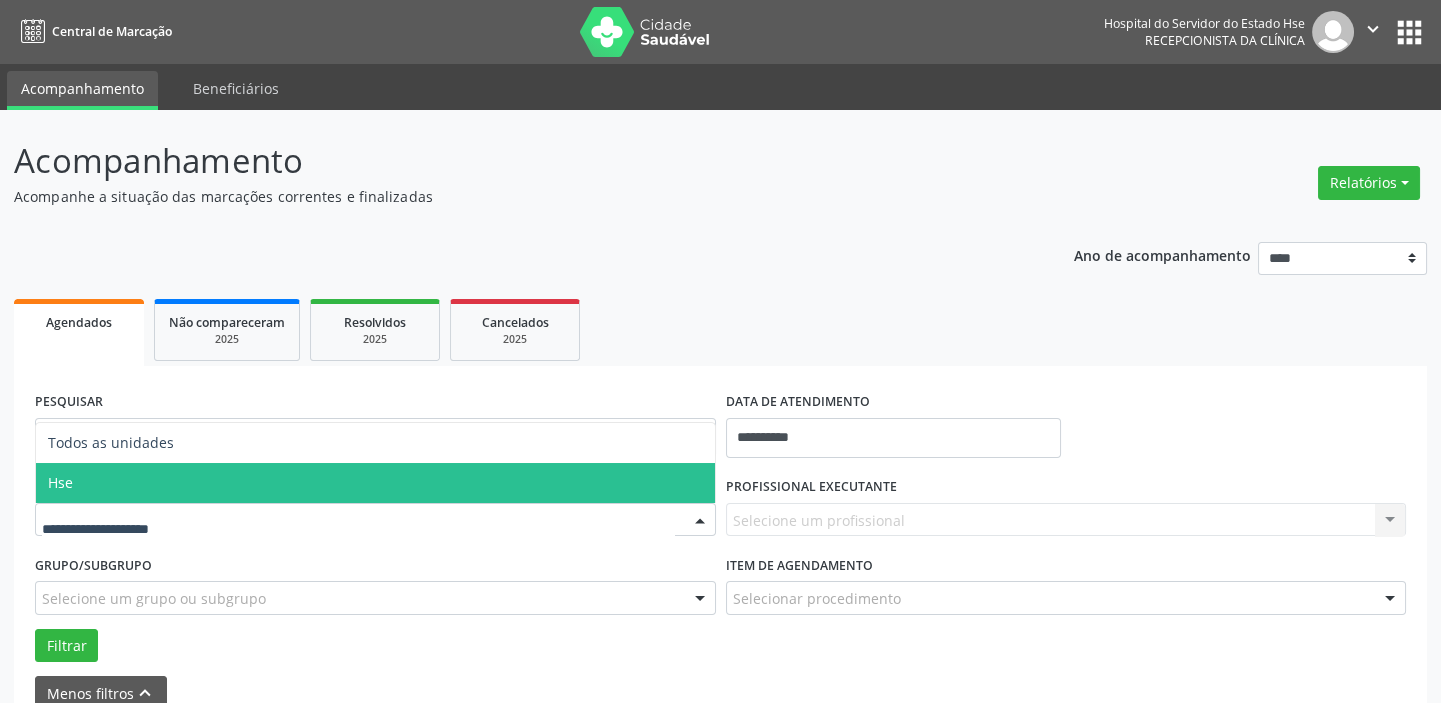 click on "Hse" at bounding box center [375, 483] 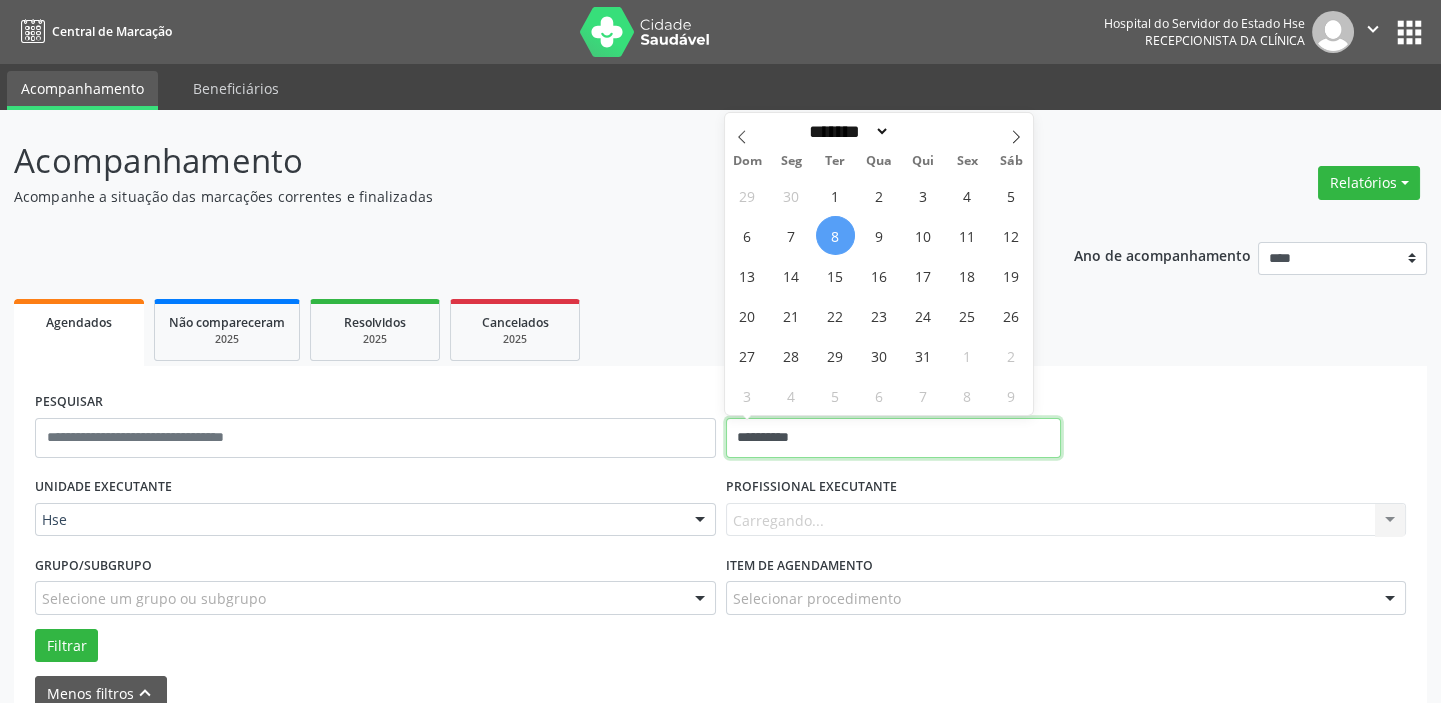 click on "**********" at bounding box center (893, 438) 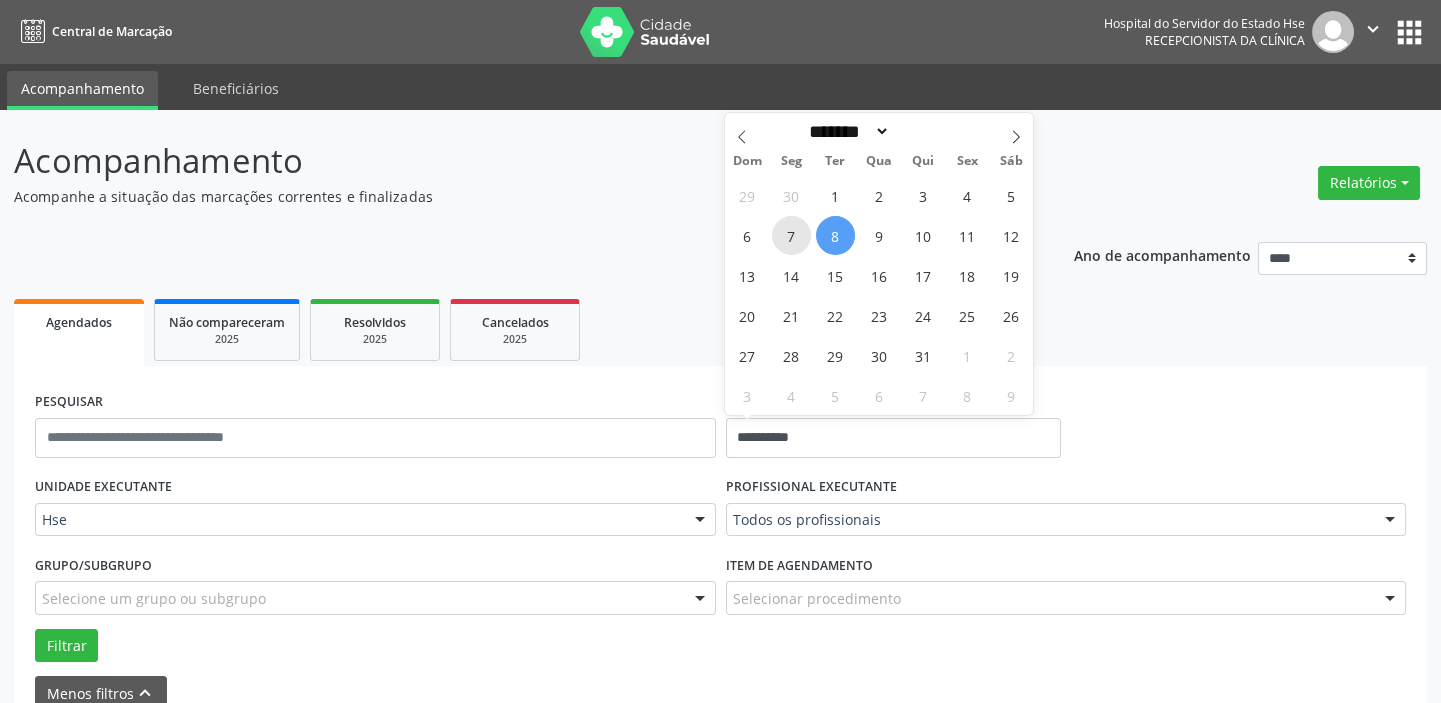click on "7" at bounding box center (791, 235) 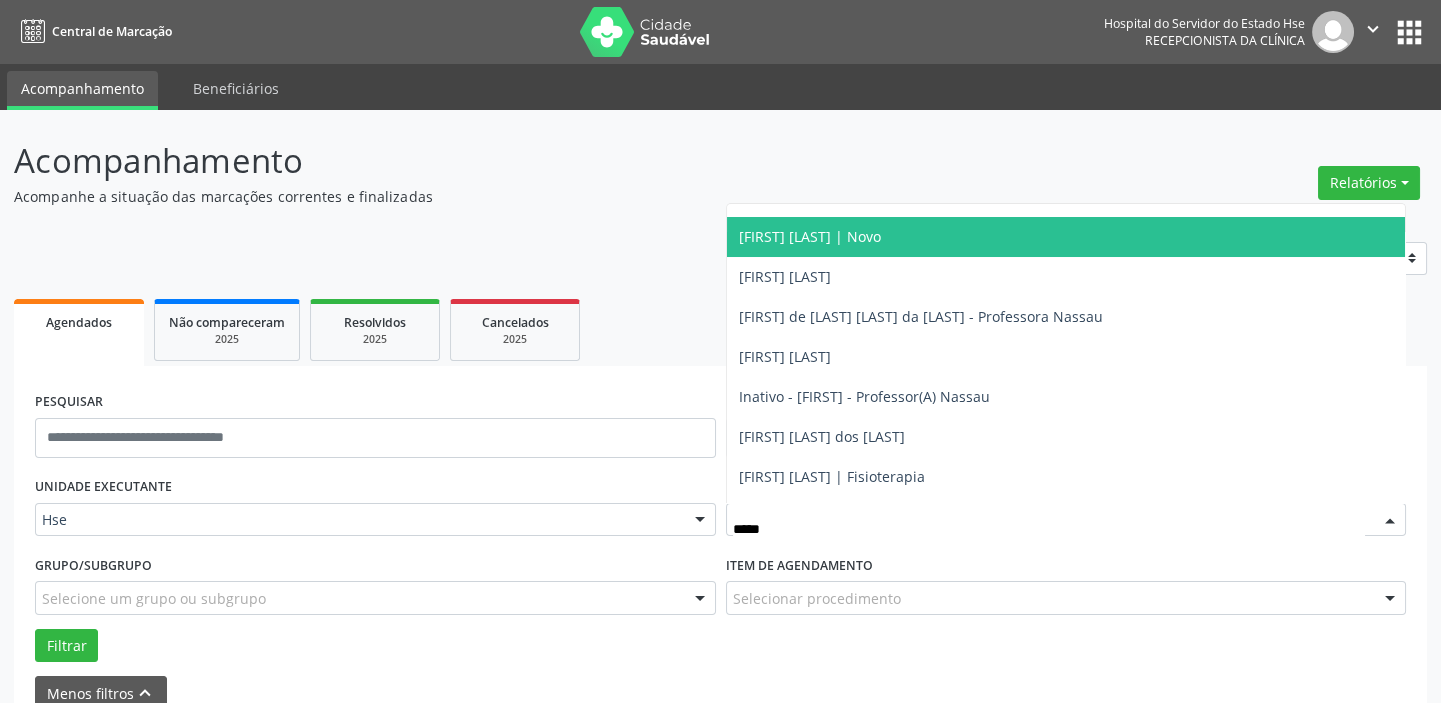 scroll, scrollTop: 260, scrollLeft: 0, axis: vertical 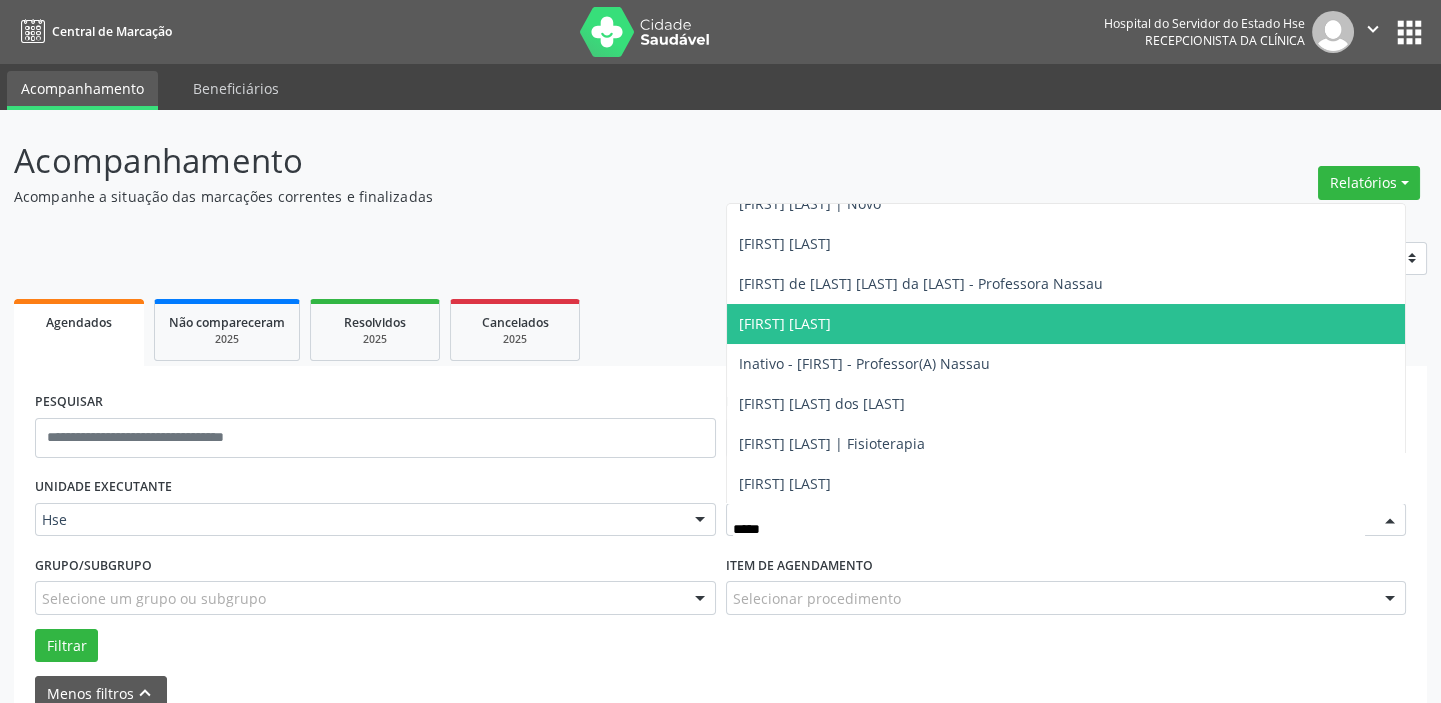 click on "[FIRST] [LAST]" at bounding box center (785, 323) 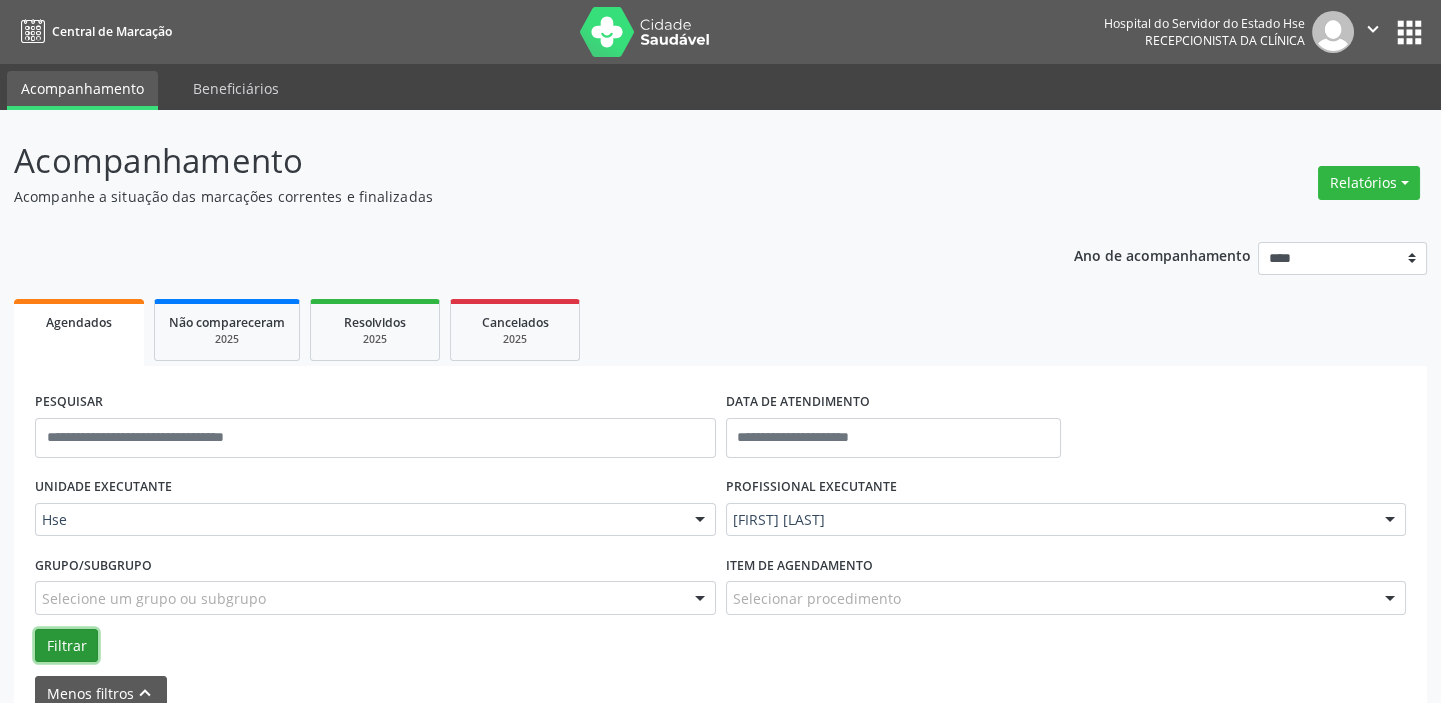 click on "Filtrar" at bounding box center [66, 646] 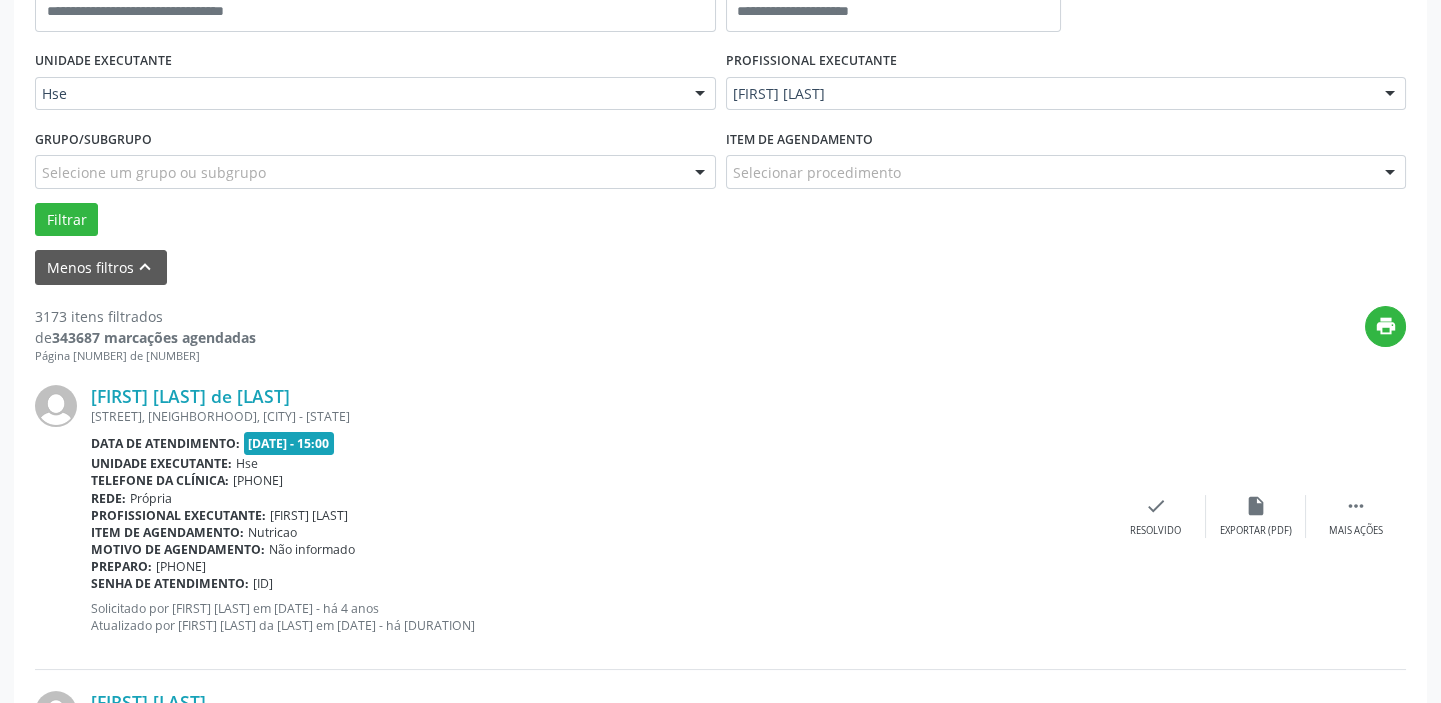 scroll, scrollTop: 260, scrollLeft: 0, axis: vertical 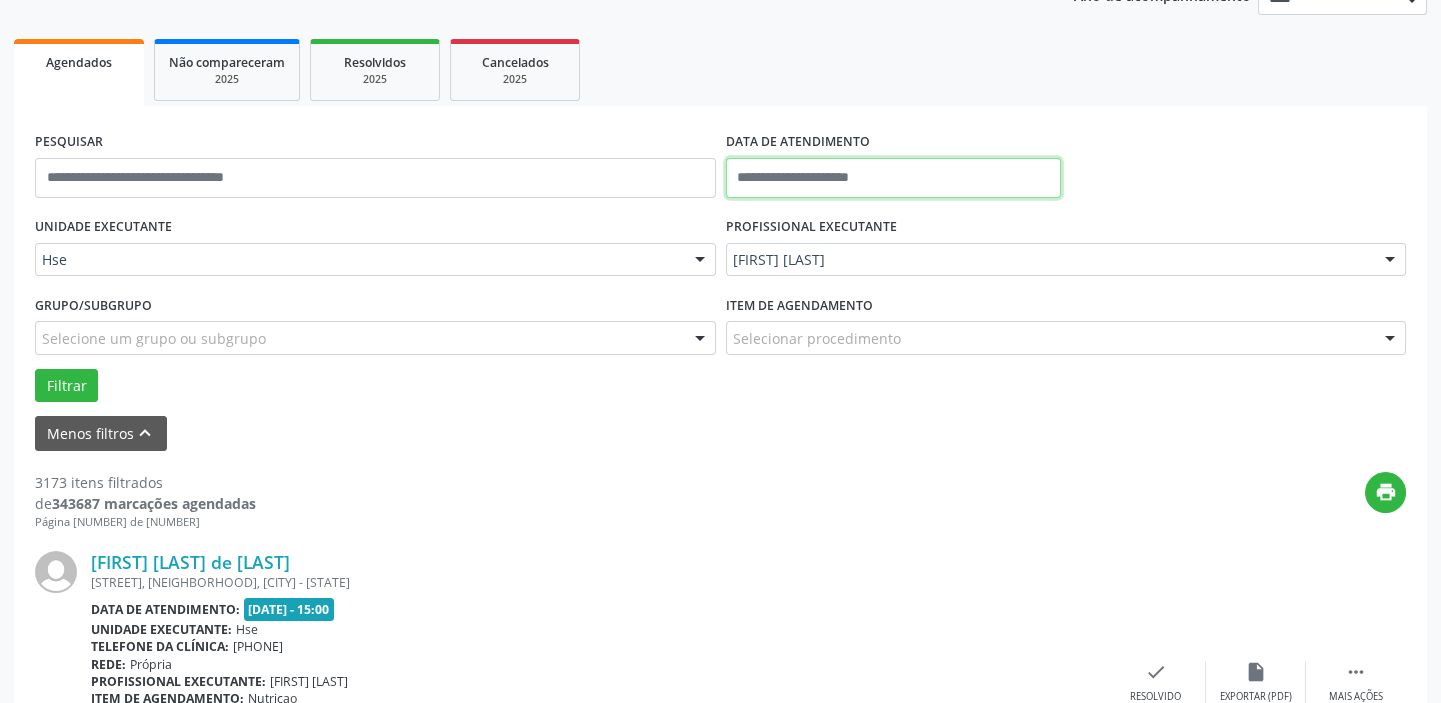 click at bounding box center [893, 178] 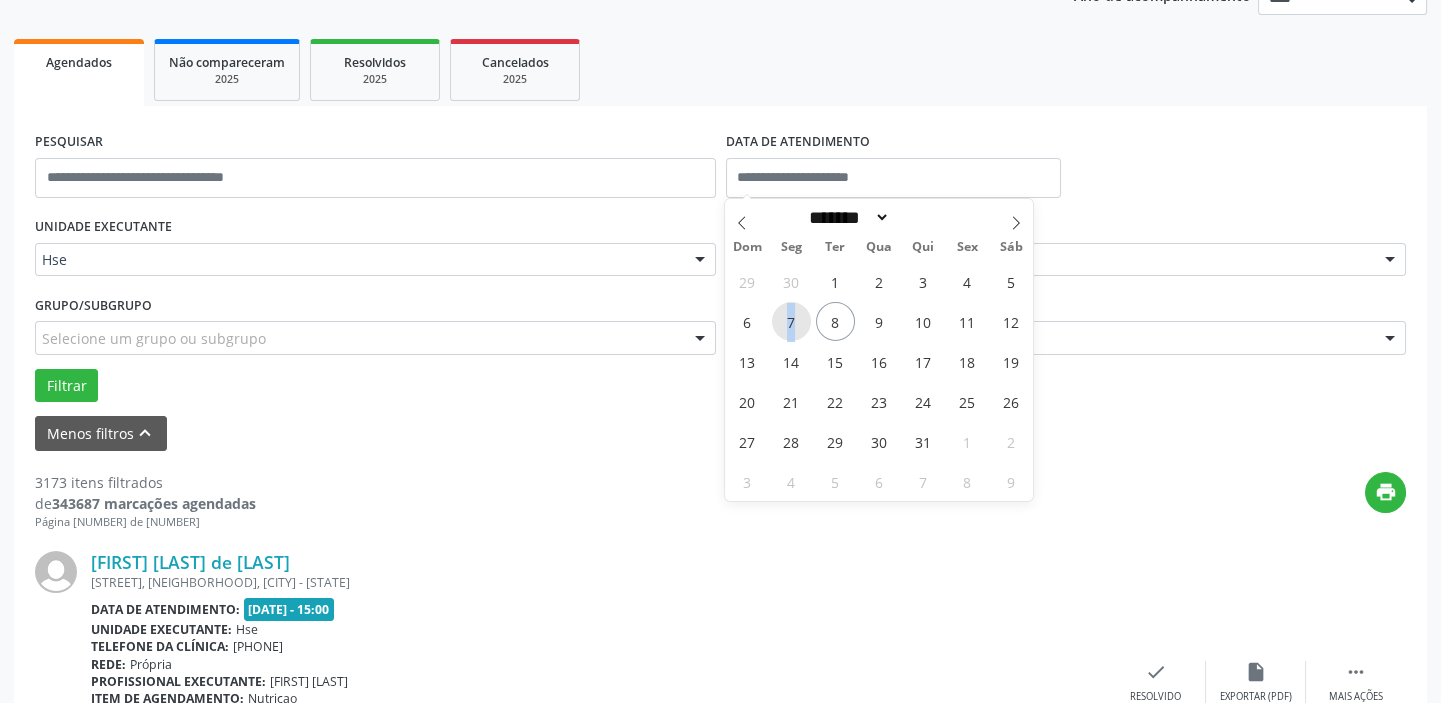 click on "7" at bounding box center [791, 321] 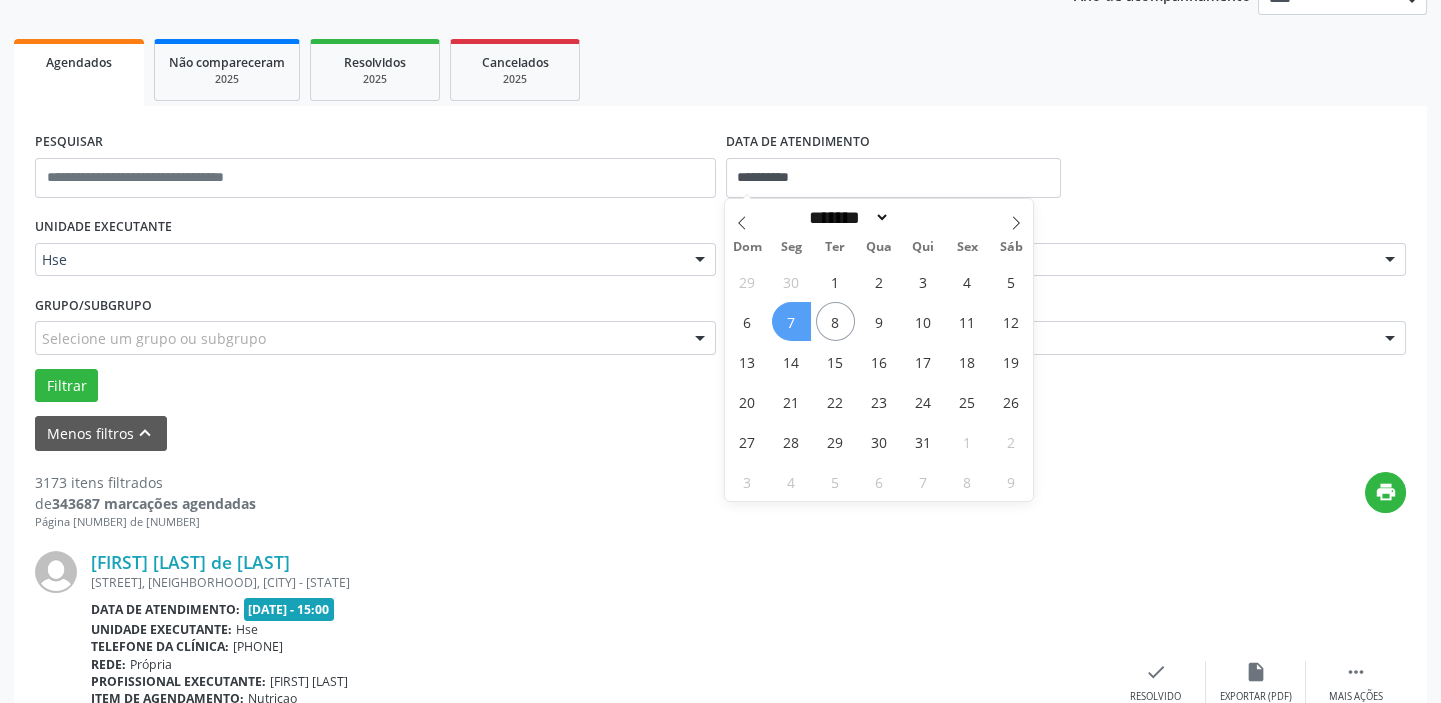 click on "7" at bounding box center [791, 321] 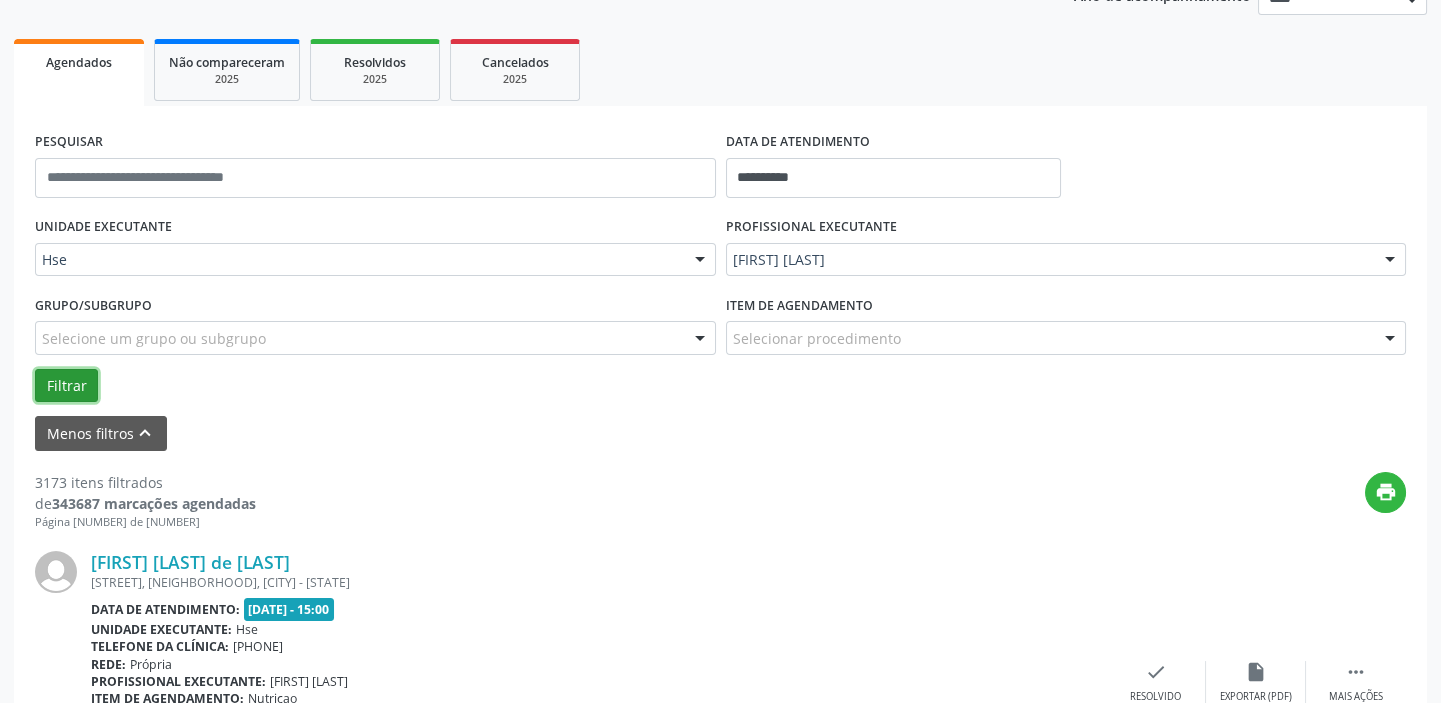 click on "Filtrar" at bounding box center [66, 386] 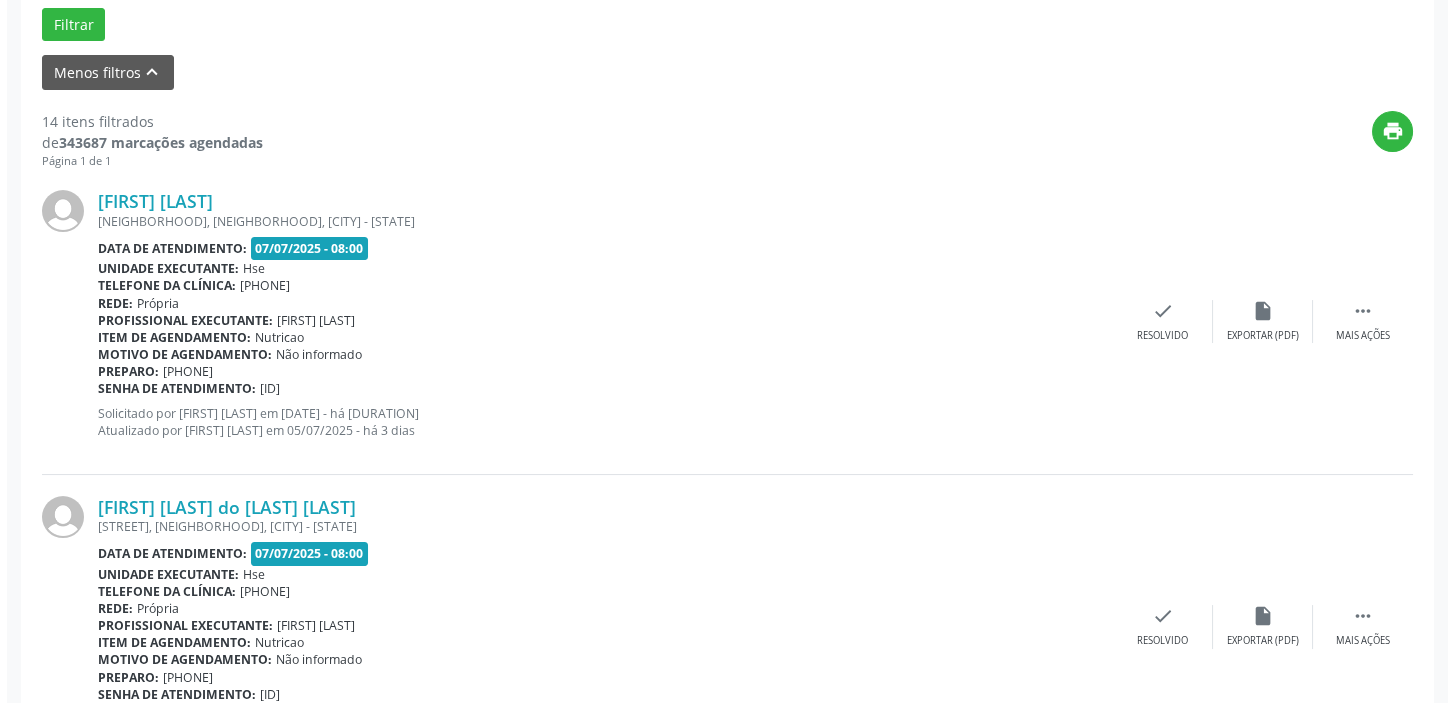 scroll, scrollTop: 623, scrollLeft: 0, axis: vertical 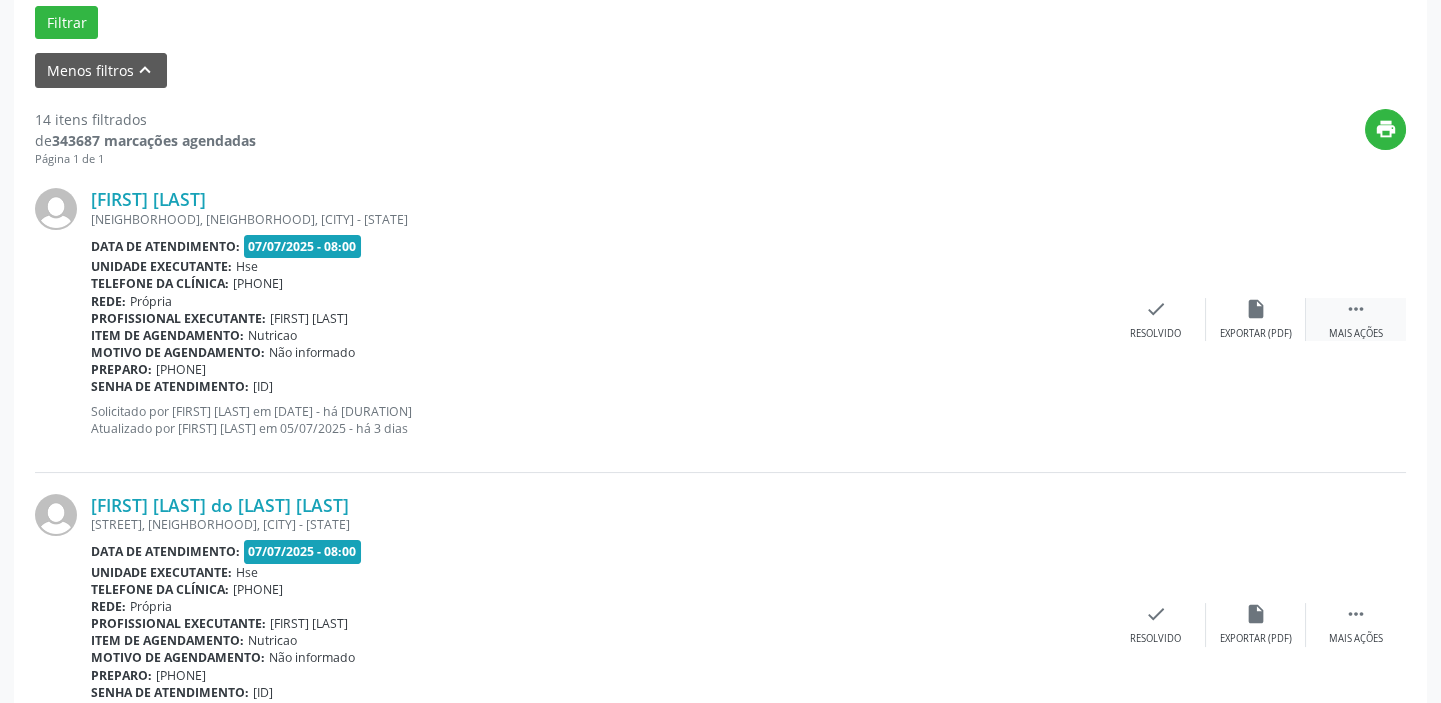 click on "
Mais ações" at bounding box center [1356, 319] 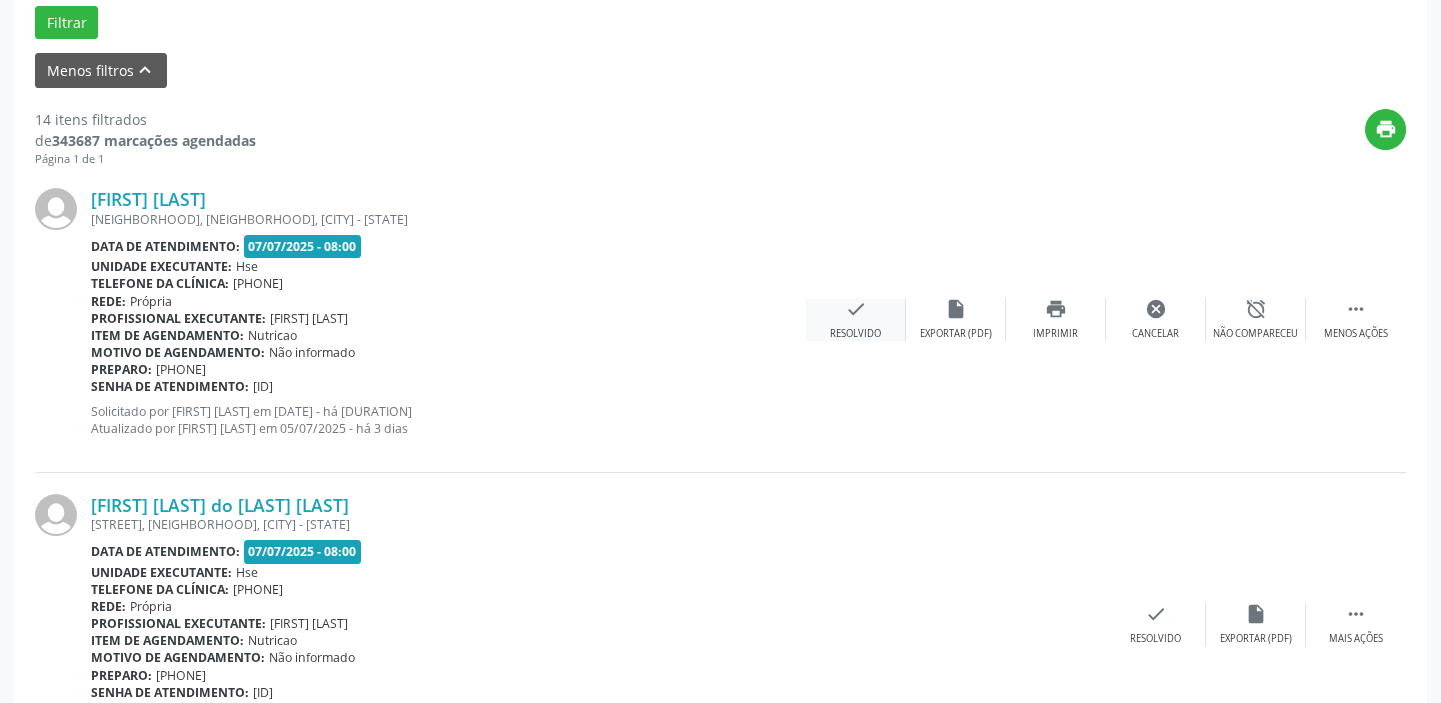 click on "Resolvido" at bounding box center [1255, 334] 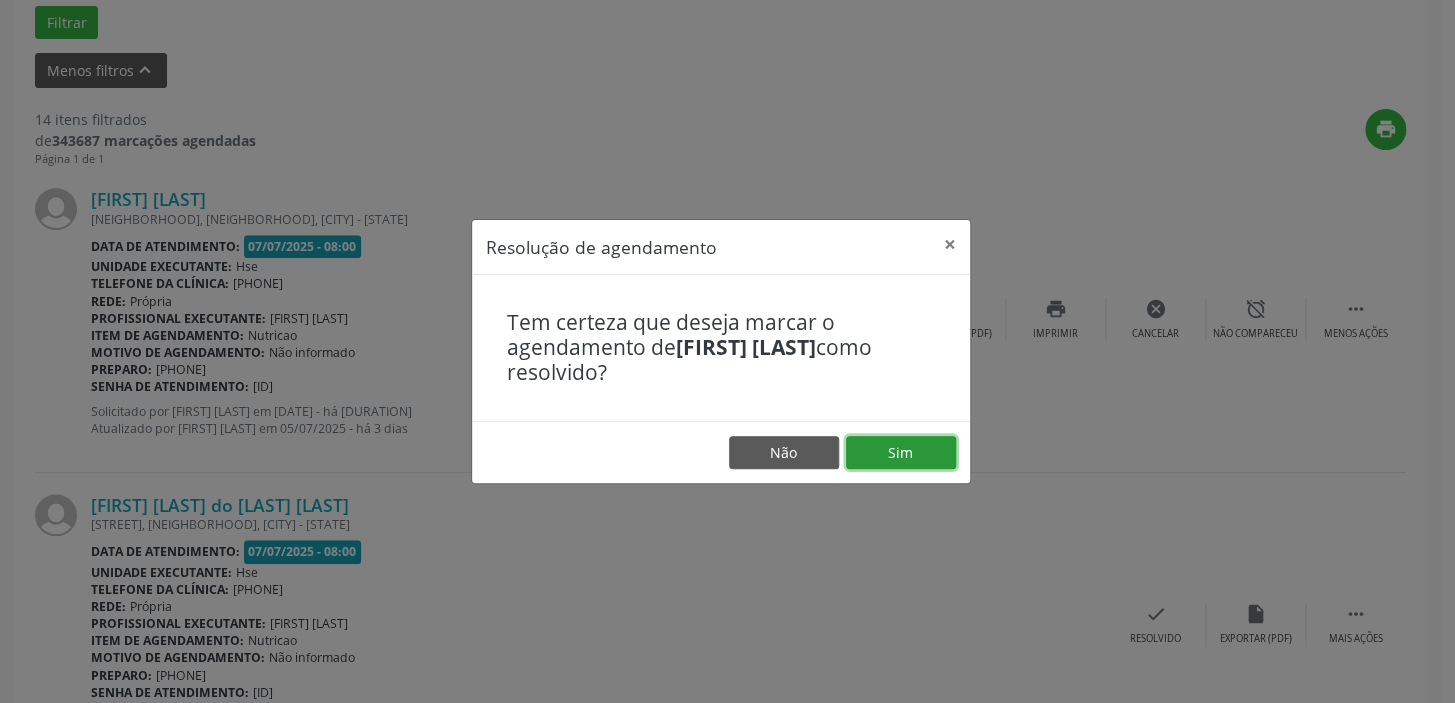 click on "Sim" at bounding box center (901, 453) 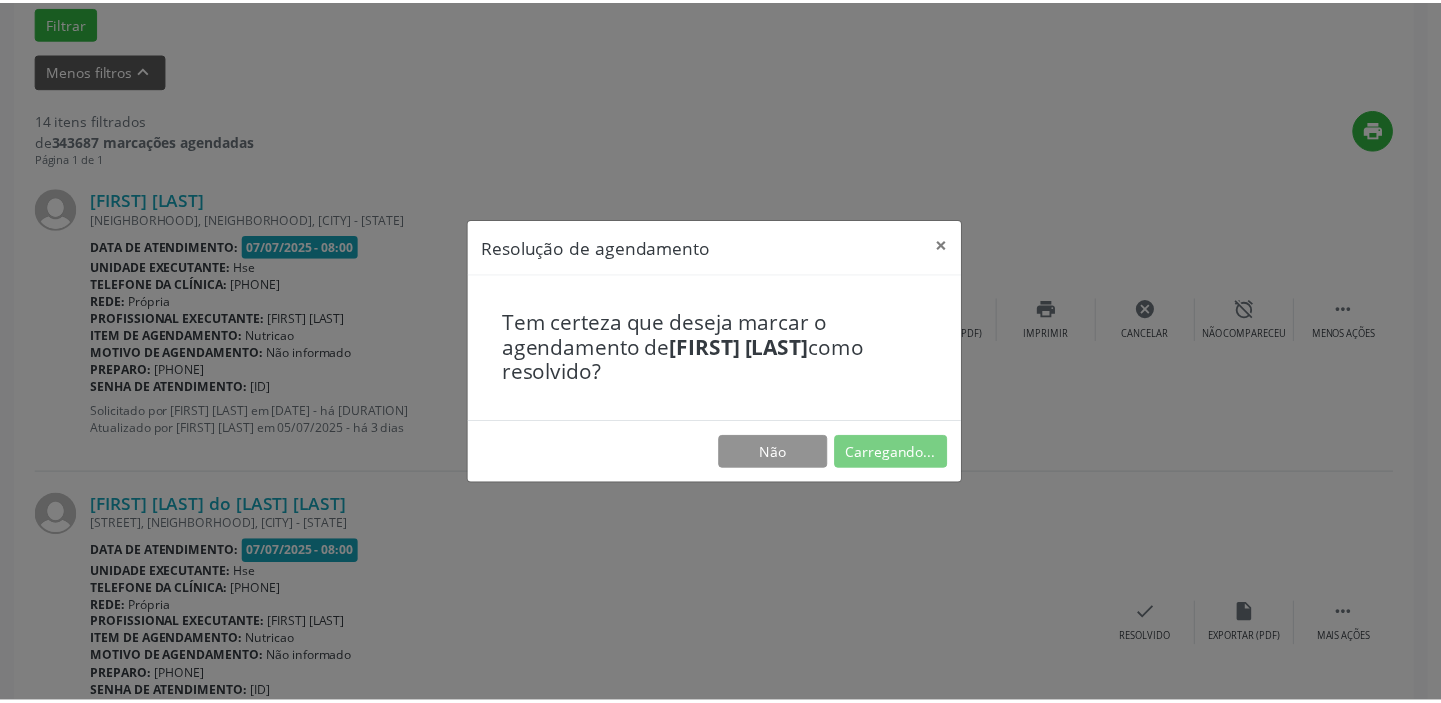 scroll, scrollTop: 148, scrollLeft: 0, axis: vertical 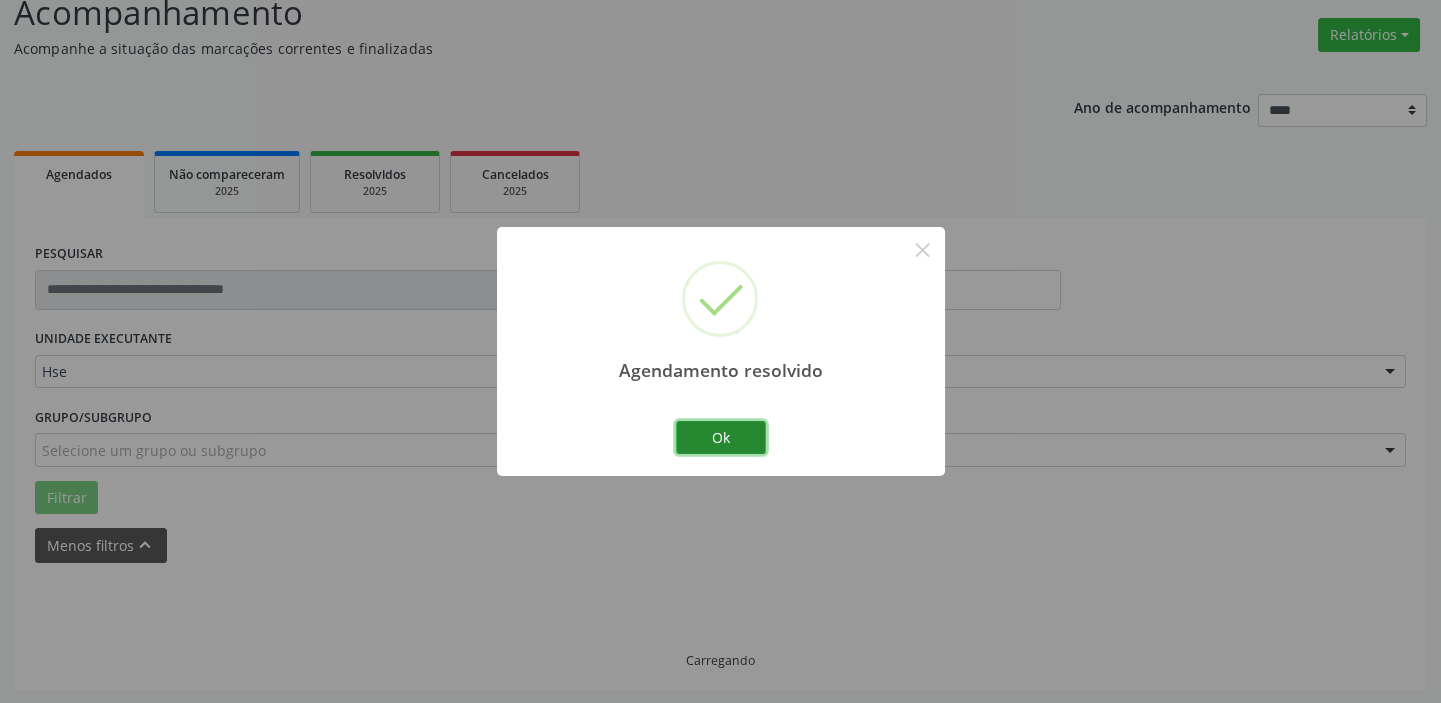 click on "Ok" at bounding box center (721, 438) 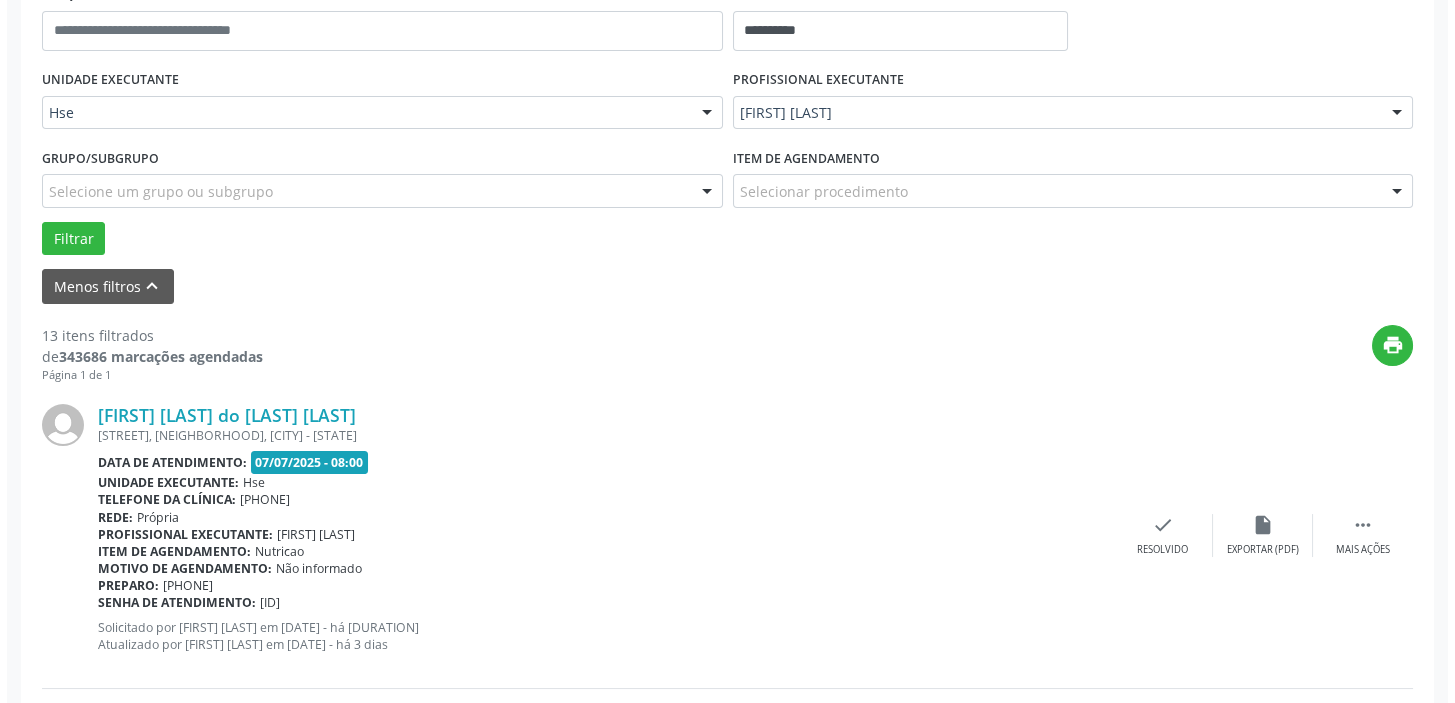 scroll, scrollTop: 420, scrollLeft: 0, axis: vertical 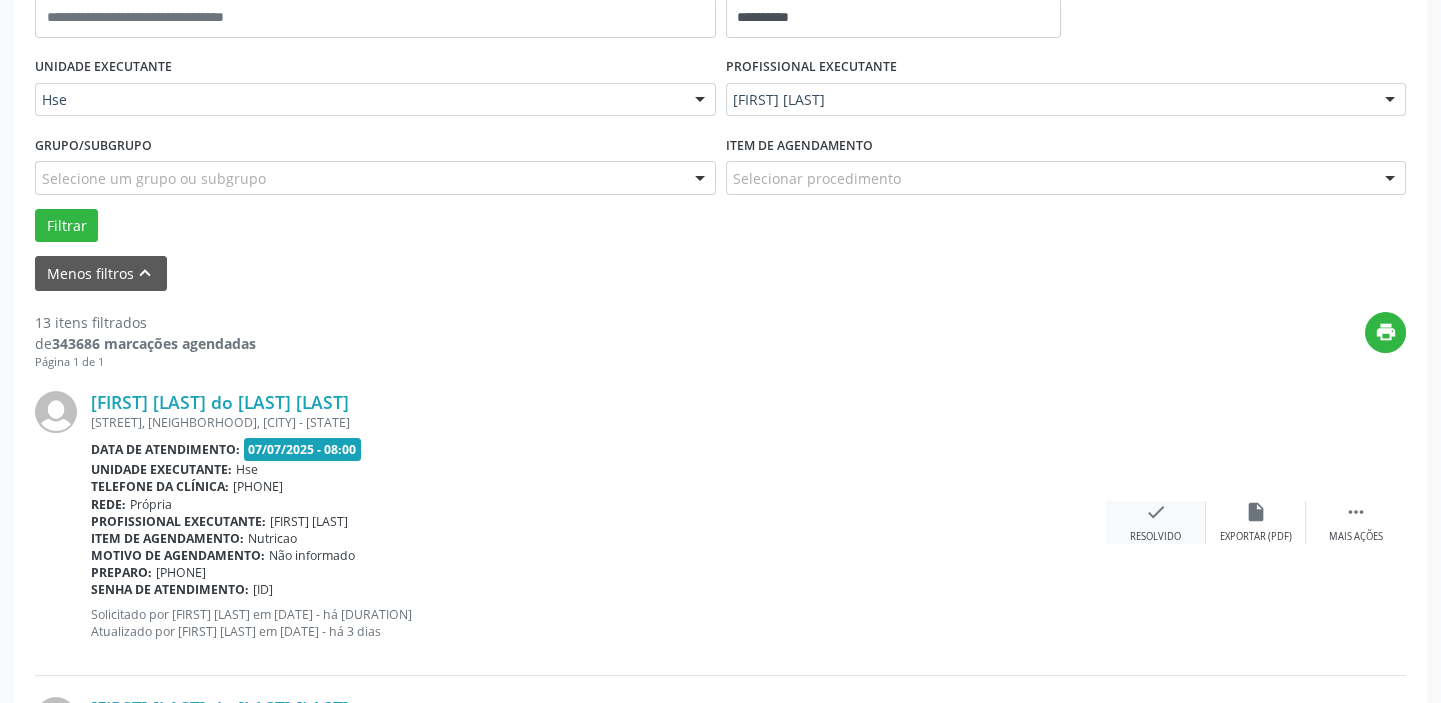 click on "check
Resolvido" at bounding box center [1156, 522] 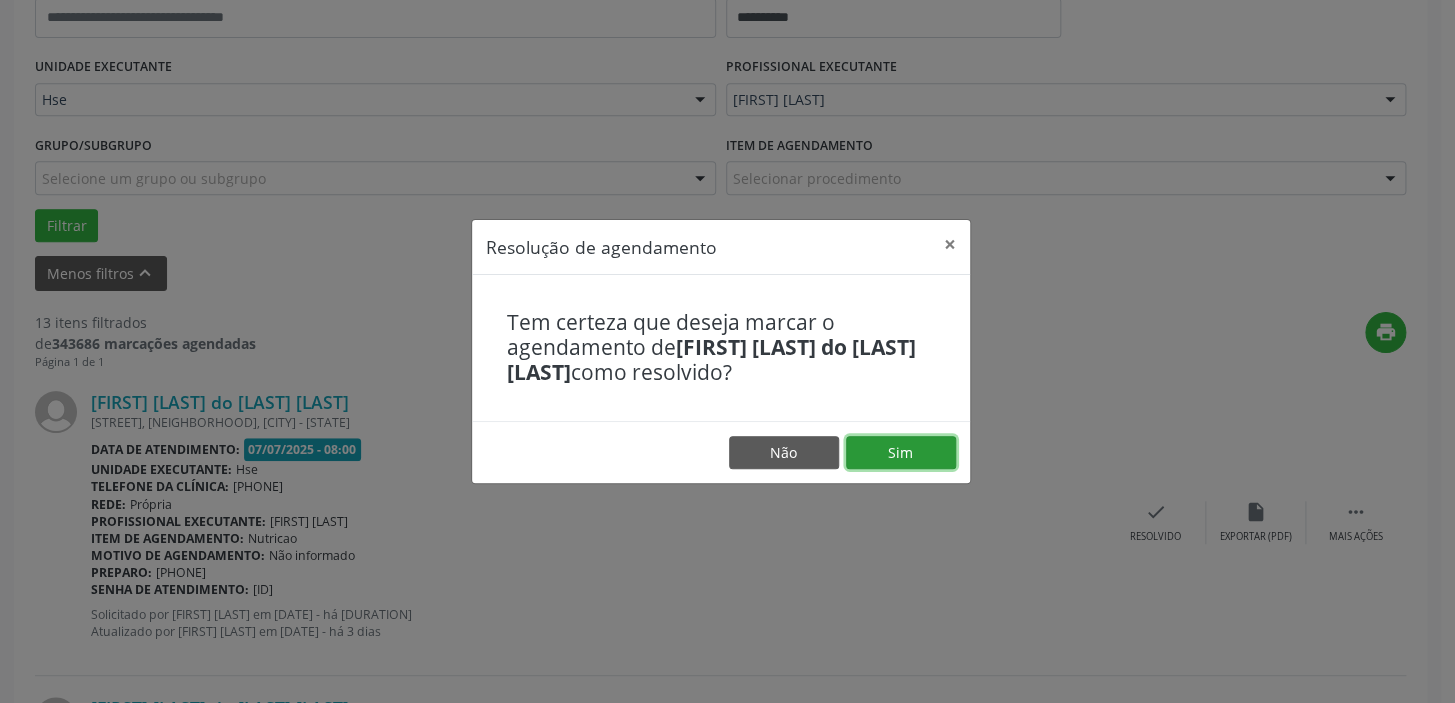 click on "Sim" at bounding box center (901, 453) 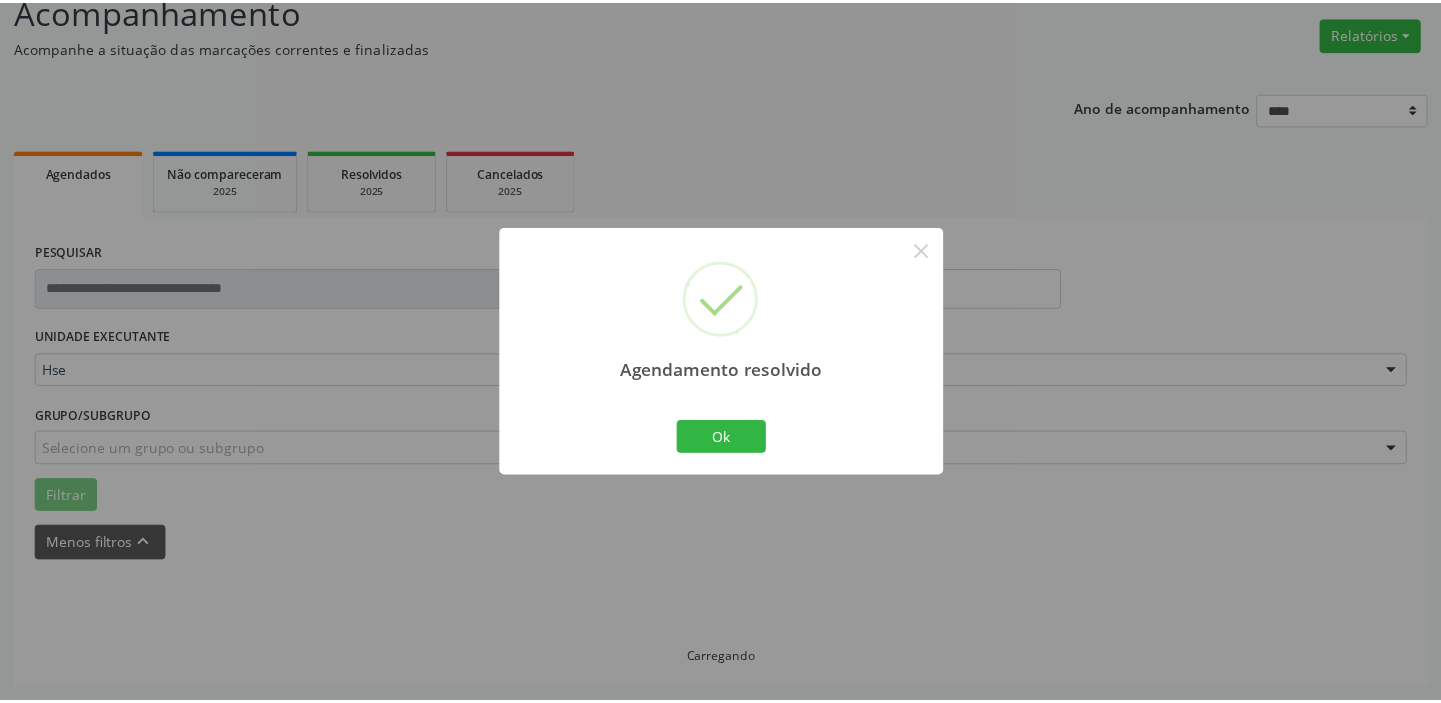 scroll, scrollTop: 148, scrollLeft: 0, axis: vertical 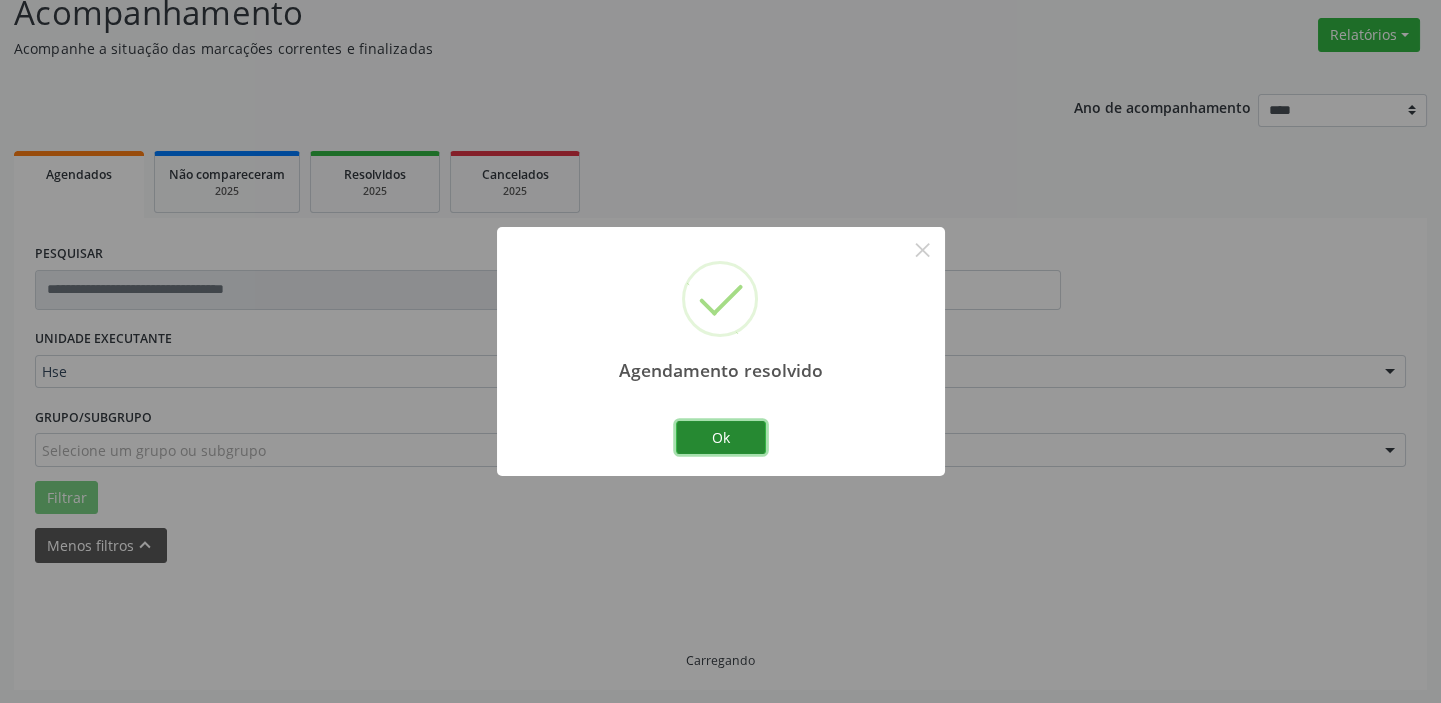 click on "Ok" at bounding box center (721, 438) 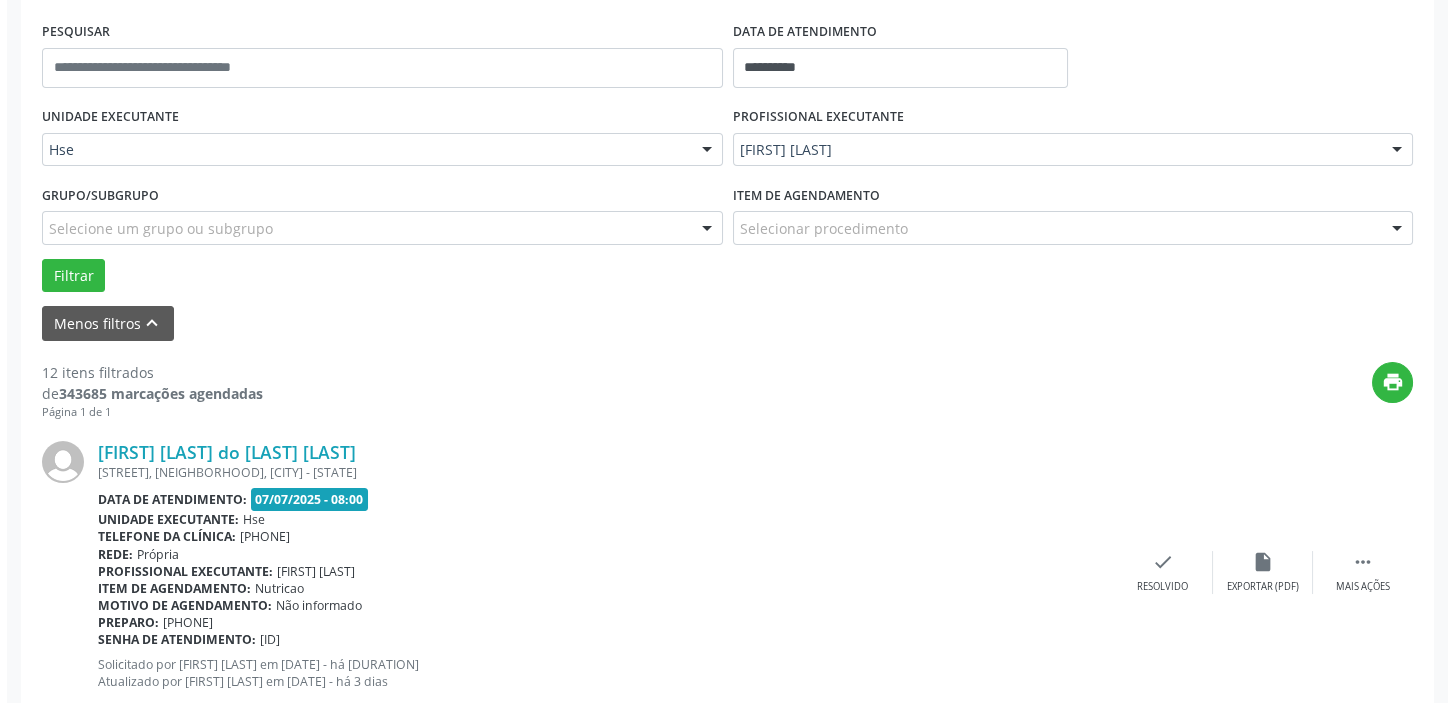 scroll, scrollTop: 420, scrollLeft: 0, axis: vertical 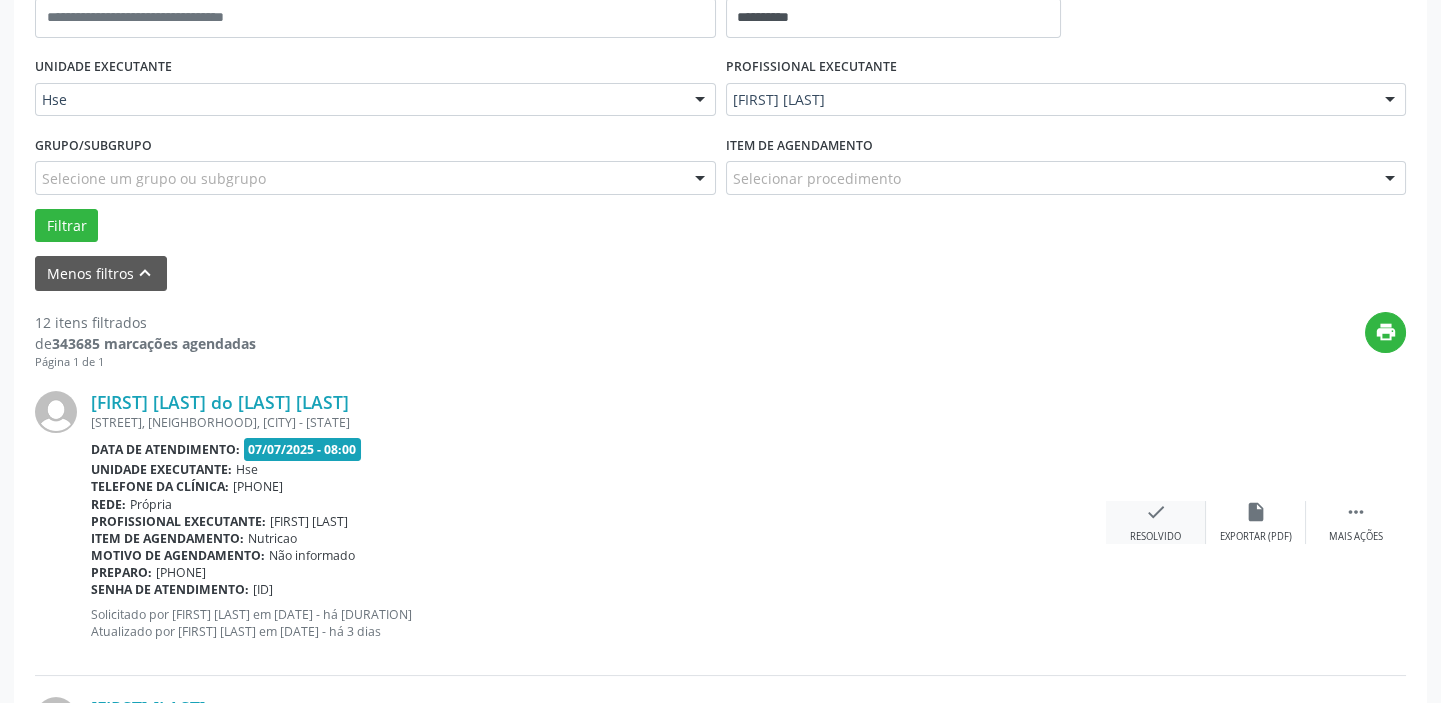 click on "check" at bounding box center (1256, 512) 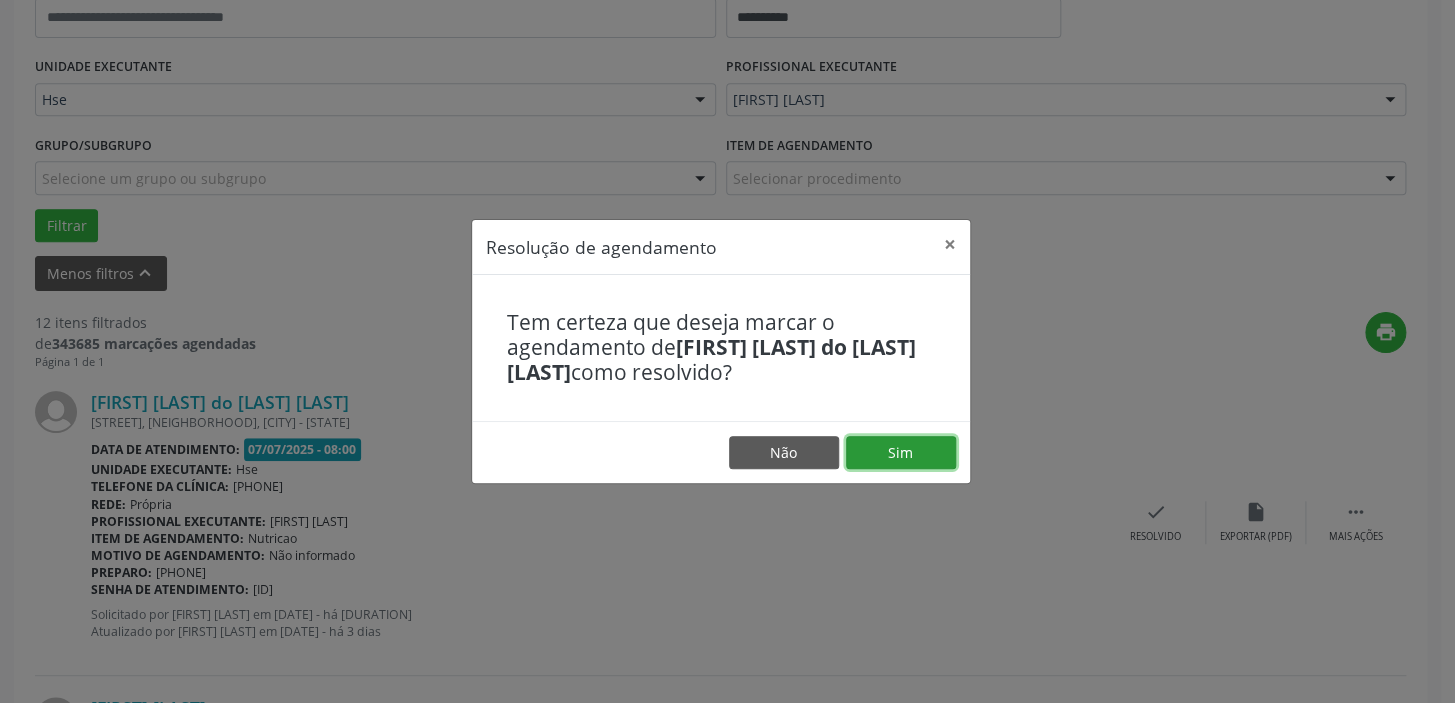 click on "Sim" at bounding box center [901, 453] 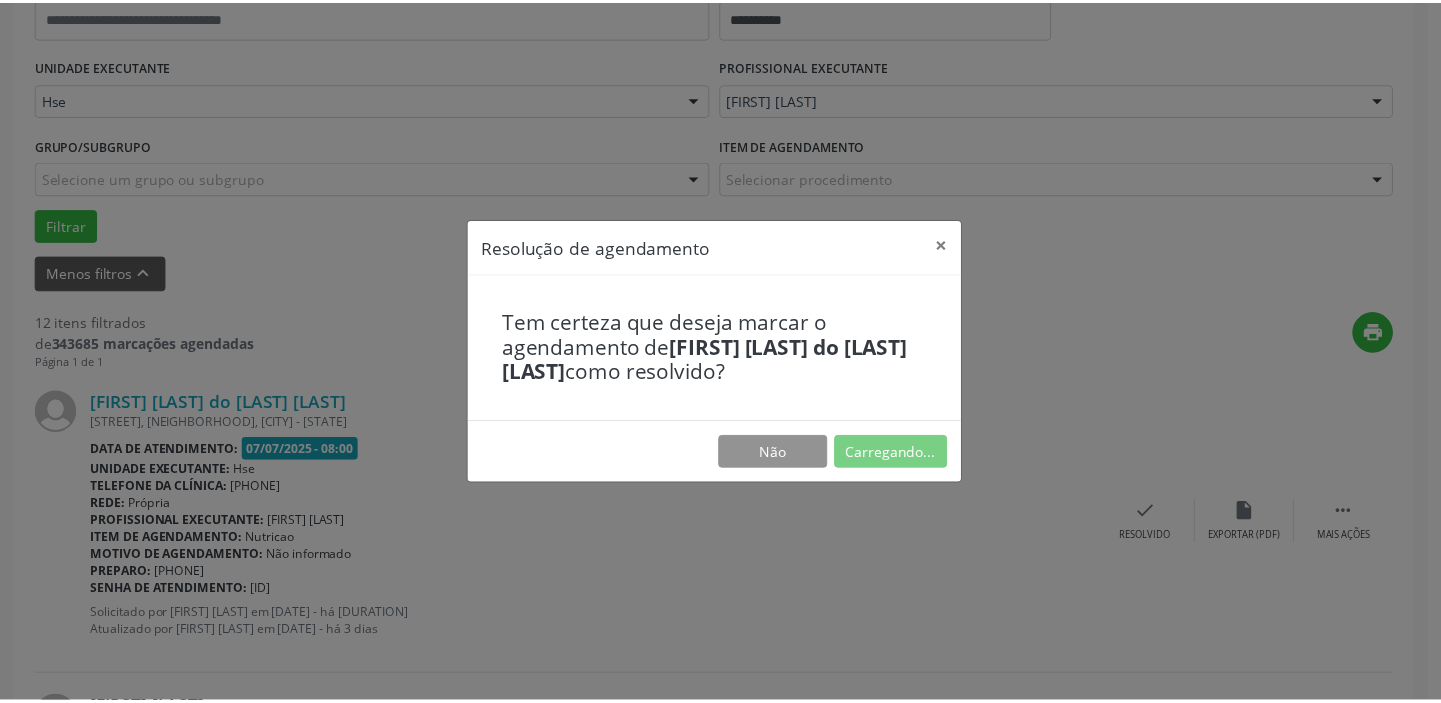 scroll, scrollTop: 148, scrollLeft: 0, axis: vertical 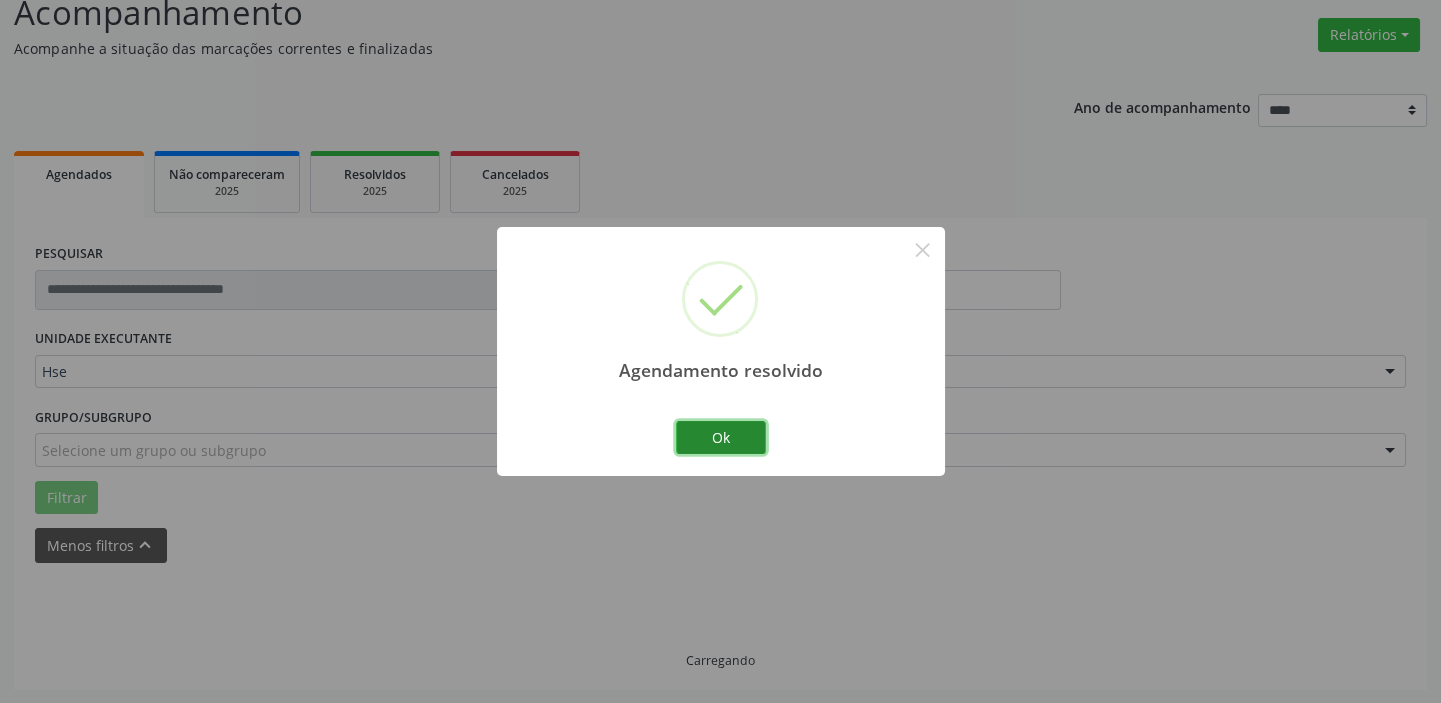 click on "Ok" at bounding box center (721, 438) 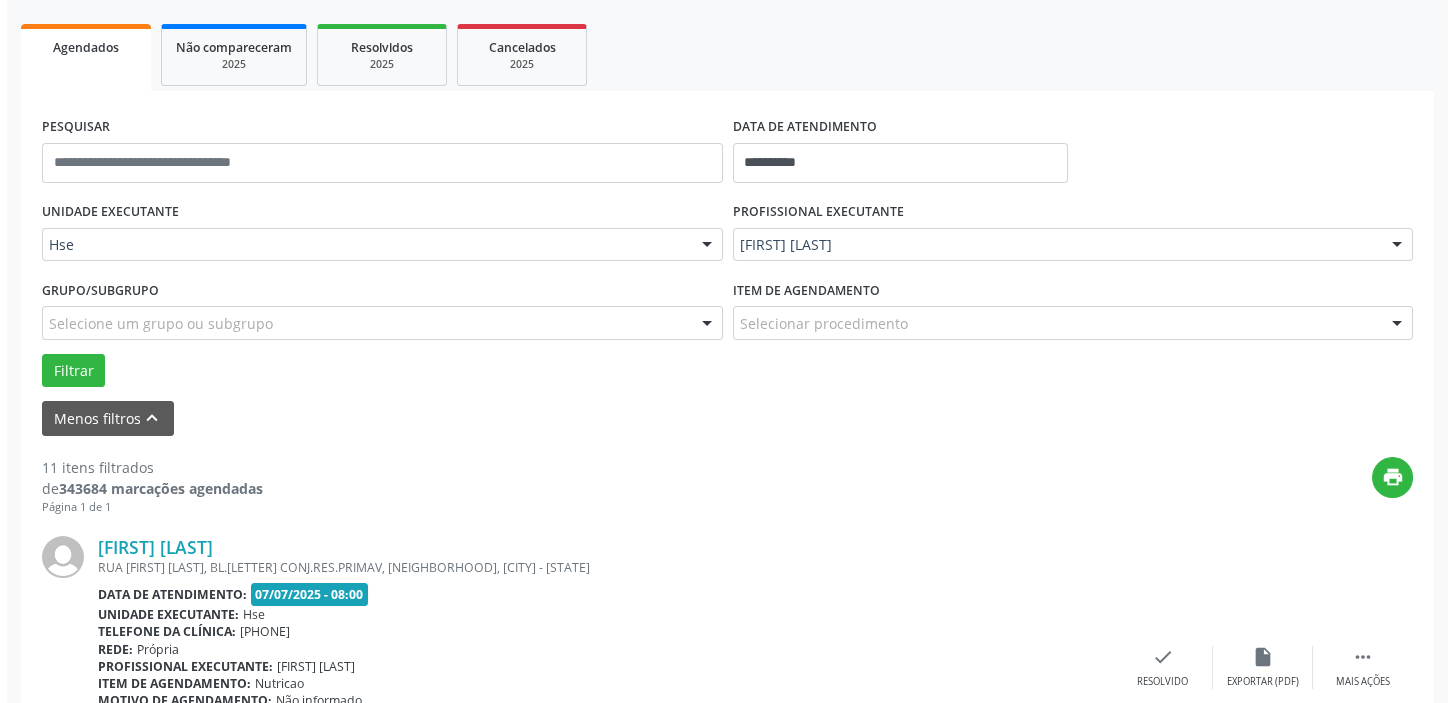 scroll, scrollTop: 532, scrollLeft: 0, axis: vertical 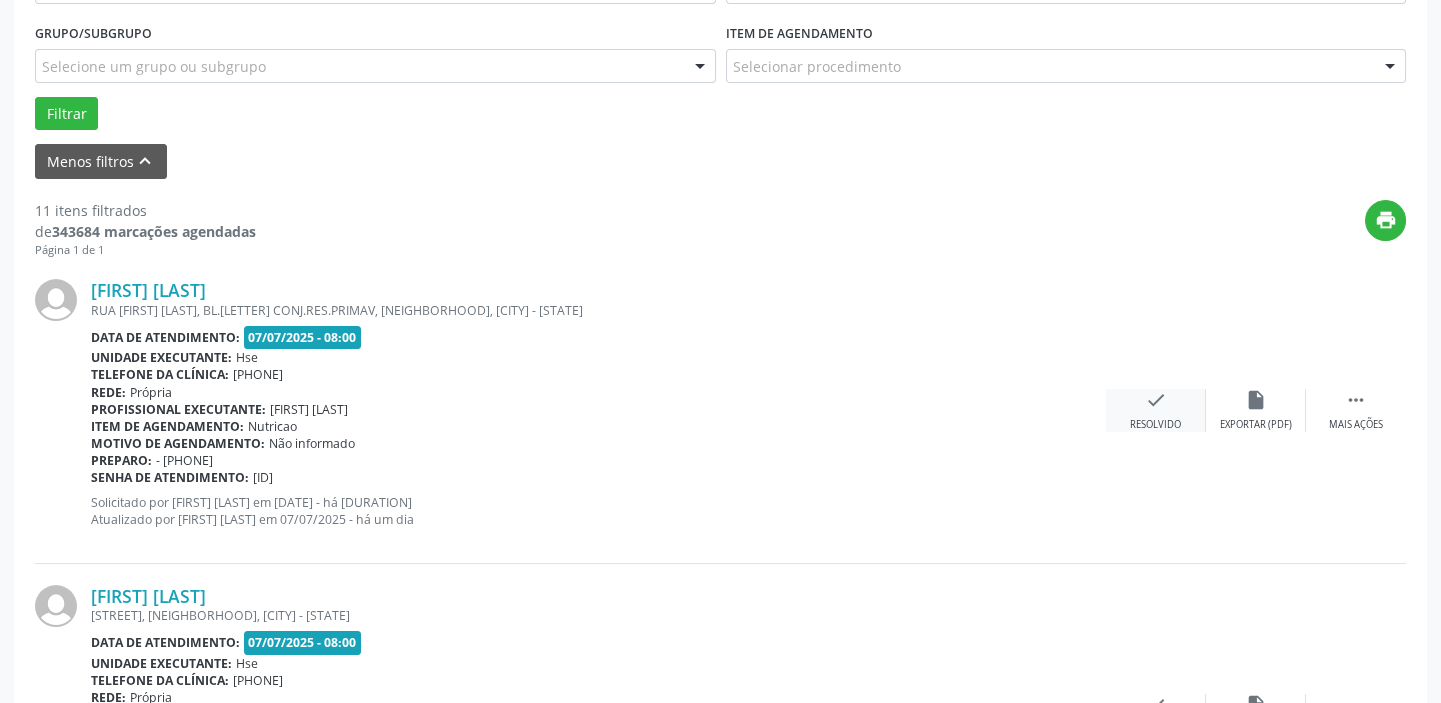 click on "check
Resolvido" at bounding box center [1156, 410] 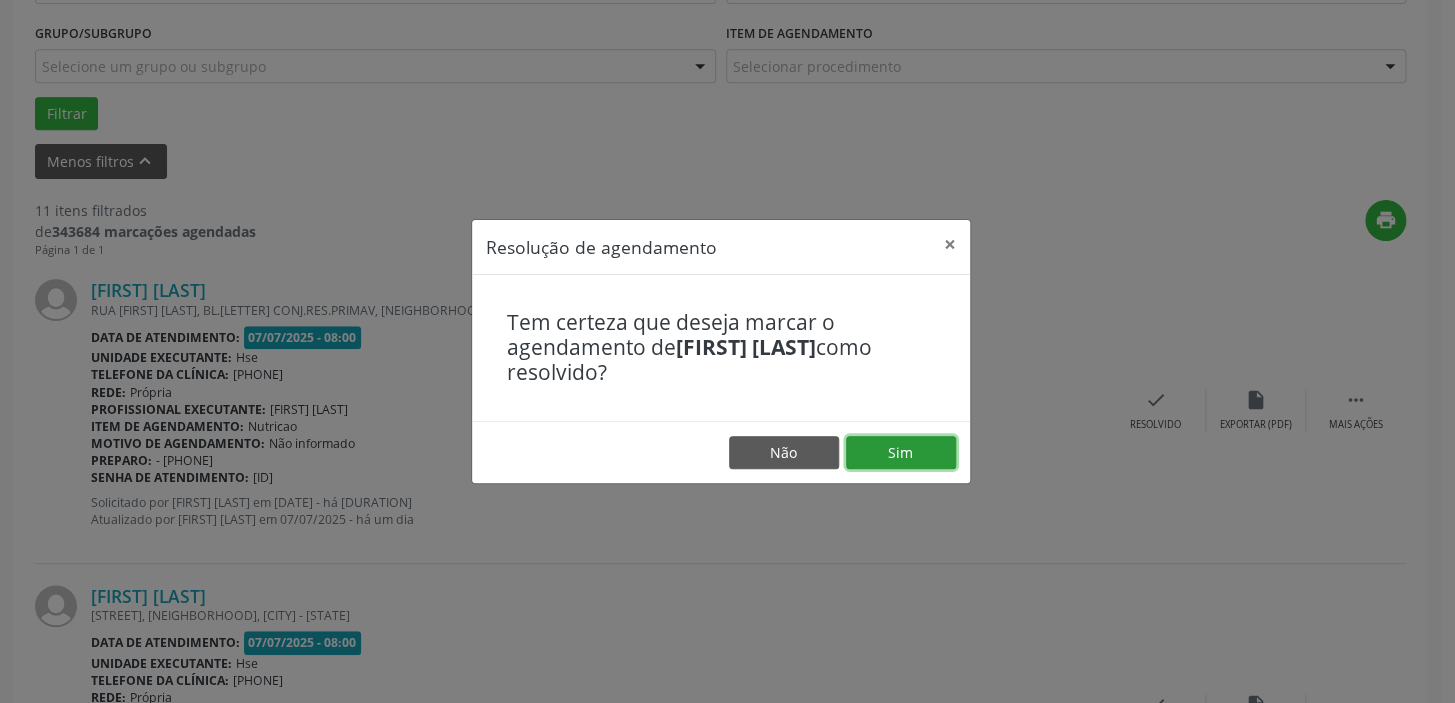 click on "Sim" at bounding box center [901, 453] 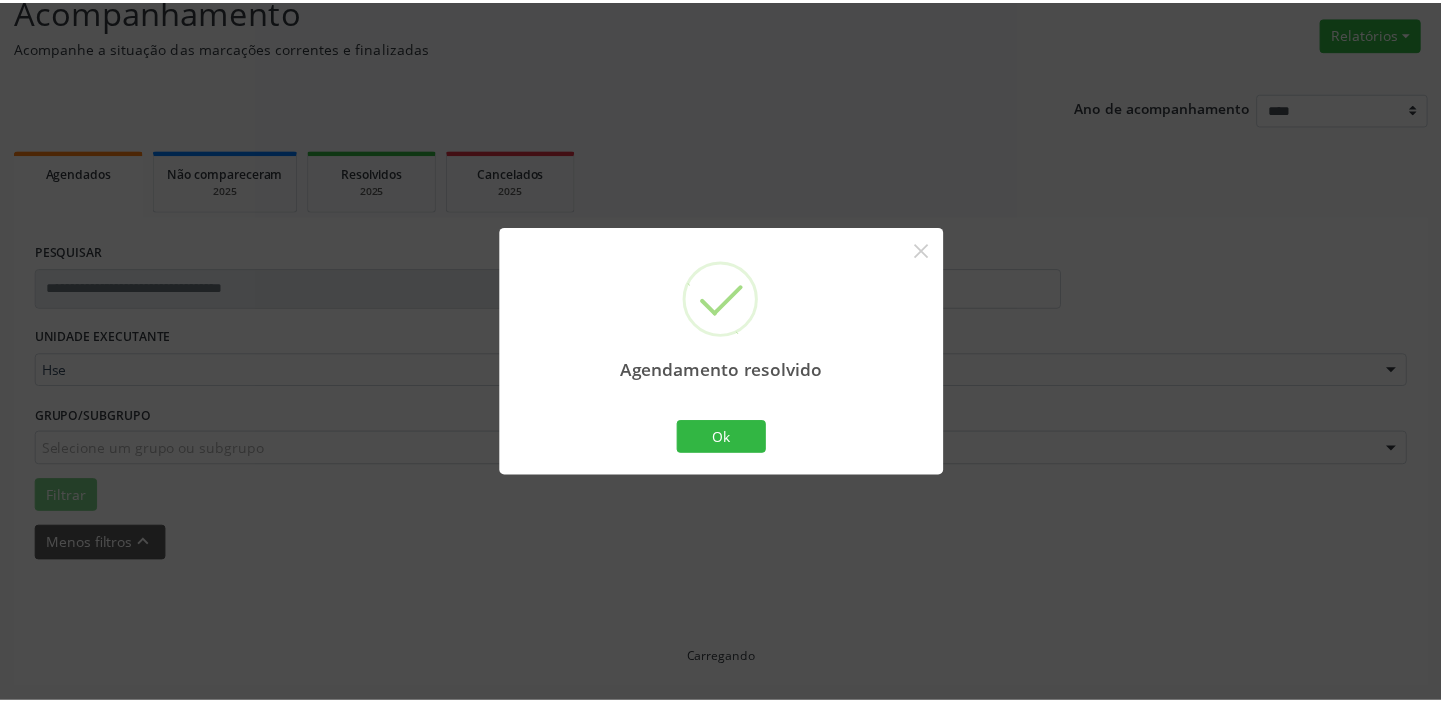 scroll, scrollTop: 148, scrollLeft: 0, axis: vertical 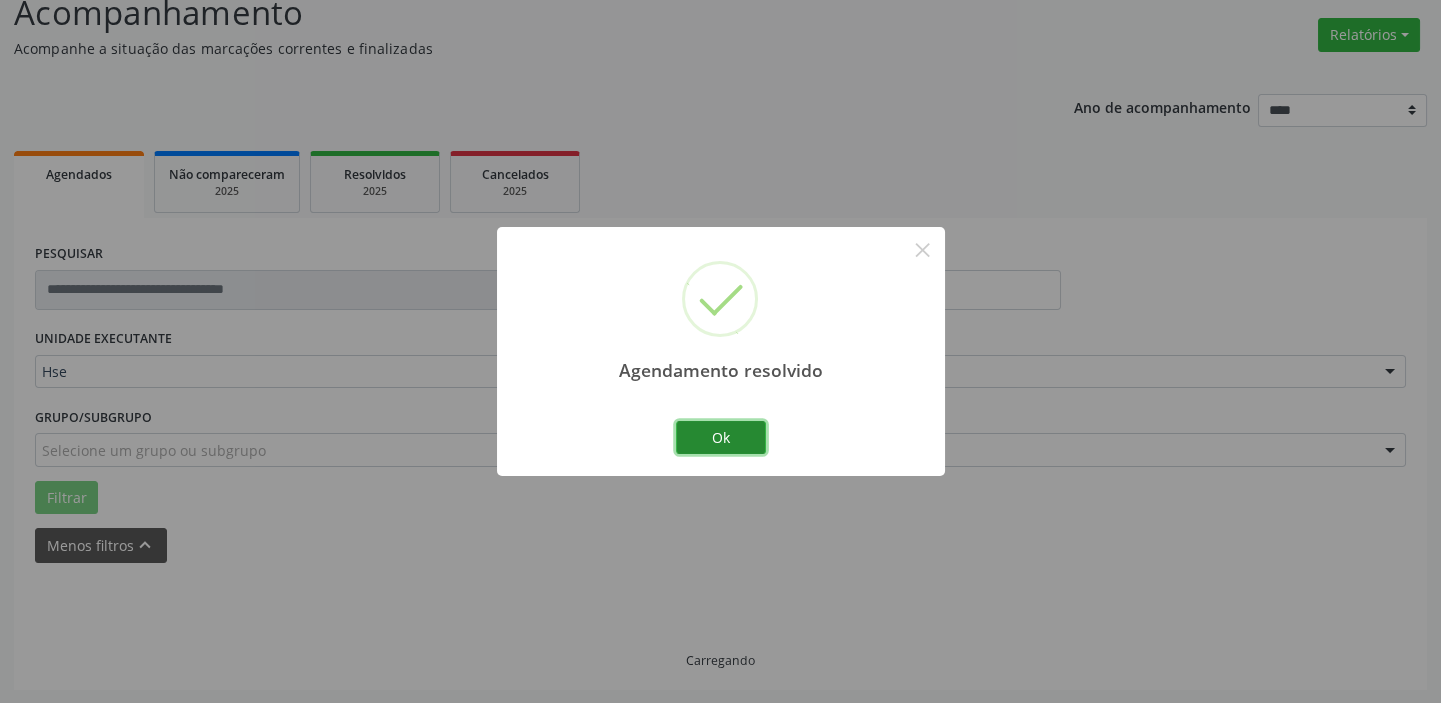 click on "Ok" at bounding box center (721, 438) 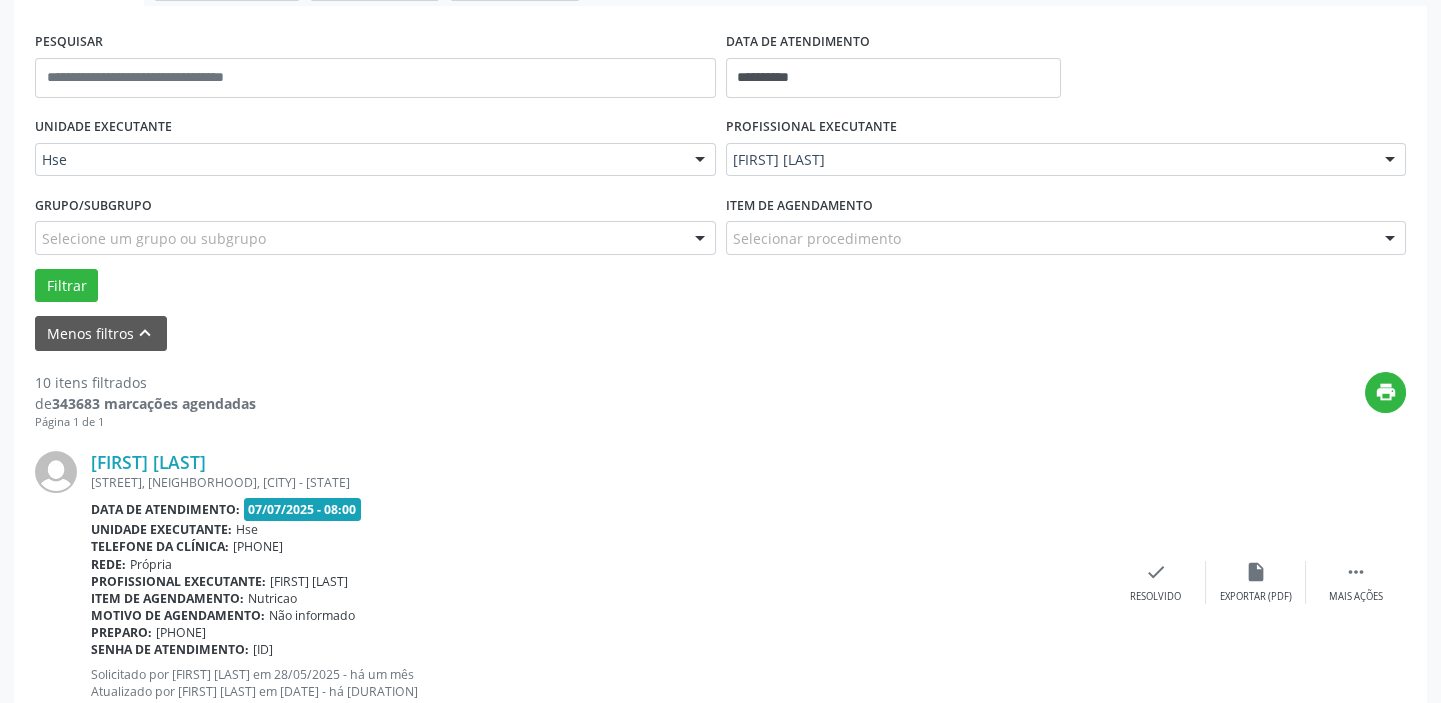 scroll, scrollTop: 532, scrollLeft: 0, axis: vertical 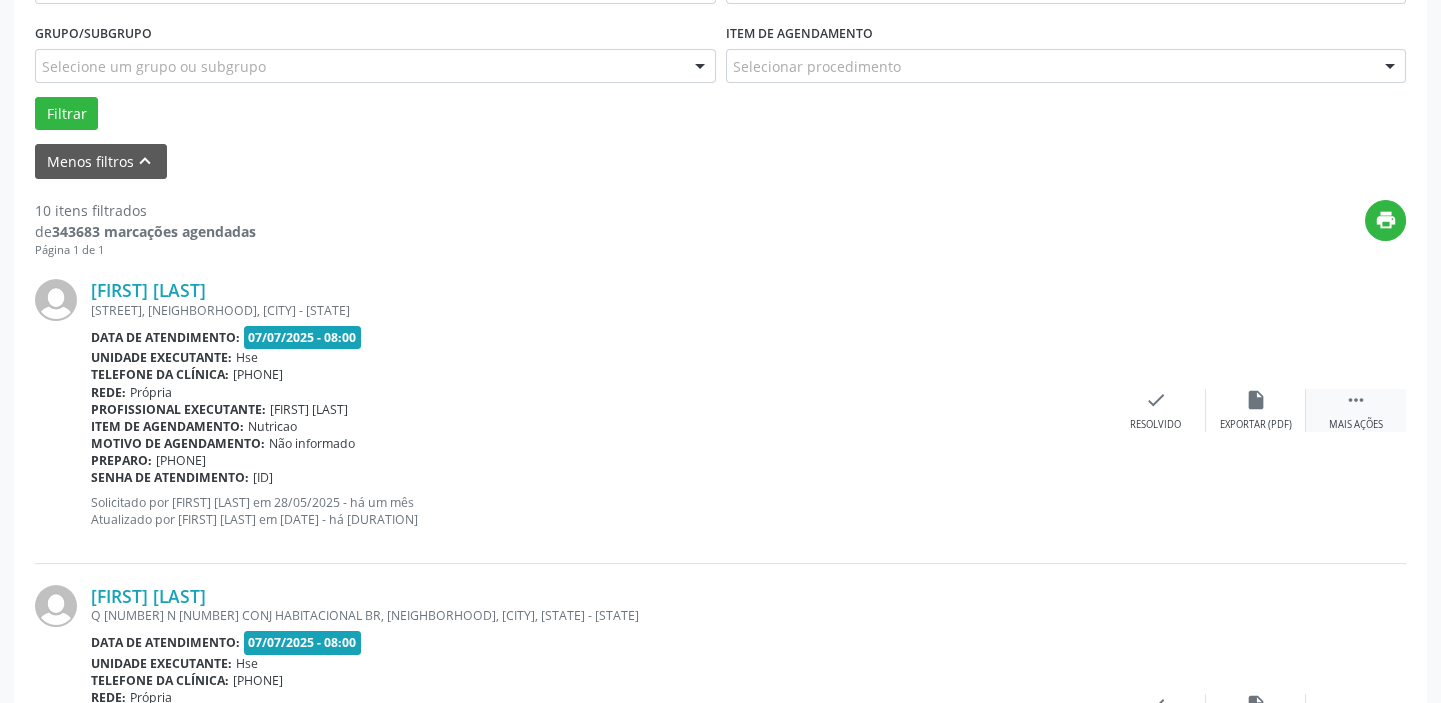 click on "
Mais ações" at bounding box center [1356, 410] 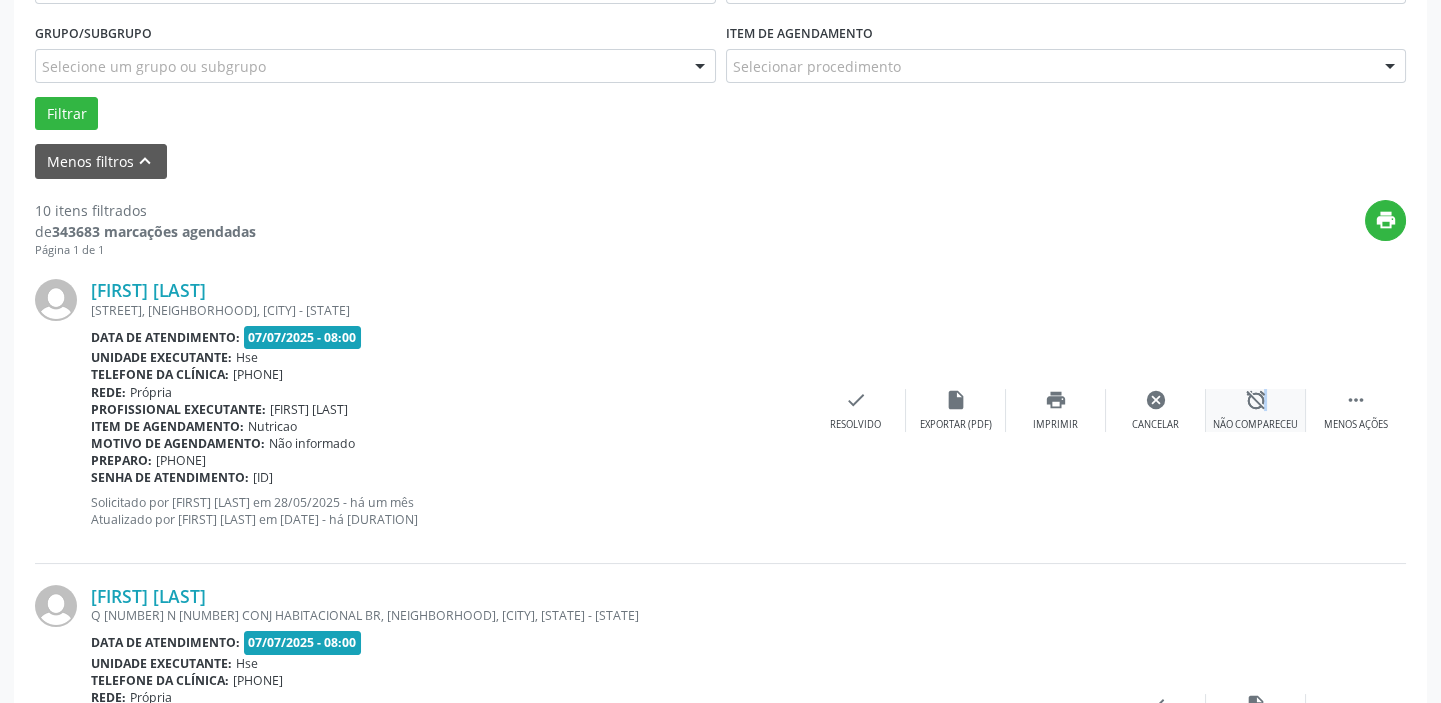 click on "alarm_off" at bounding box center [1256, 400] 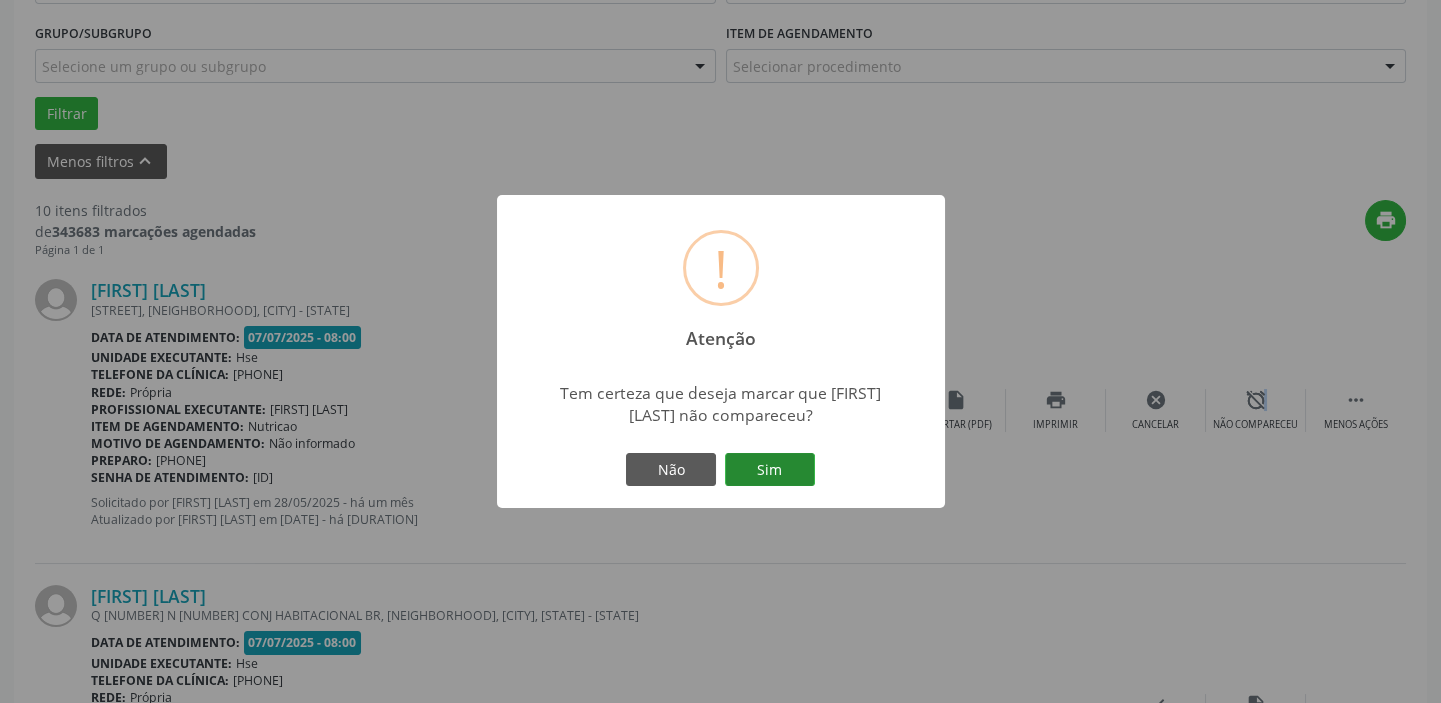 click on "Sim" at bounding box center (770, 470) 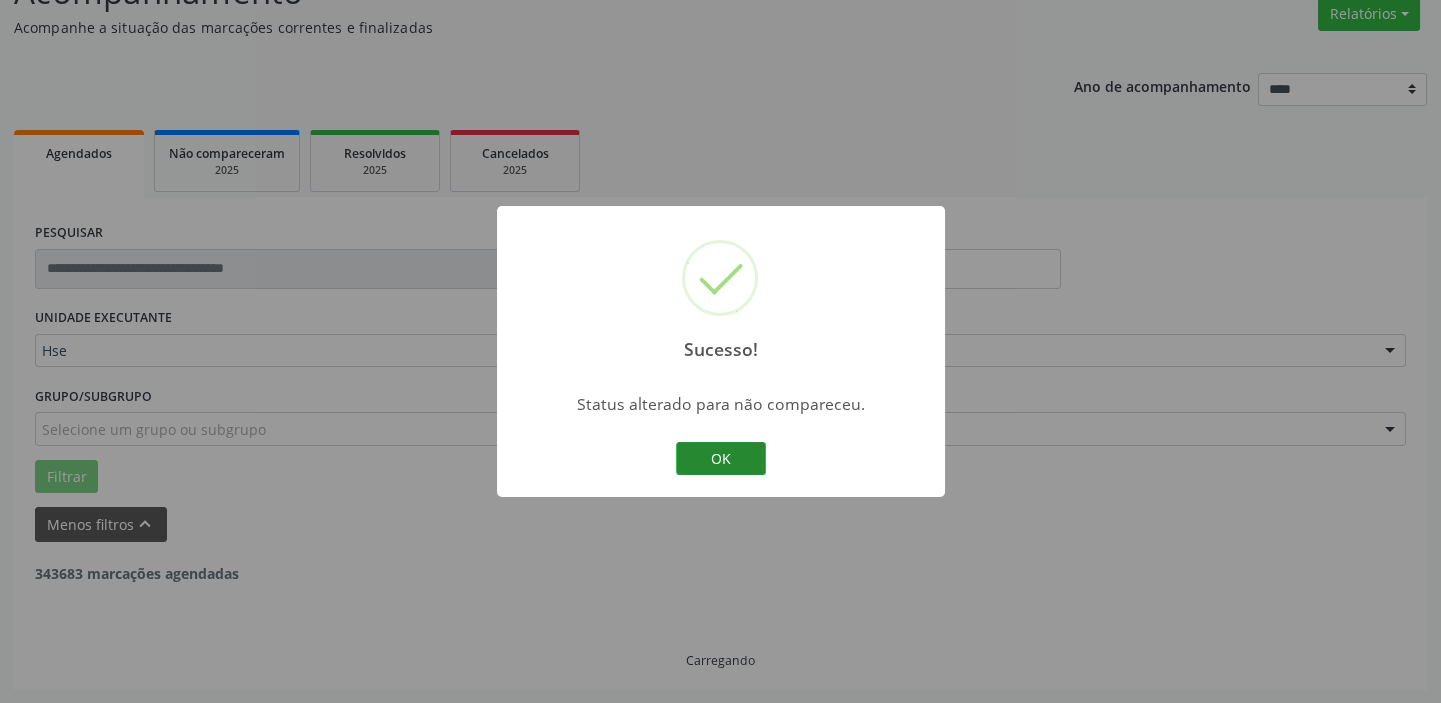 click on "OK" at bounding box center (721, 459) 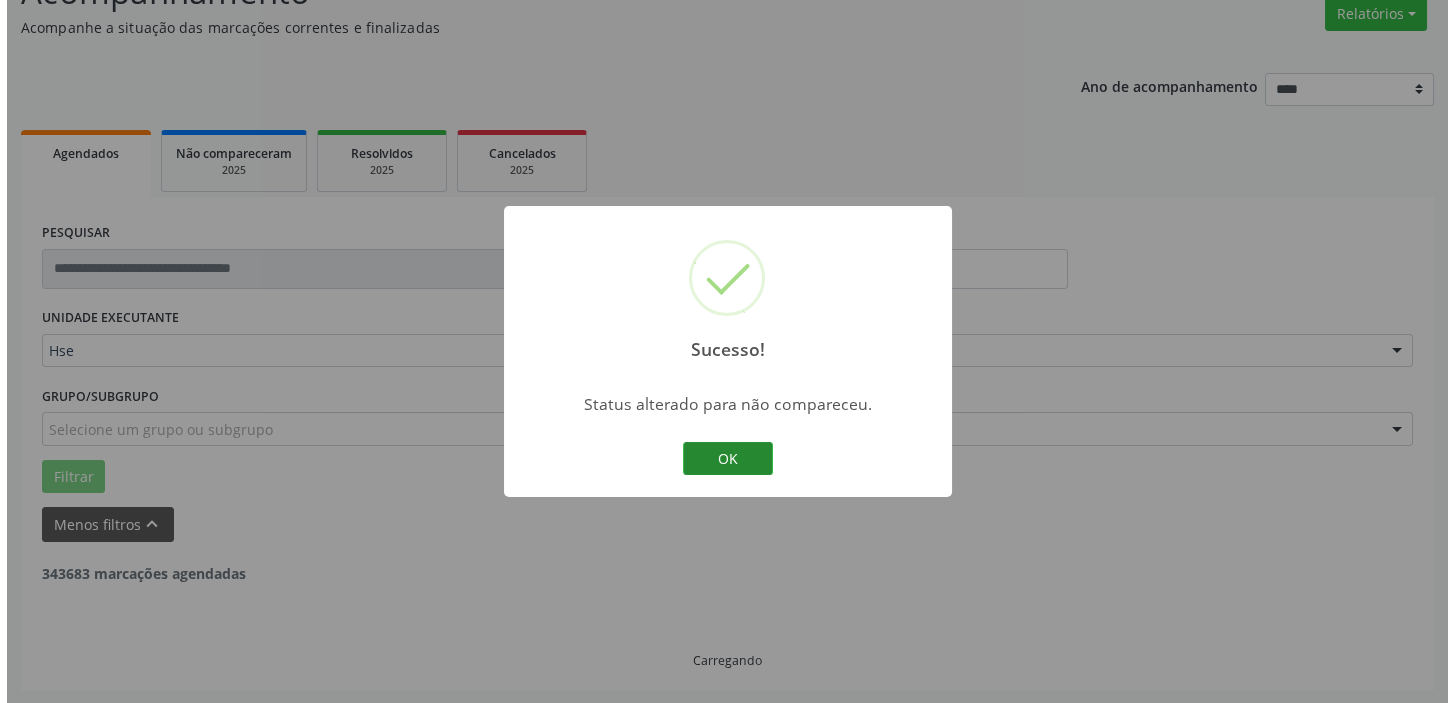 scroll, scrollTop: 532, scrollLeft: 0, axis: vertical 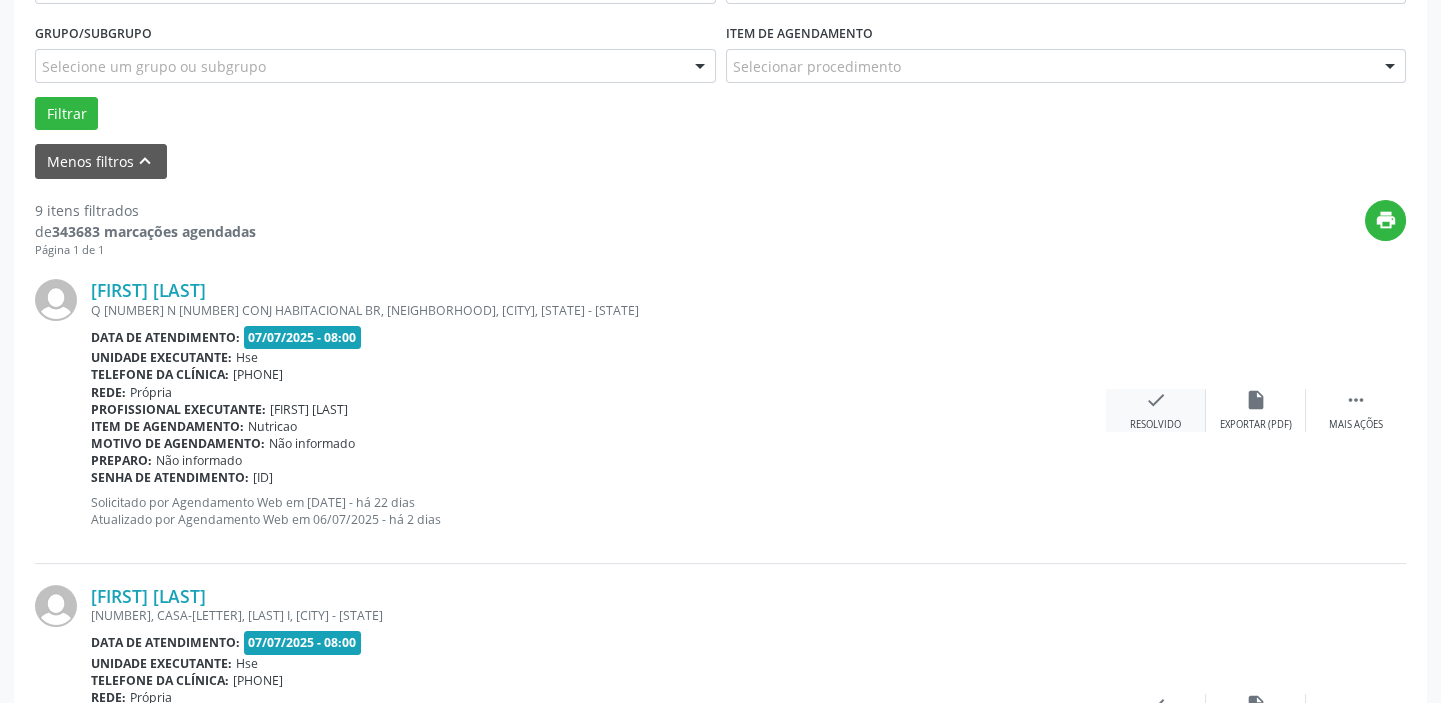 click on "check" at bounding box center (1256, 400) 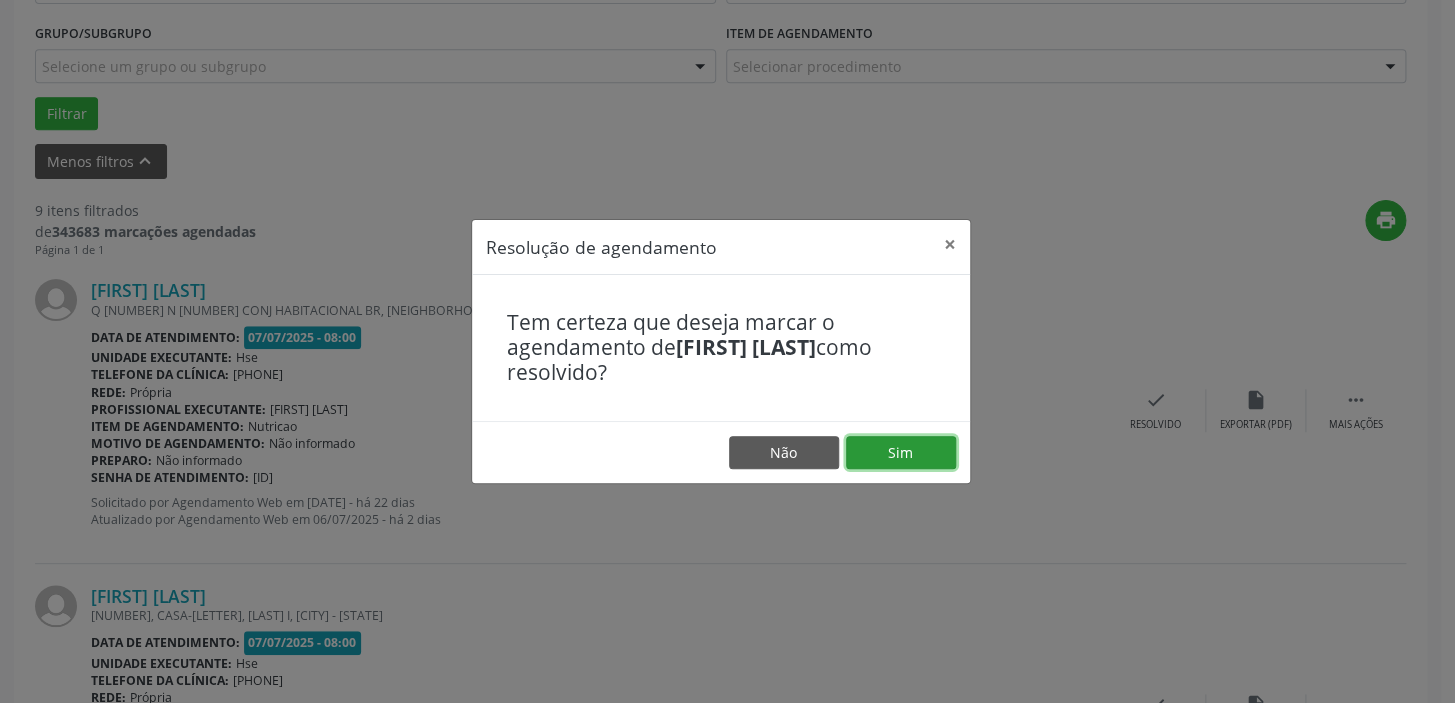 click on "Sim" at bounding box center (901, 453) 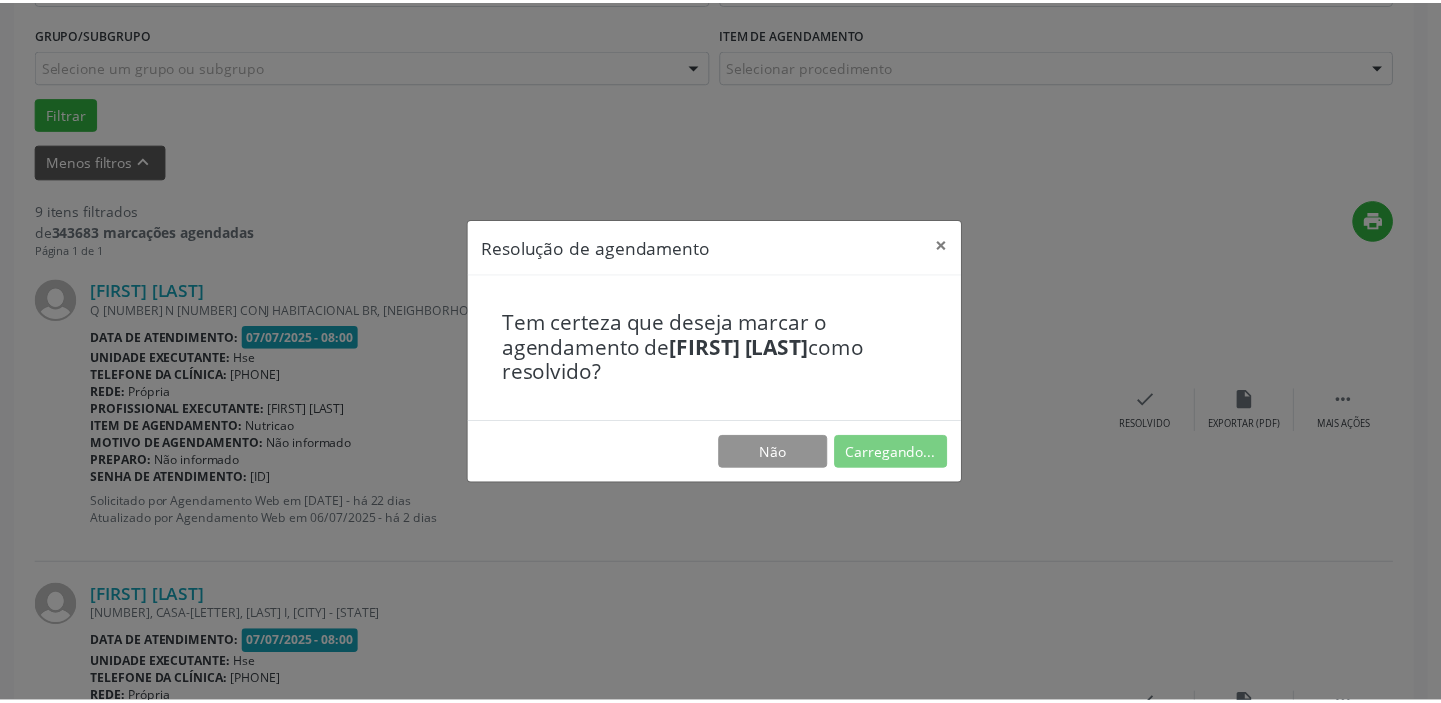 scroll, scrollTop: 148, scrollLeft: 0, axis: vertical 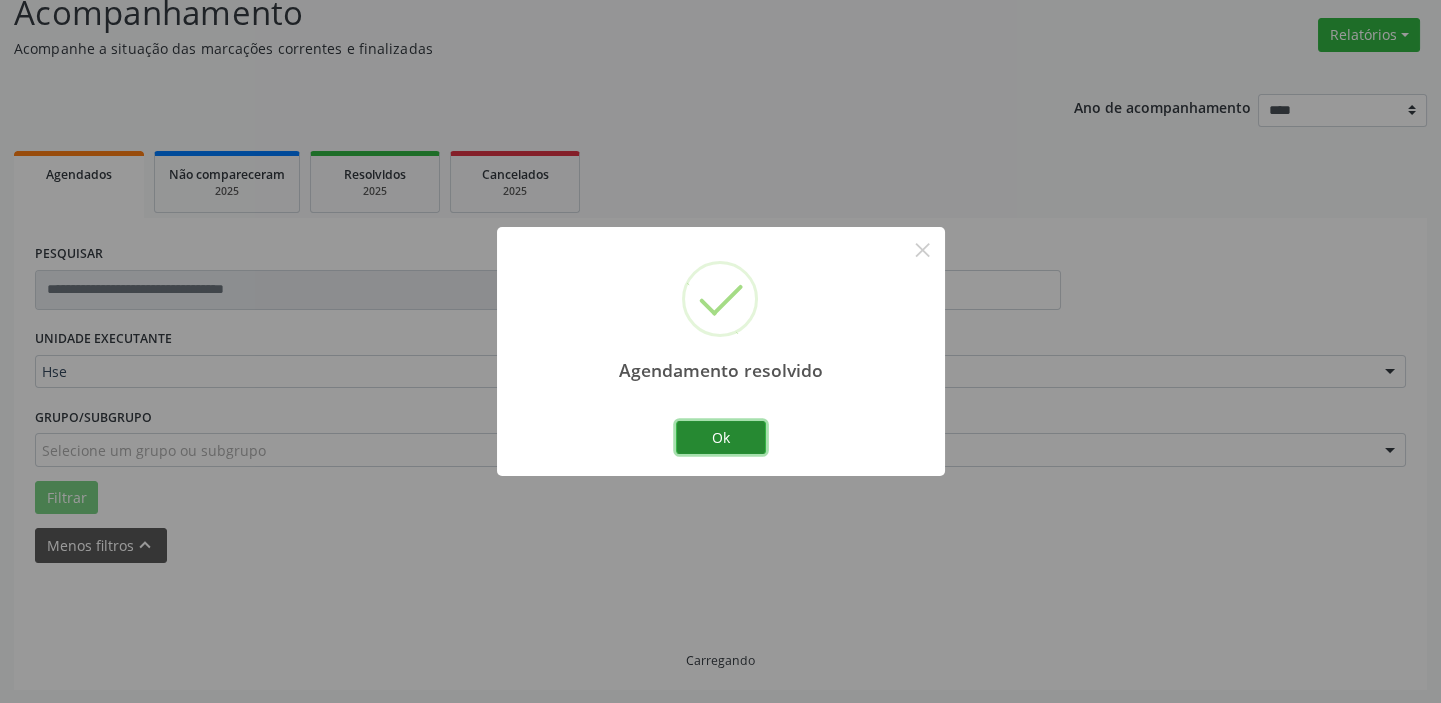 click on "Ok" at bounding box center [721, 438] 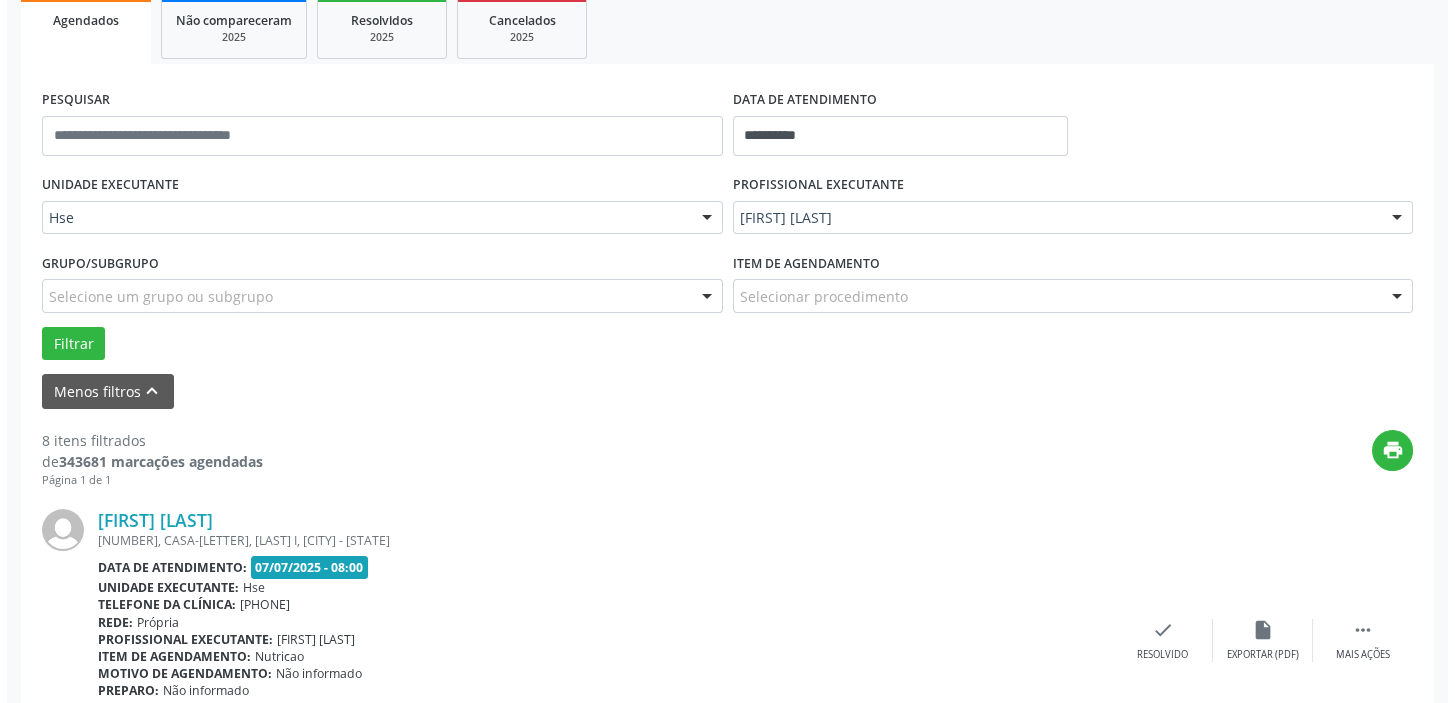 scroll, scrollTop: 441, scrollLeft: 0, axis: vertical 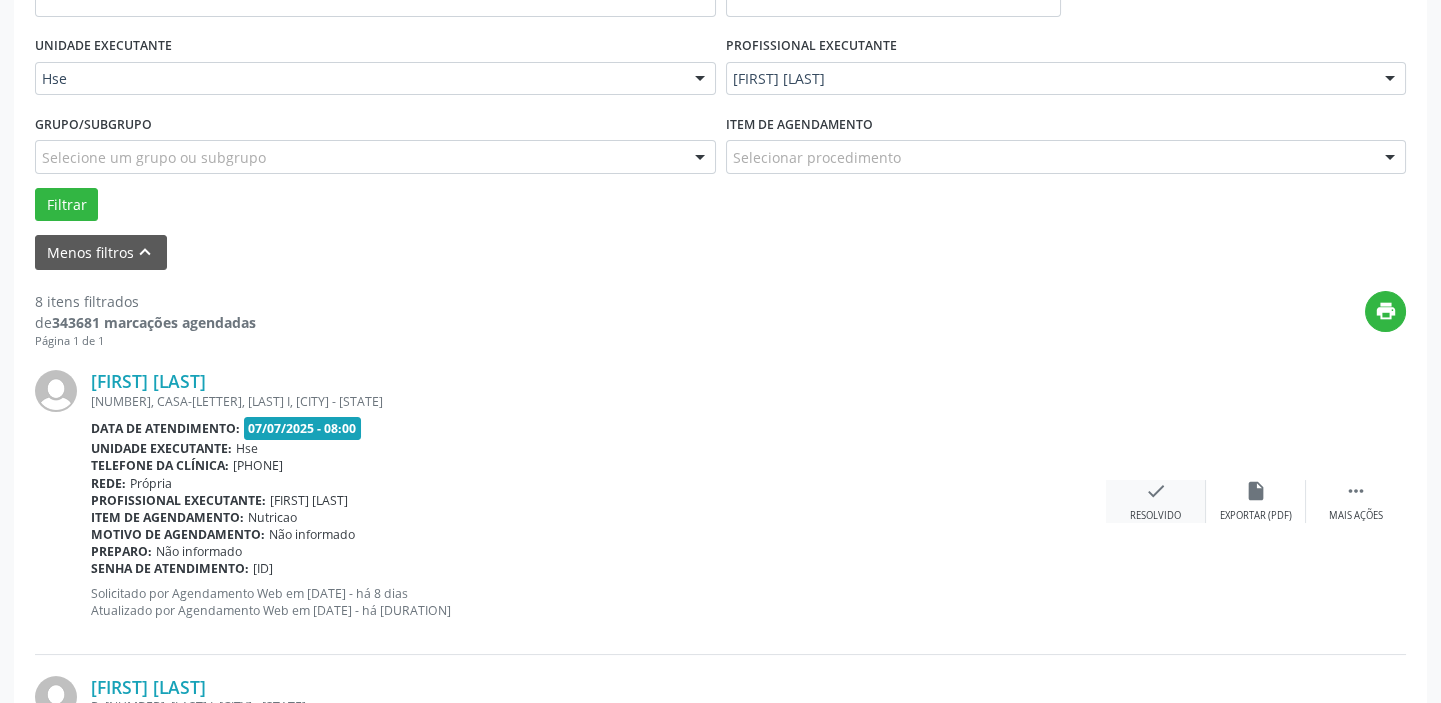 click on "check
Resolvido" at bounding box center (1156, 501) 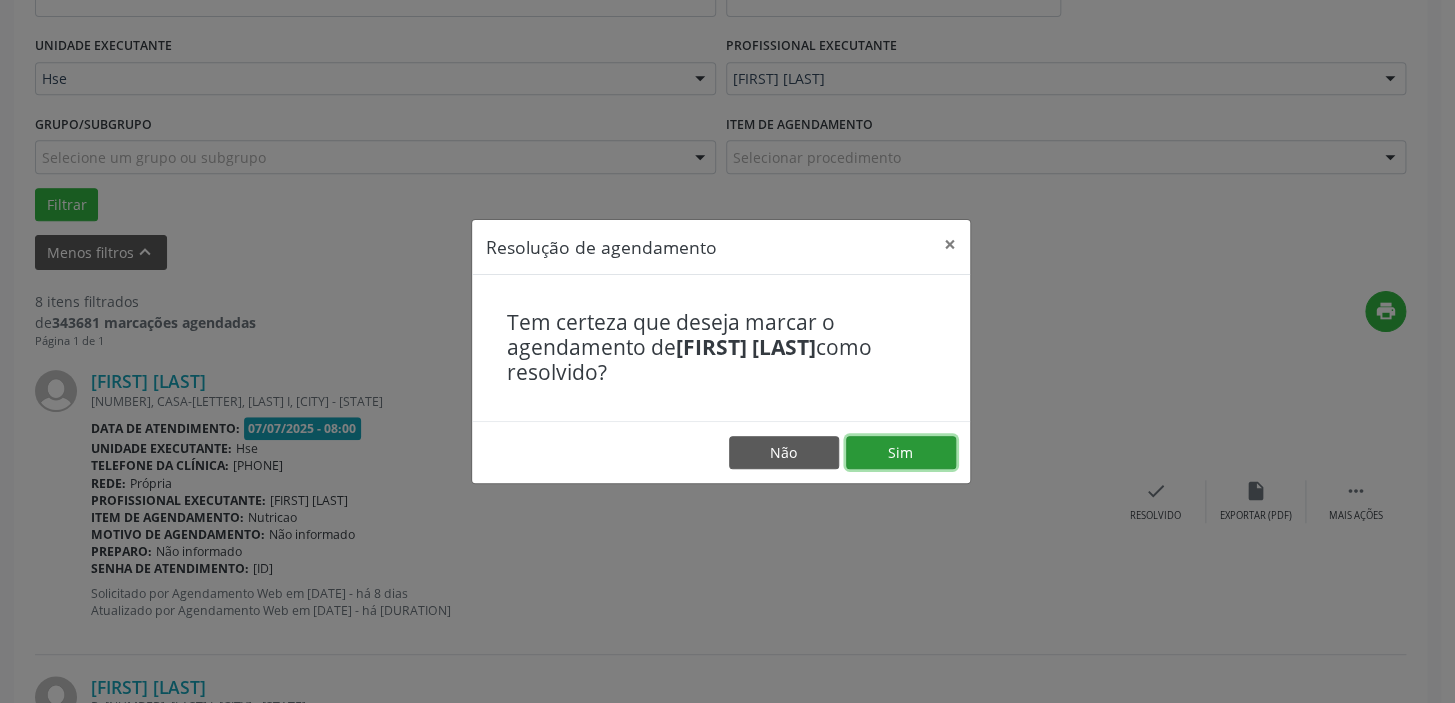 click on "Sim" at bounding box center [901, 453] 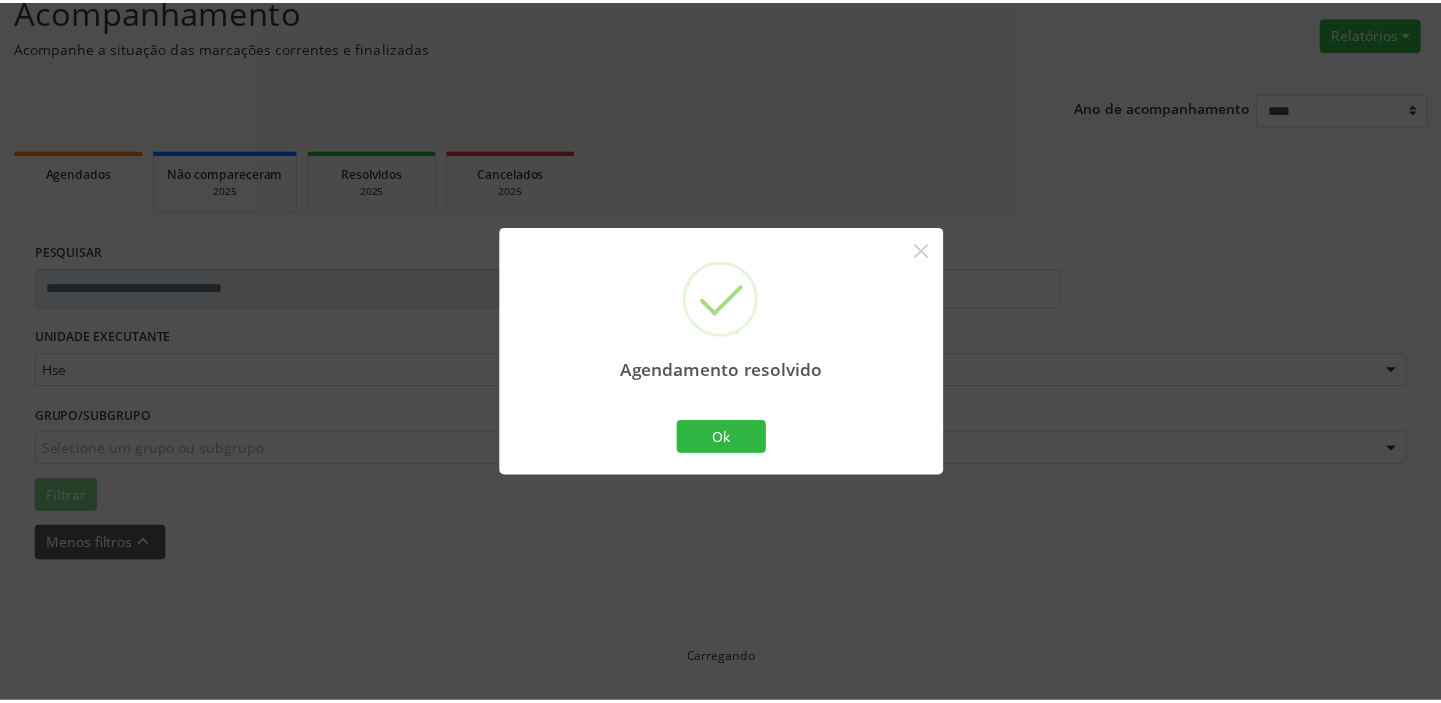 scroll, scrollTop: 148, scrollLeft: 0, axis: vertical 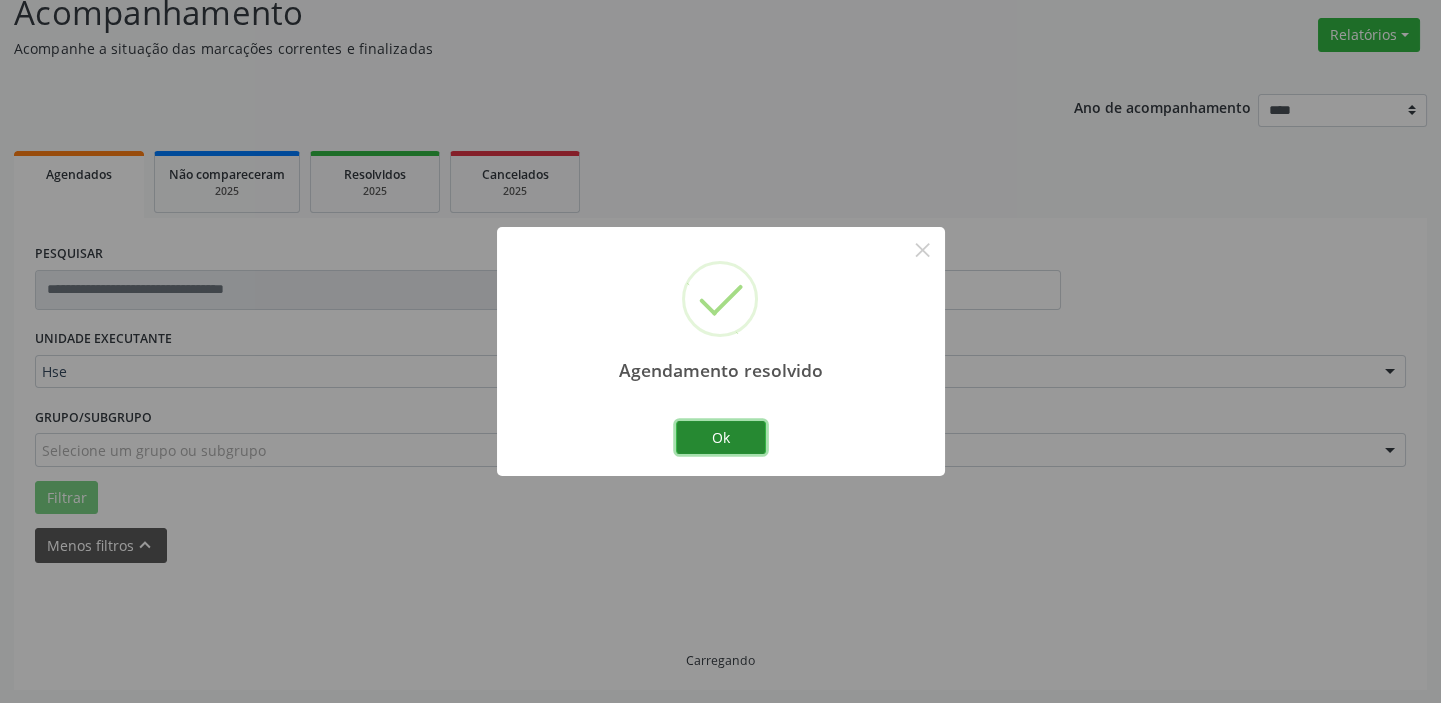 click on "Ok" at bounding box center [721, 438] 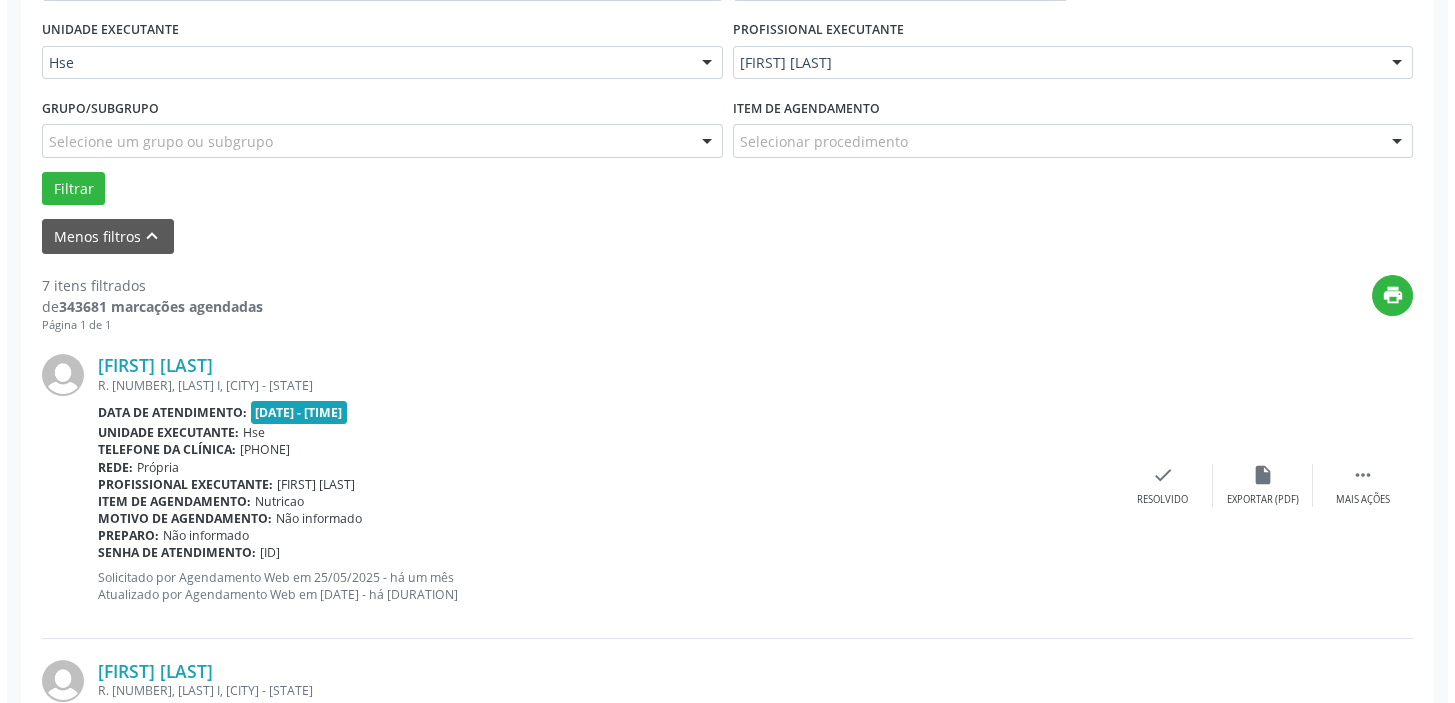 scroll, scrollTop: 511, scrollLeft: 0, axis: vertical 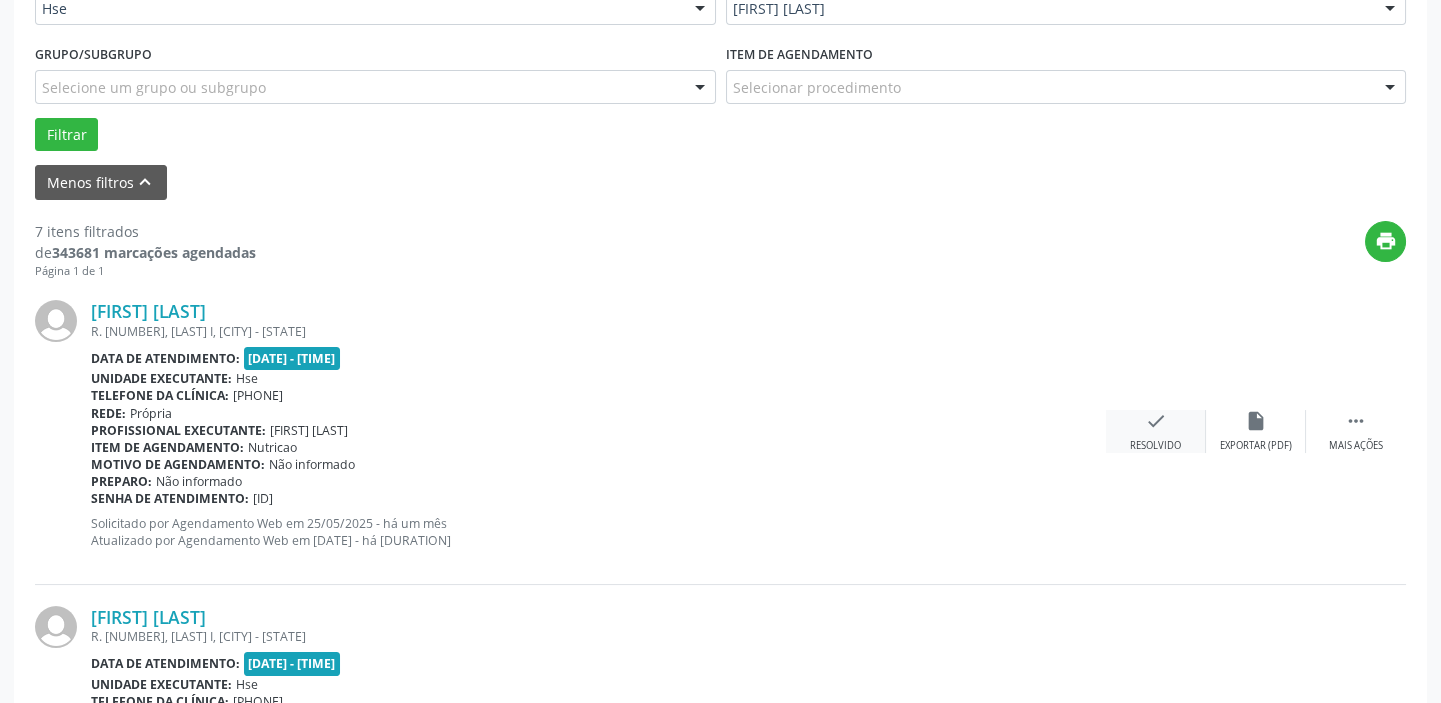 click on "check" at bounding box center (1256, 421) 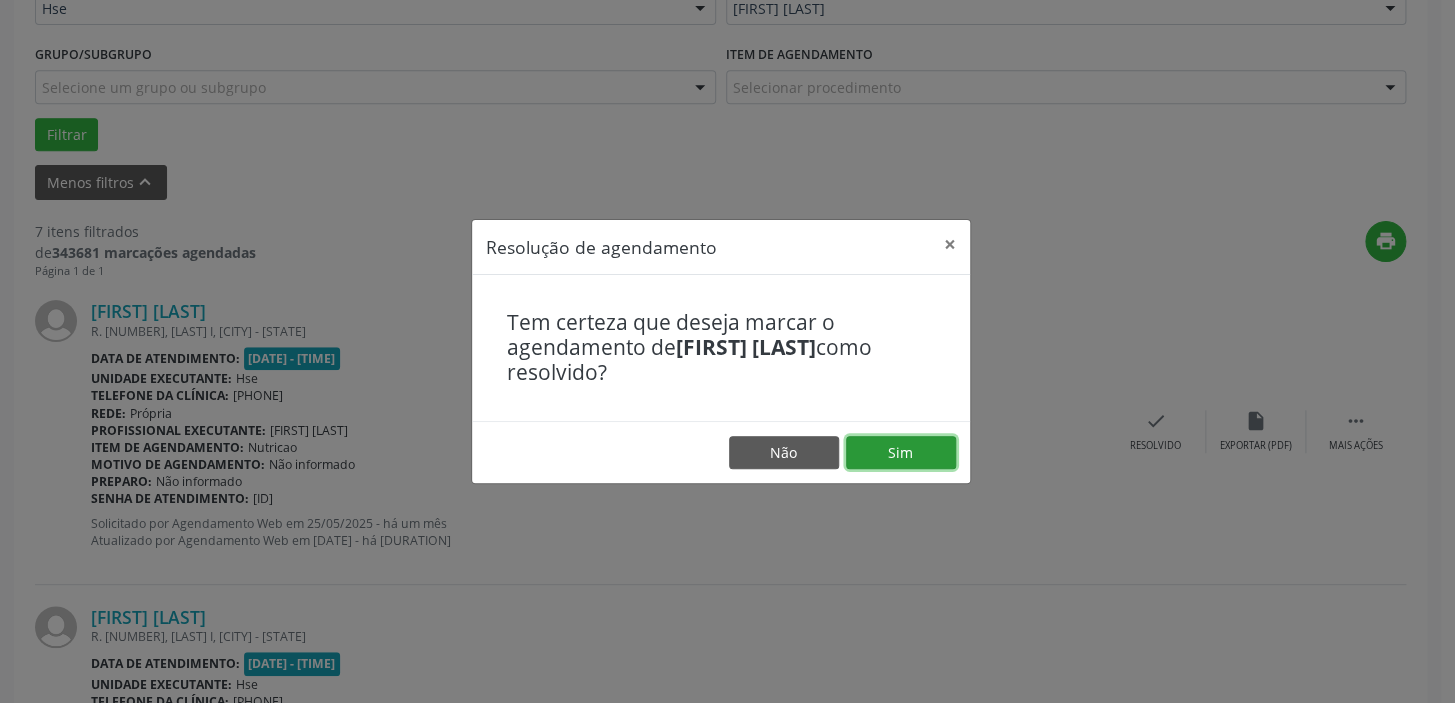 click on "Sim" at bounding box center (901, 453) 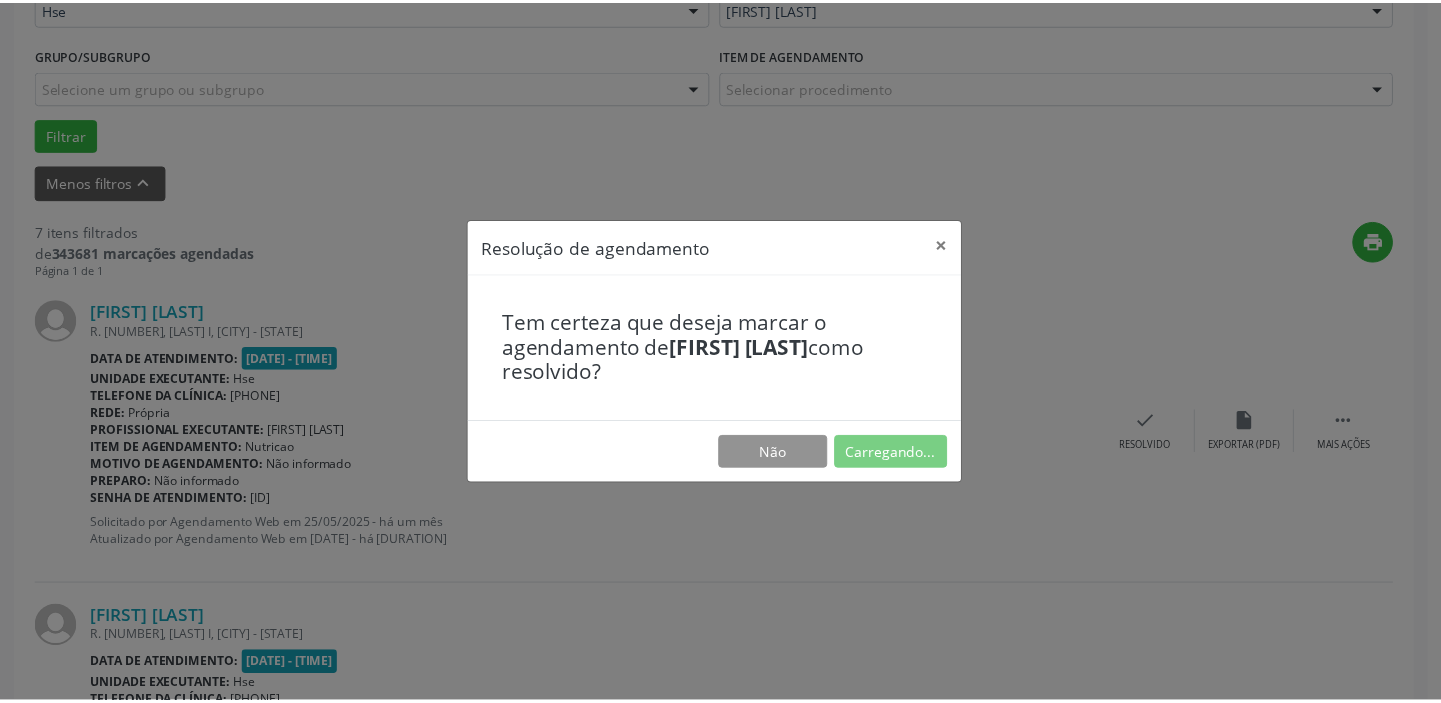 scroll, scrollTop: 148, scrollLeft: 0, axis: vertical 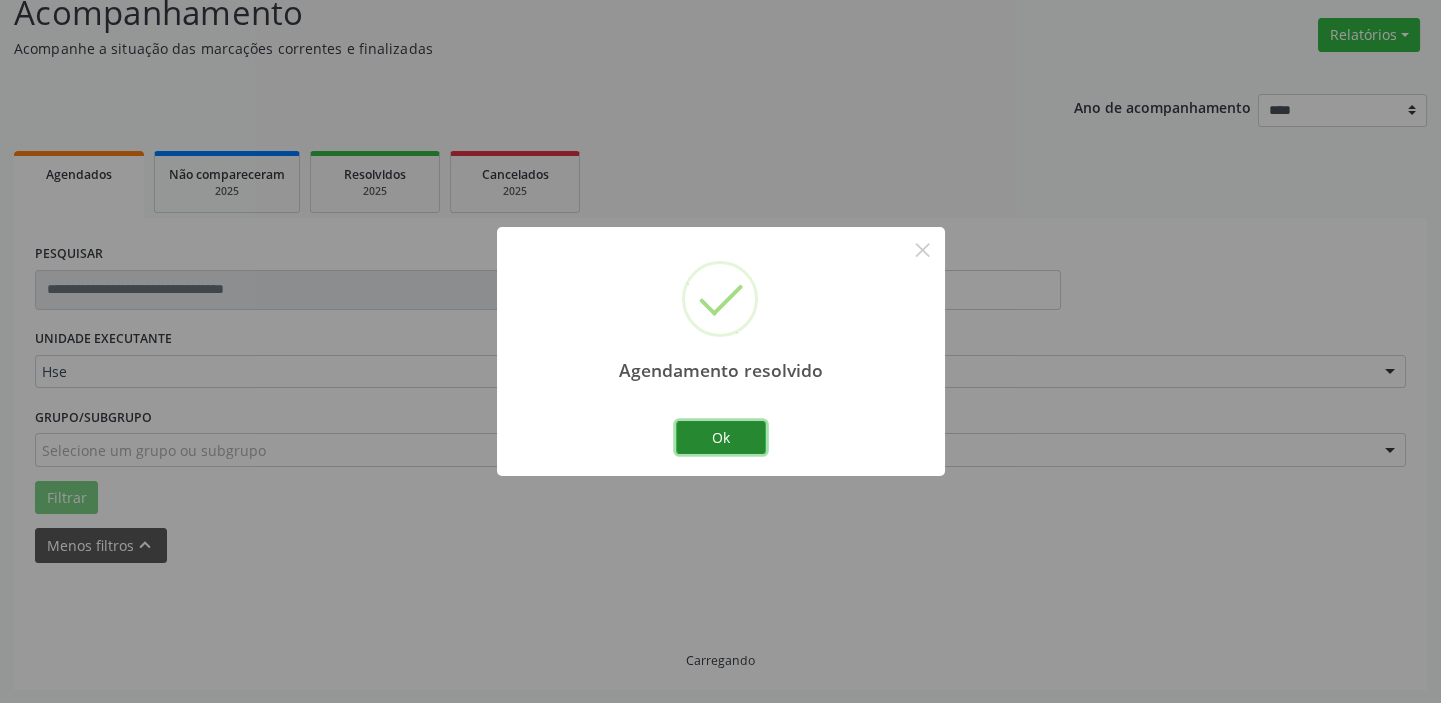 click on "Ok" at bounding box center [721, 438] 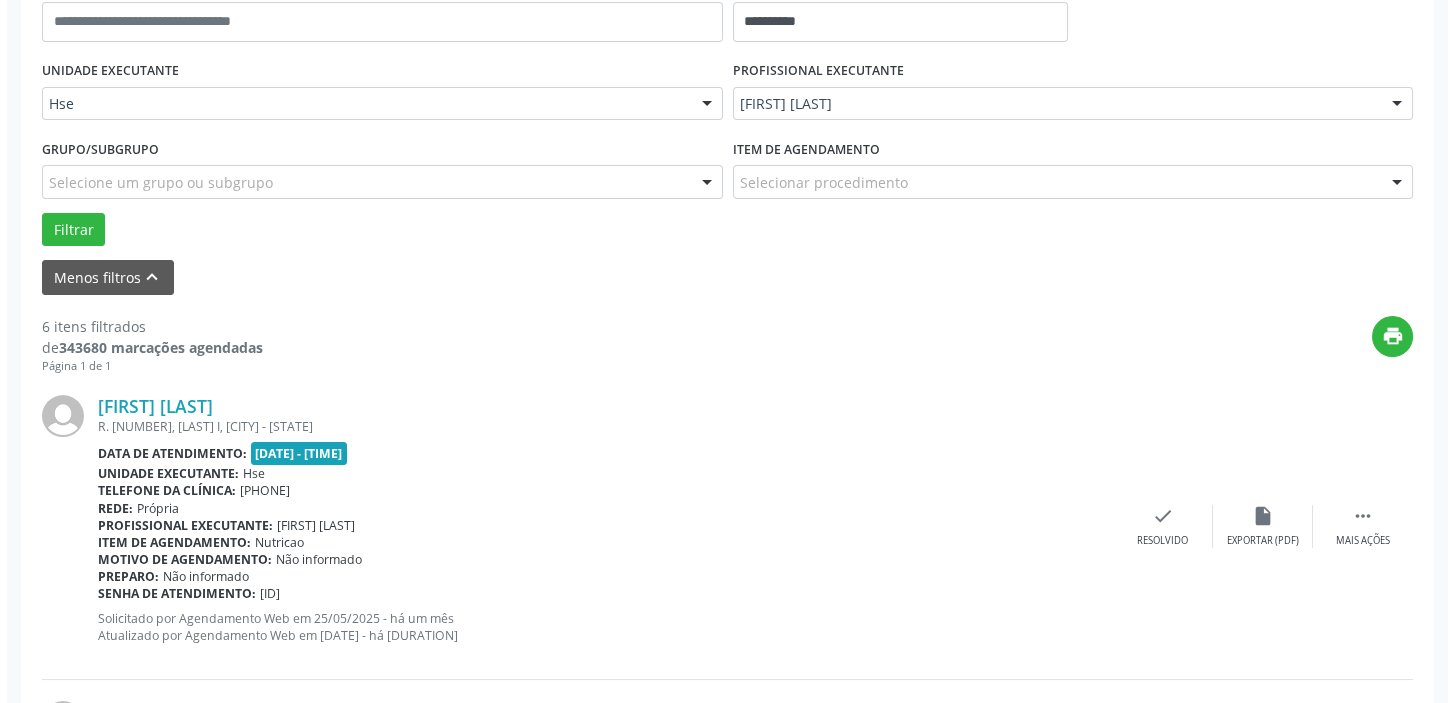 scroll, scrollTop: 420, scrollLeft: 0, axis: vertical 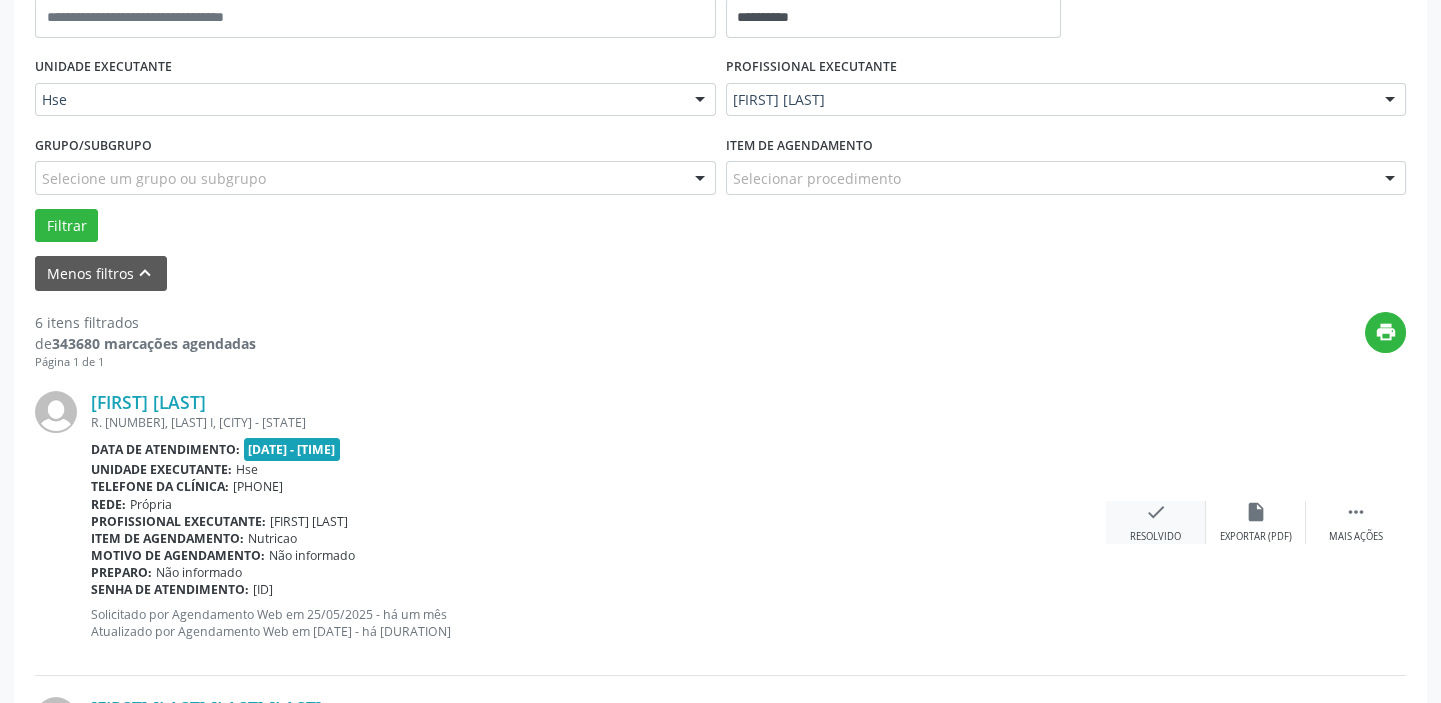 click on "check" at bounding box center [1256, 512] 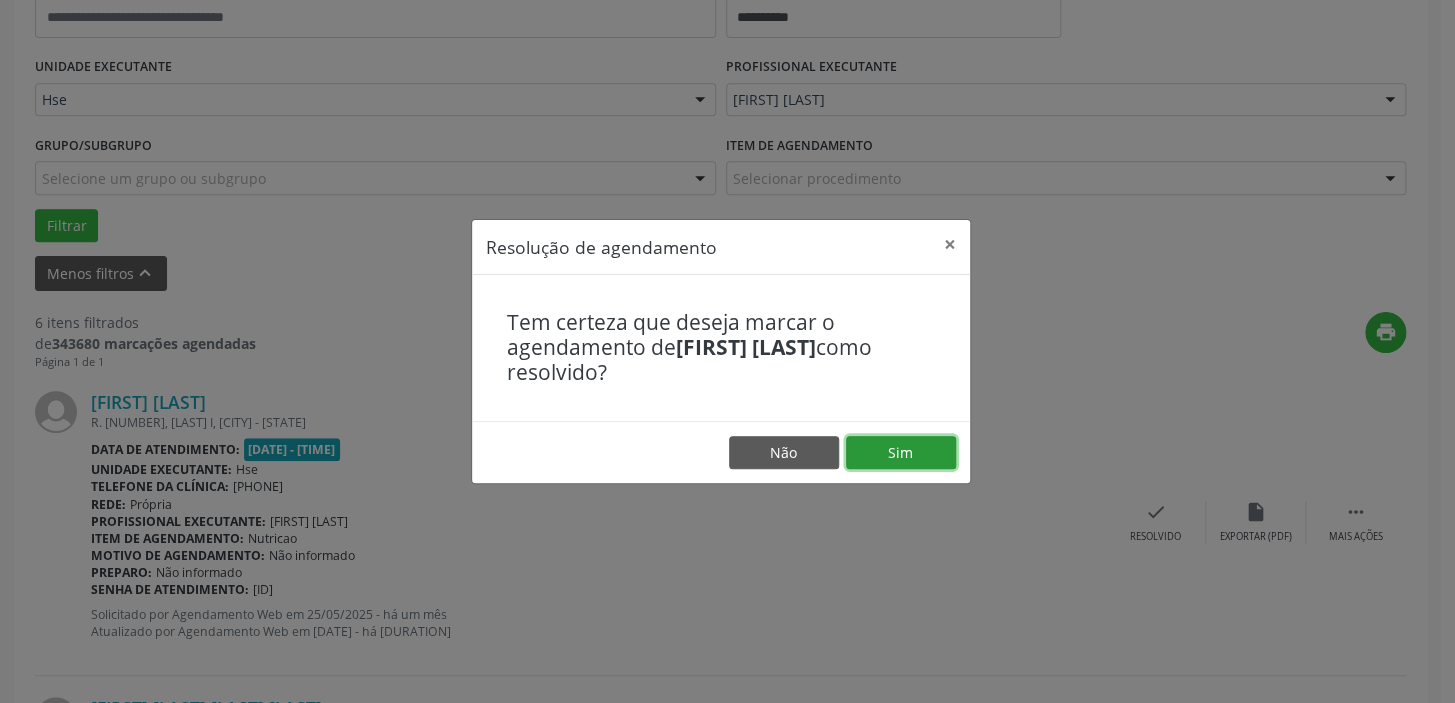 click on "Sim" at bounding box center (901, 453) 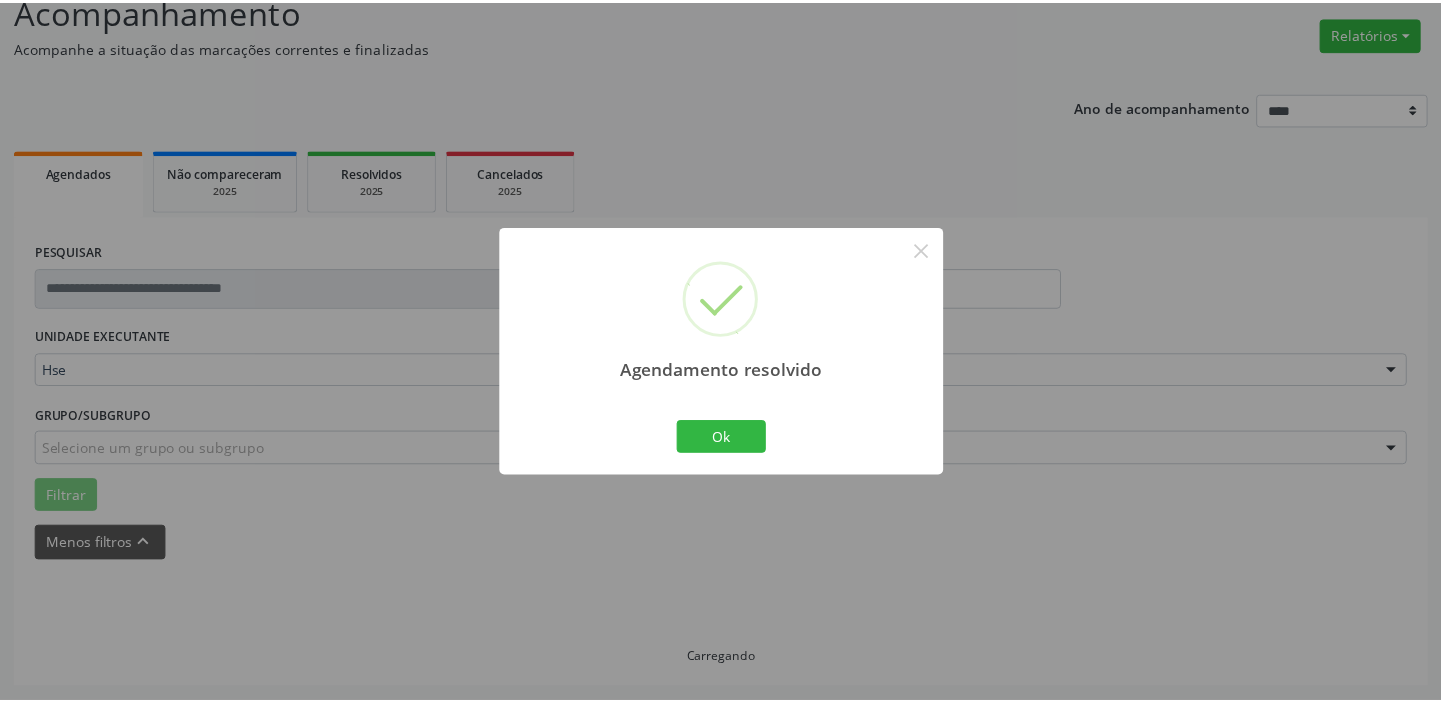 scroll, scrollTop: 148, scrollLeft: 0, axis: vertical 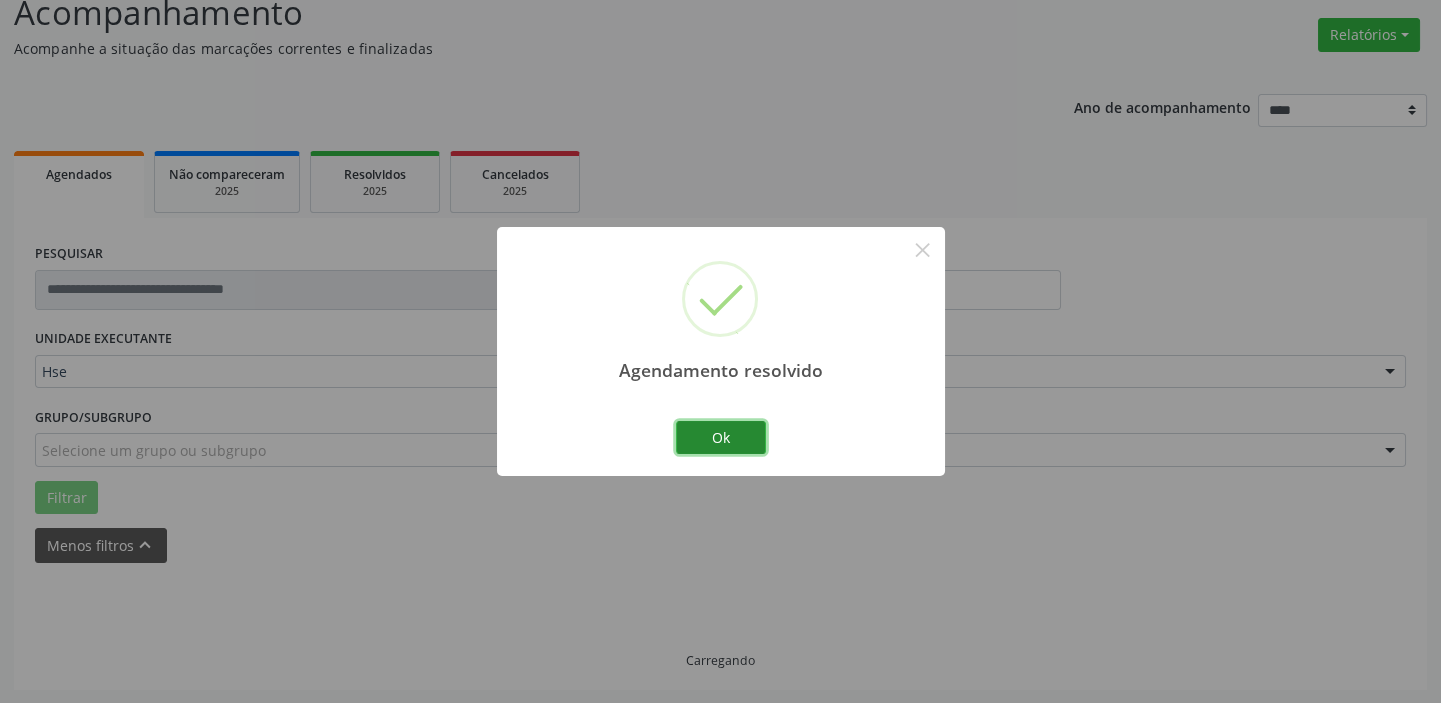 click on "Ok" at bounding box center [721, 438] 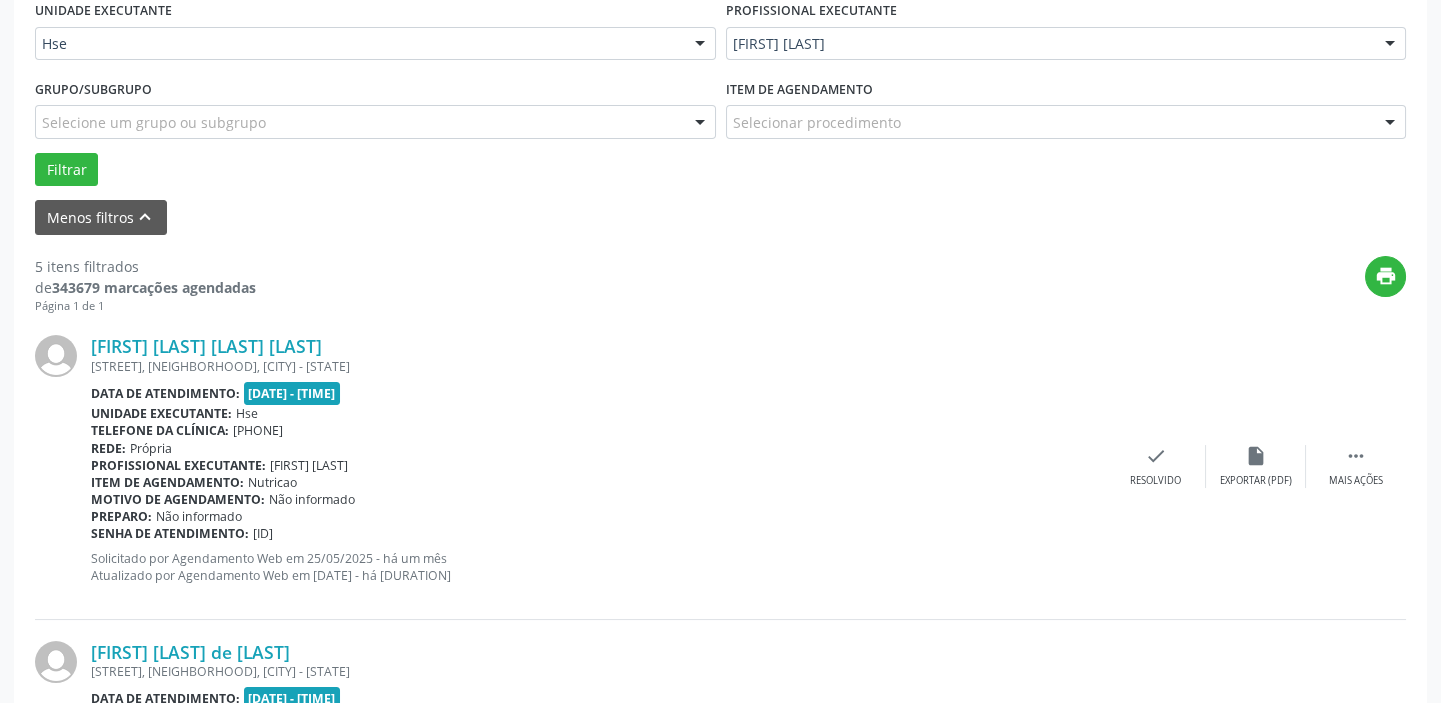 scroll, scrollTop: 511, scrollLeft: 0, axis: vertical 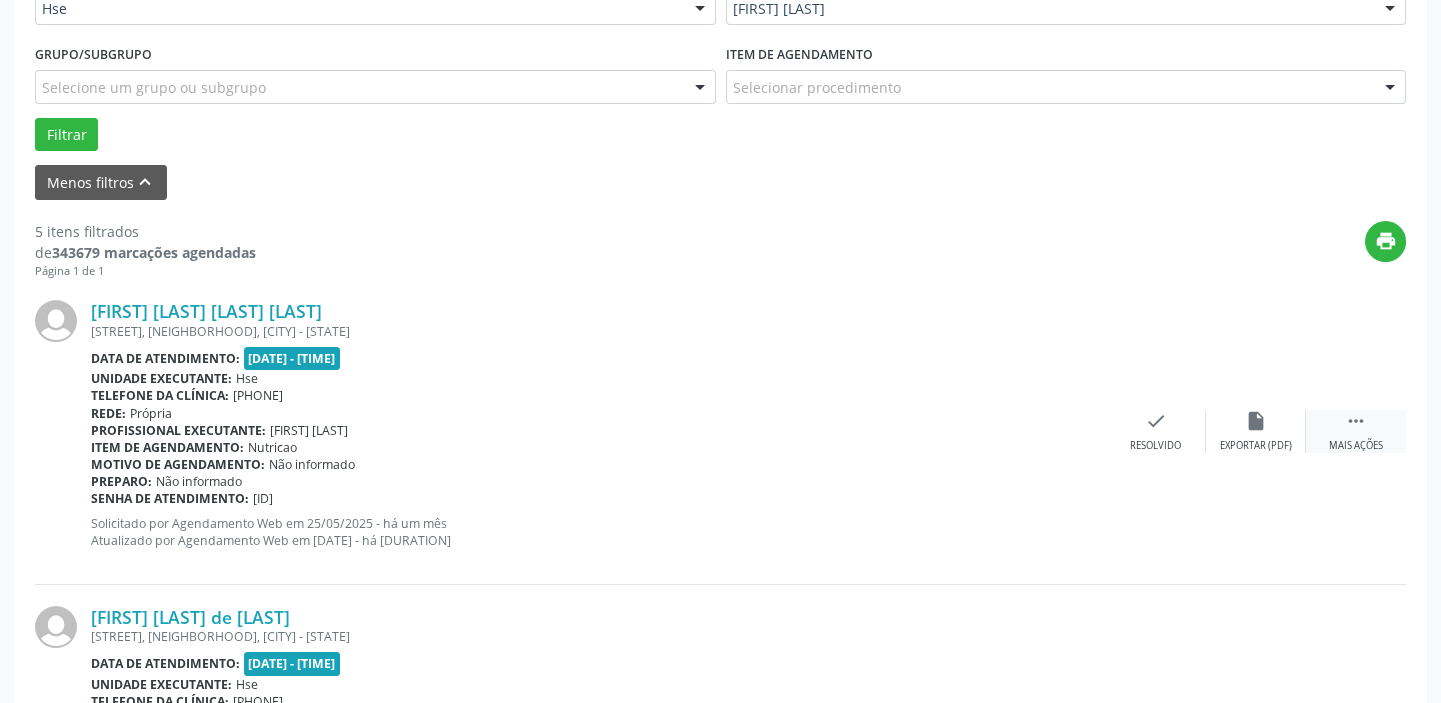 click on "
Mais ações" at bounding box center [1356, 431] 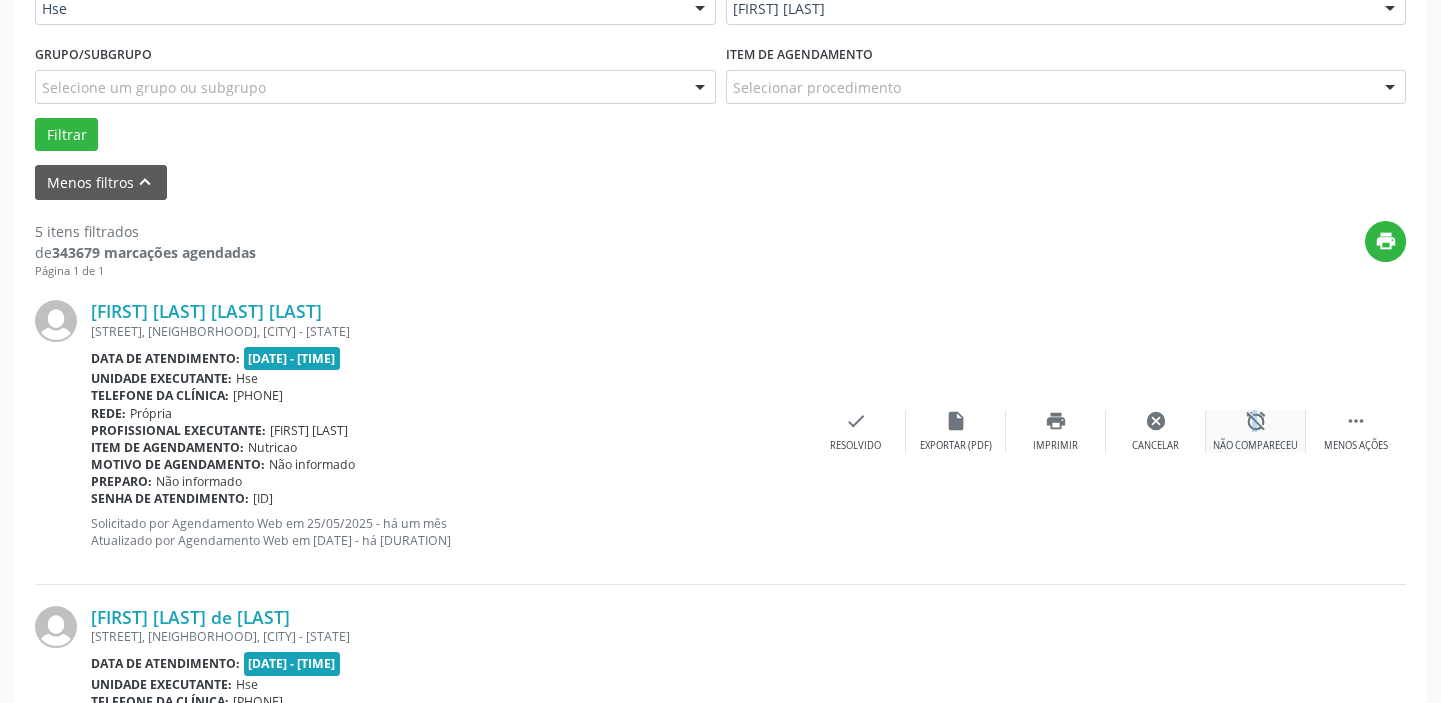 click on "alarm_off" at bounding box center (1256, 421) 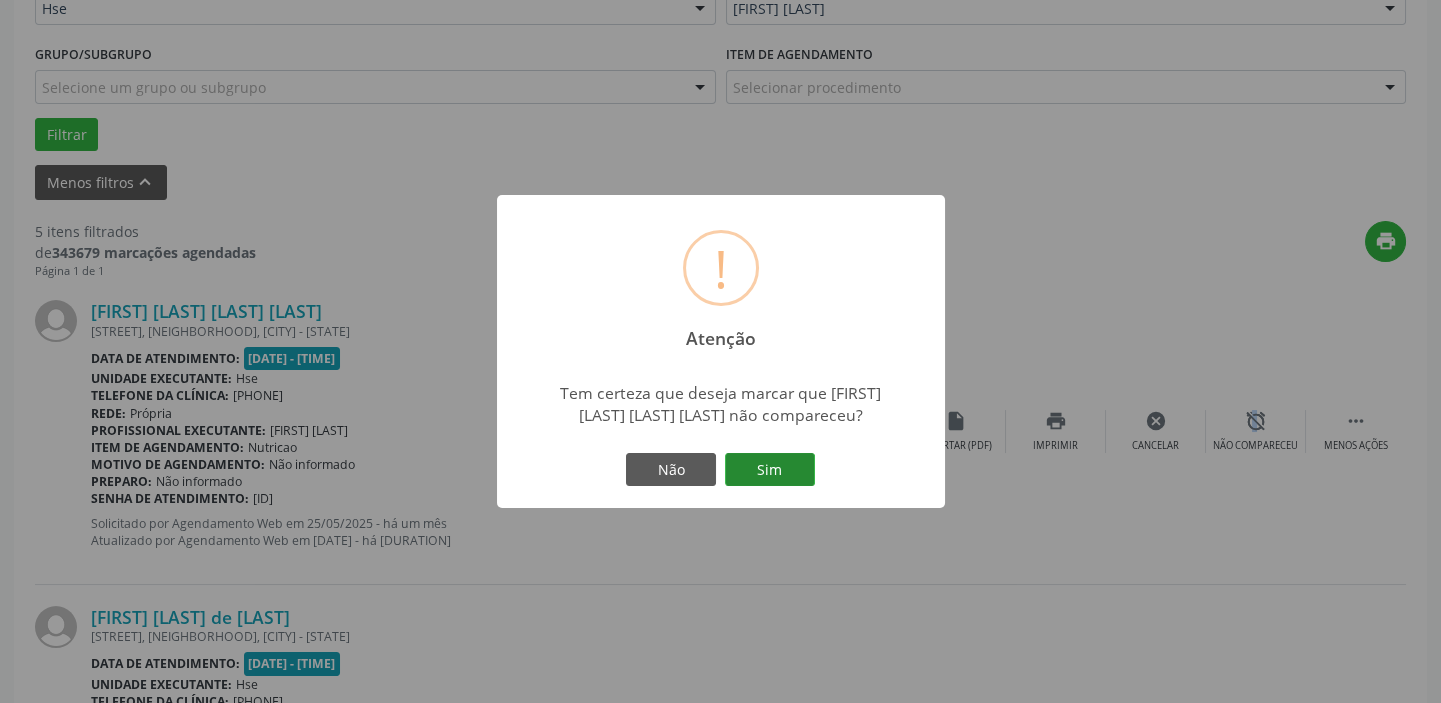 click on "Sim" at bounding box center [770, 470] 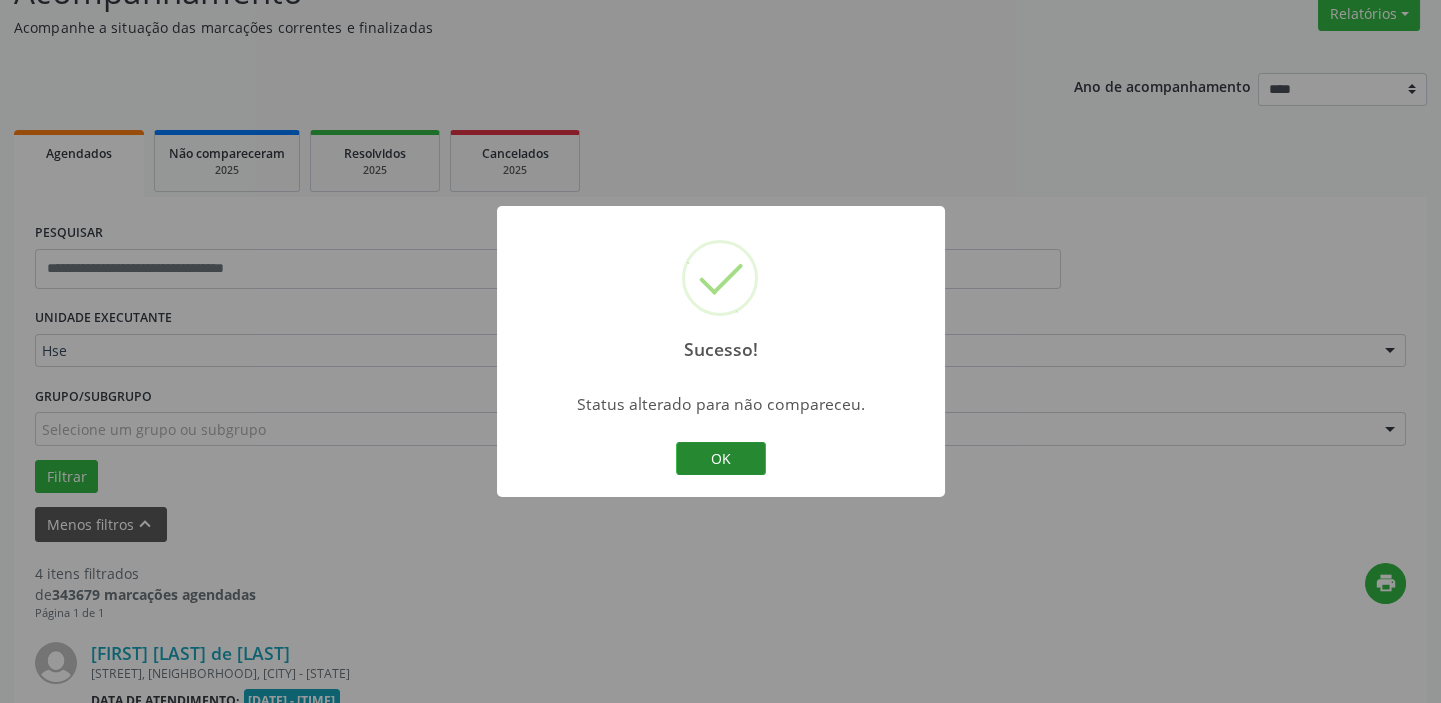 scroll, scrollTop: 511, scrollLeft: 0, axis: vertical 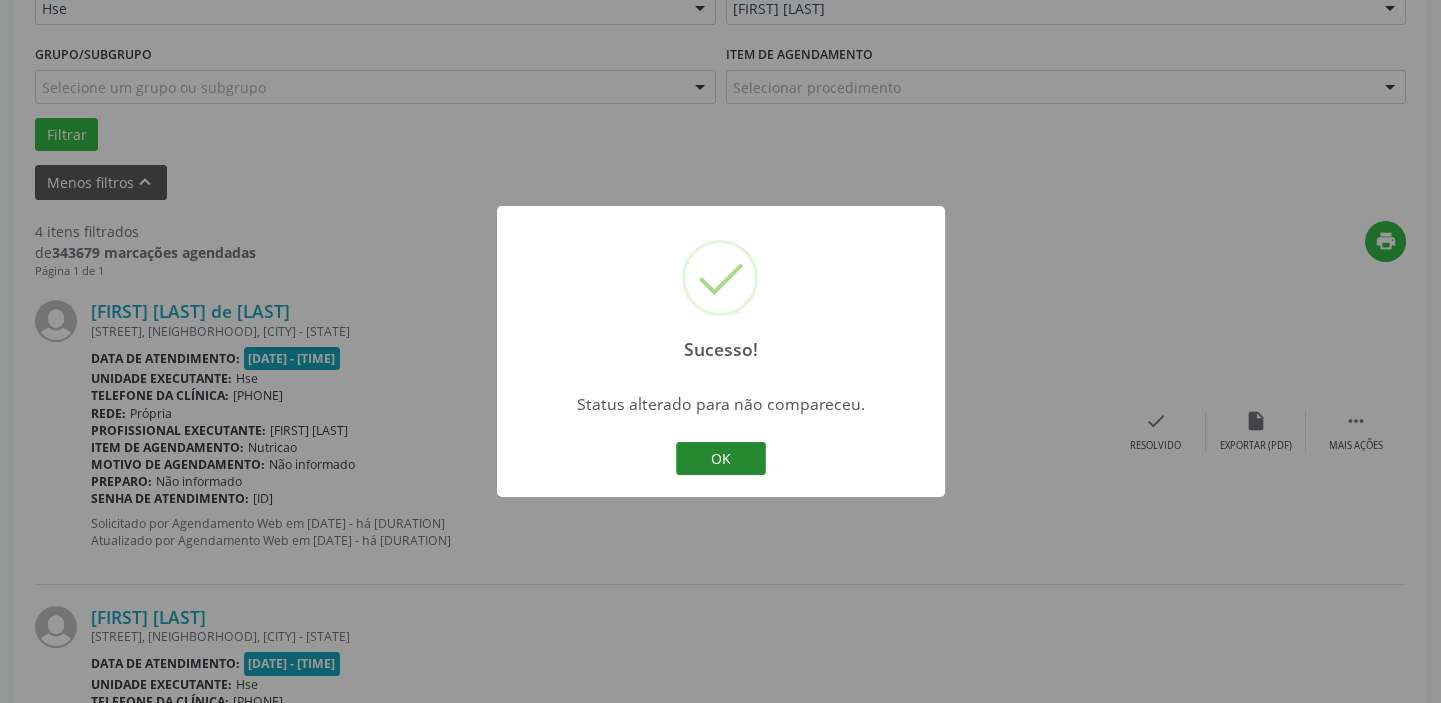 click on "OK" at bounding box center [721, 459] 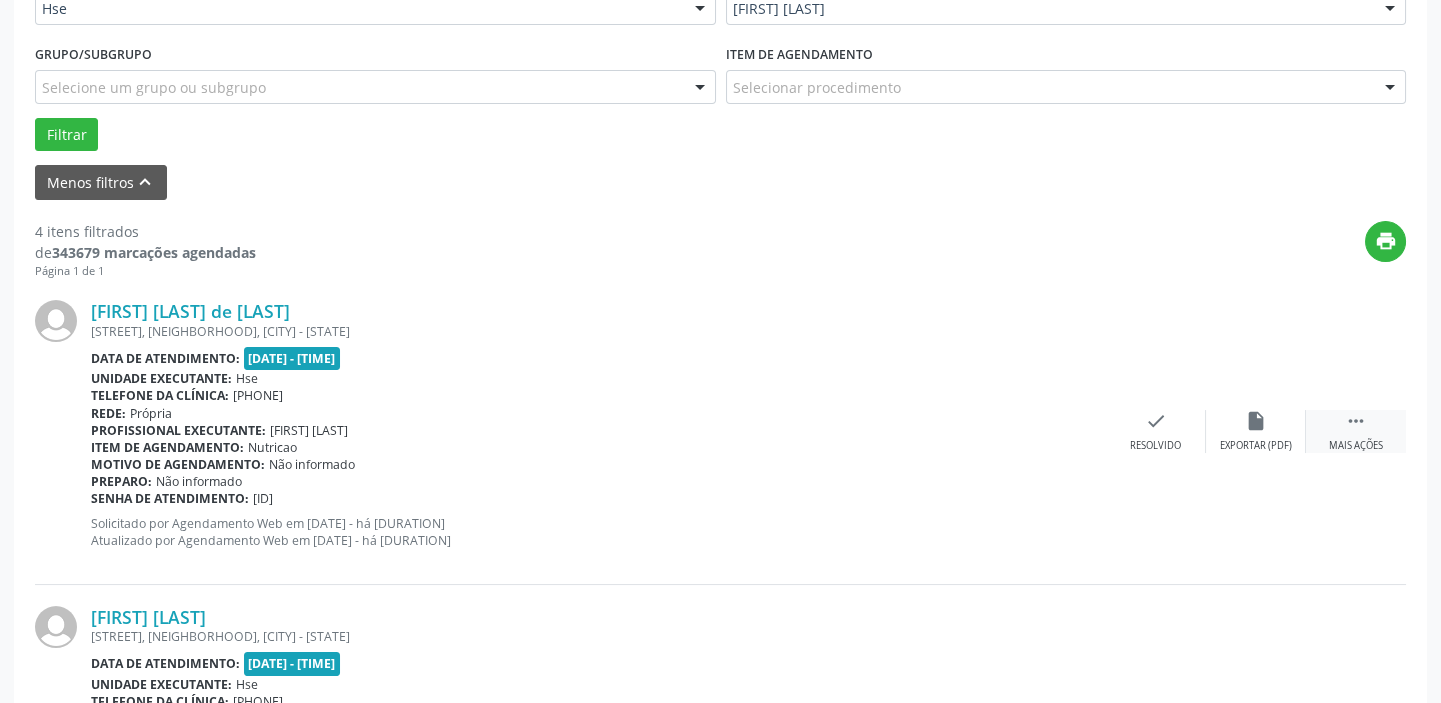click on "
Mais ações" at bounding box center (1356, 431) 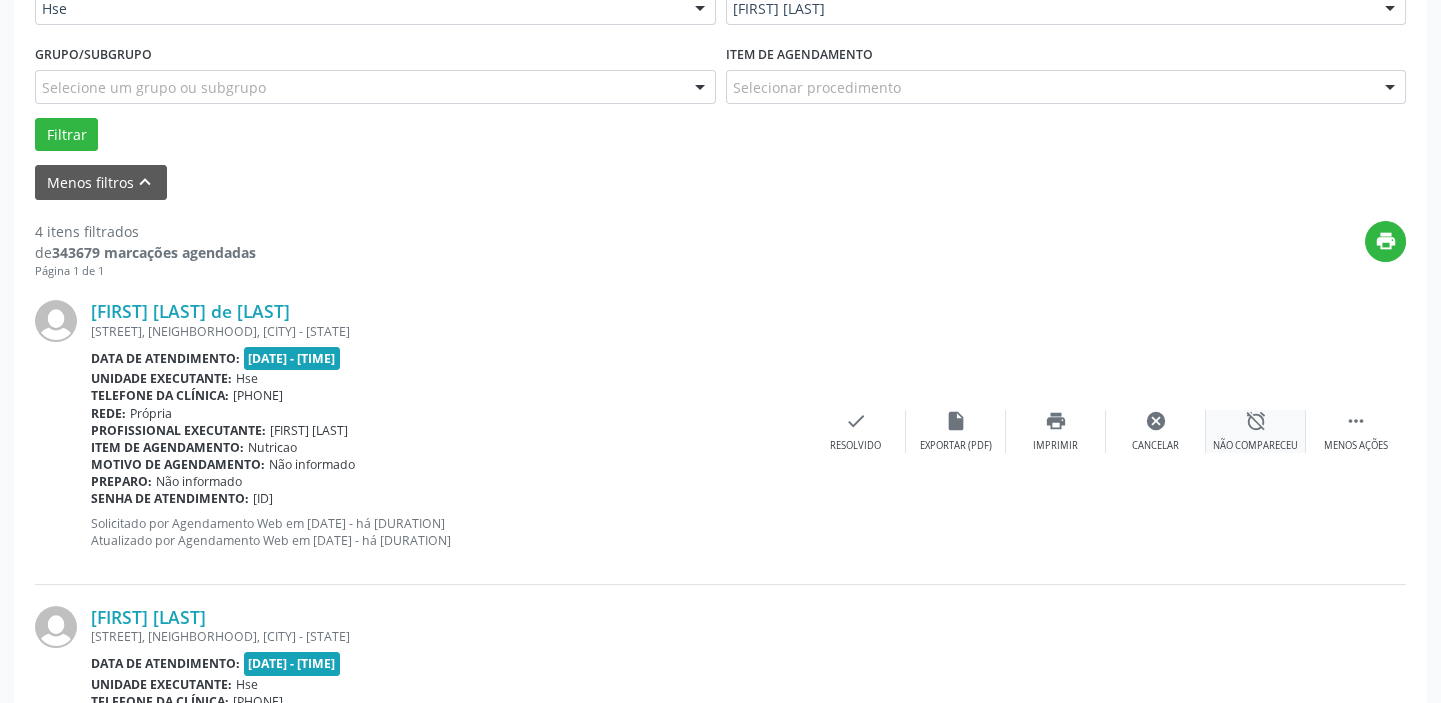 click on "alarm_off" at bounding box center [1256, 421] 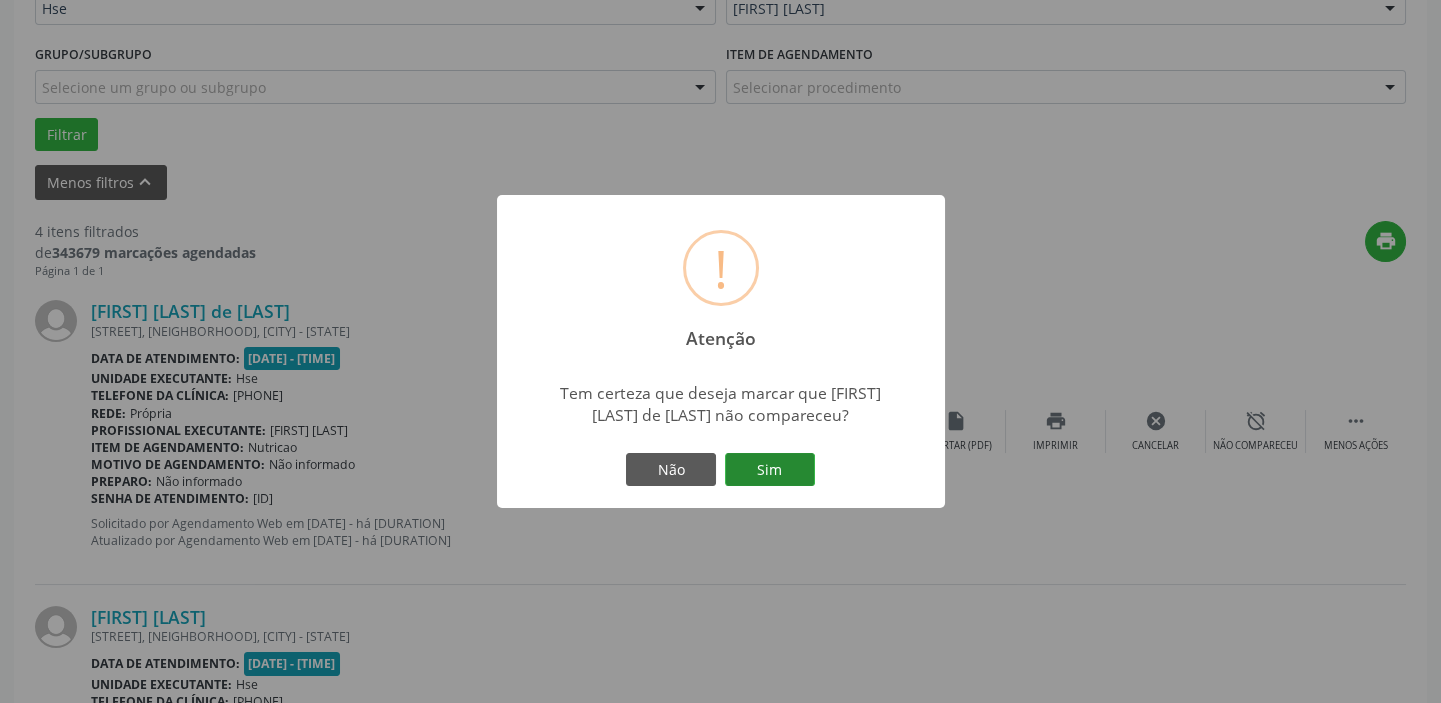 click on "Sim" at bounding box center [770, 470] 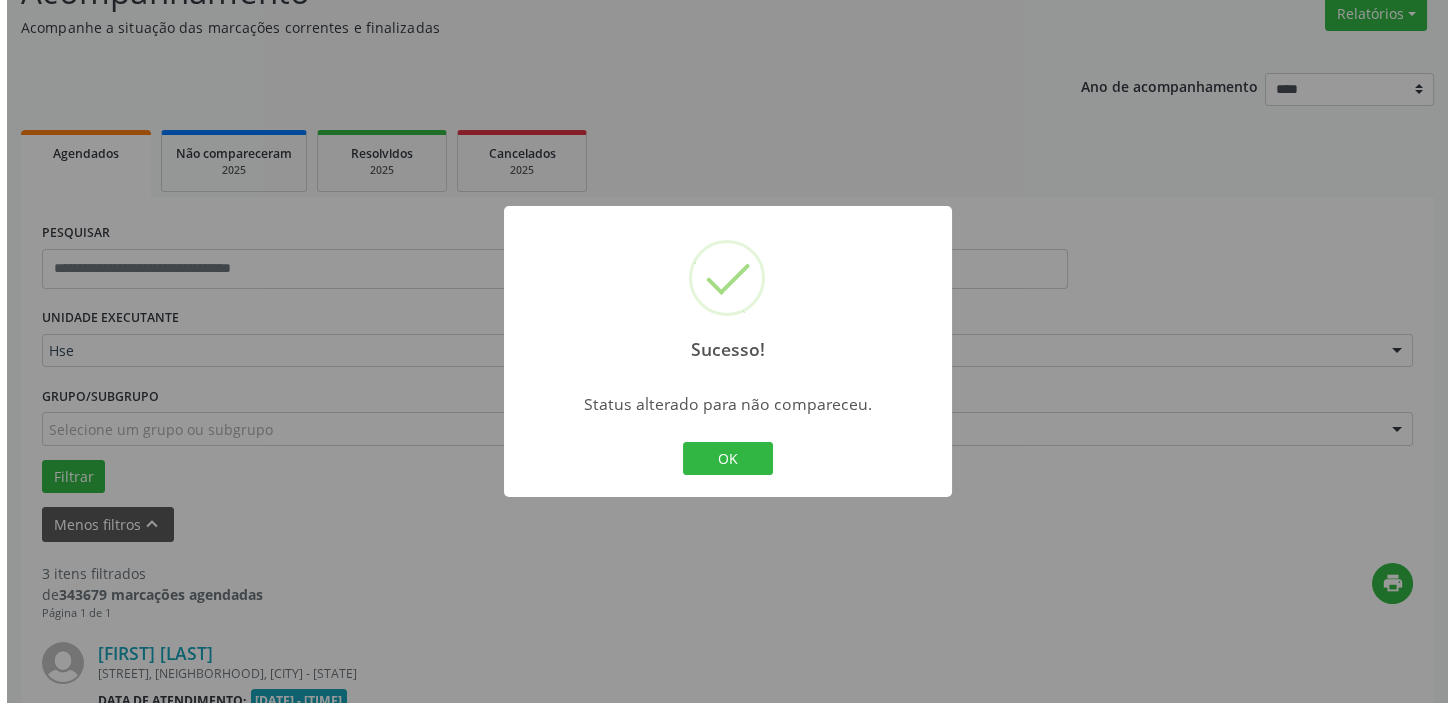 scroll, scrollTop: 511, scrollLeft: 0, axis: vertical 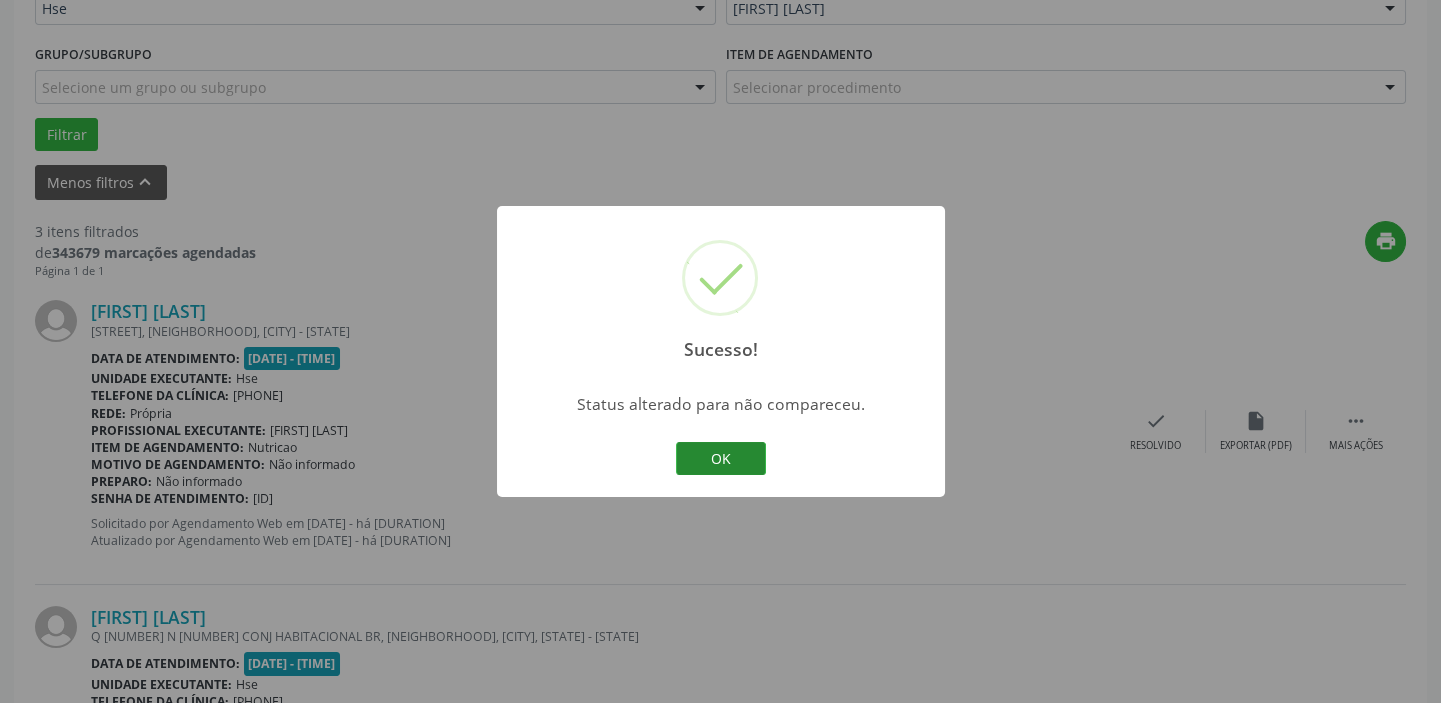 click on "OK" at bounding box center [721, 459] 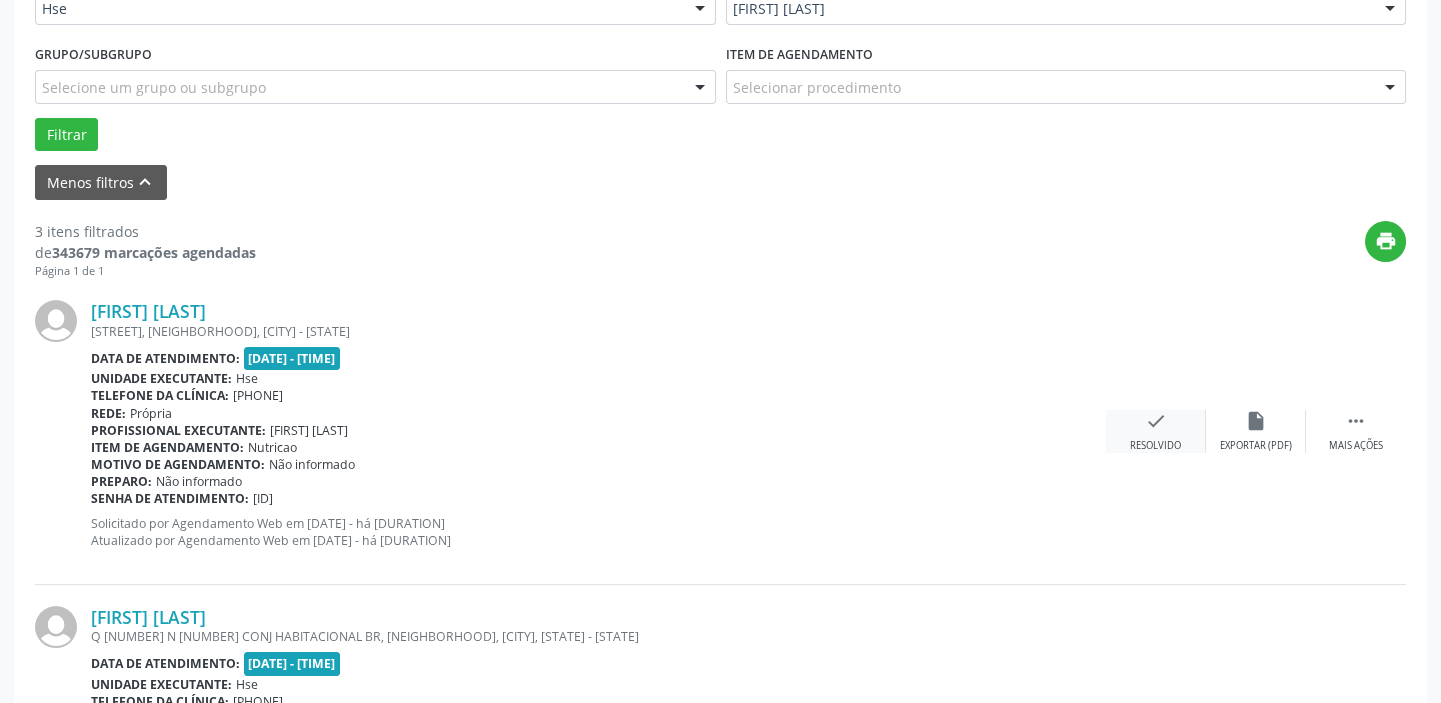 click on "Resolvido" at bounding box center (1256, 446) 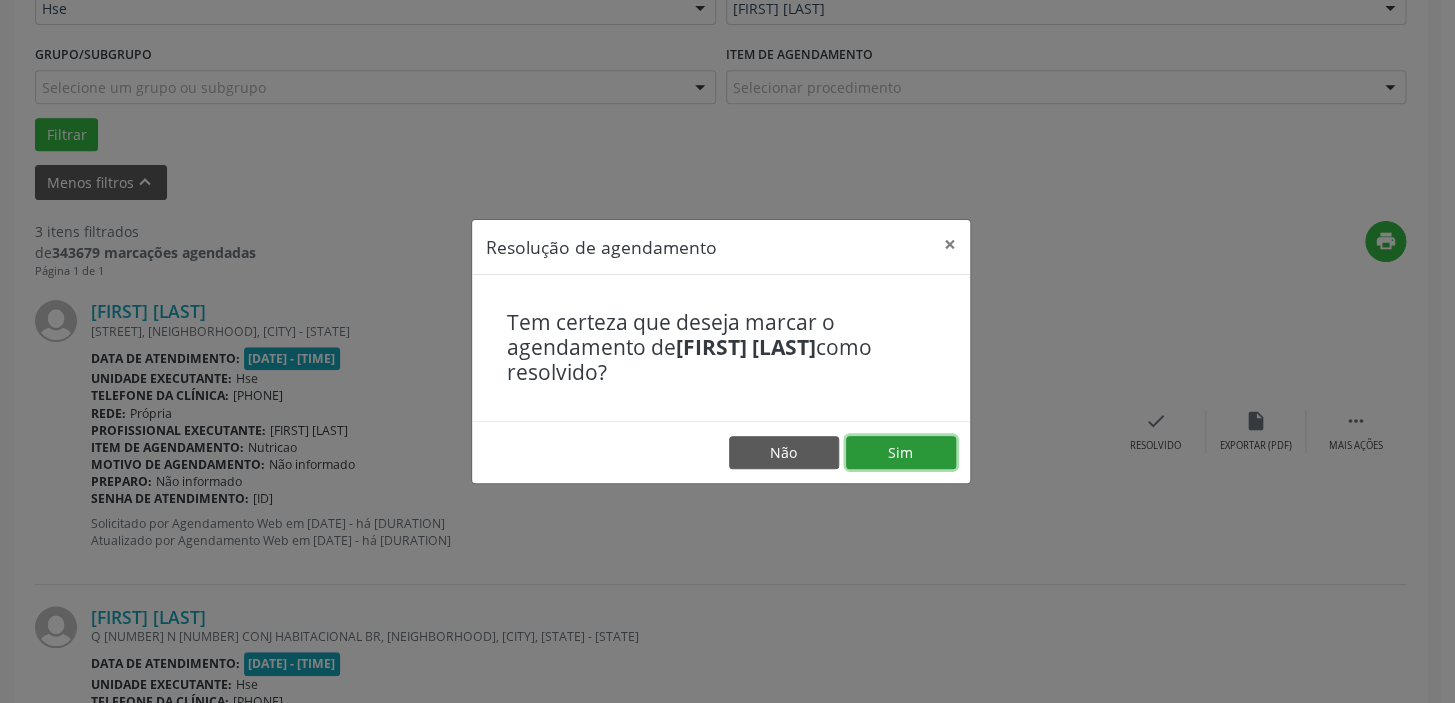 click on "Sim" at bounding box center (901, 453) 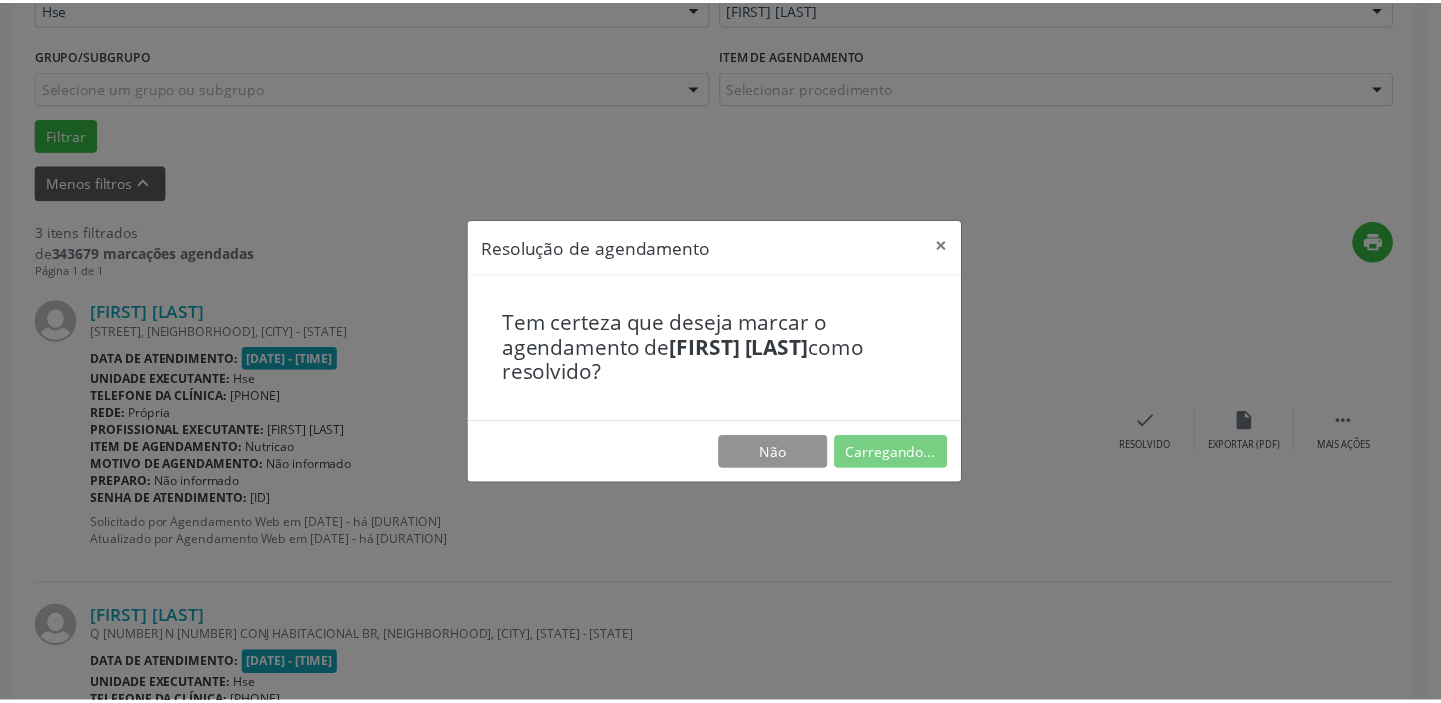 scroll, scrollTop: 148, scrollLeft: 0, axis: vertical 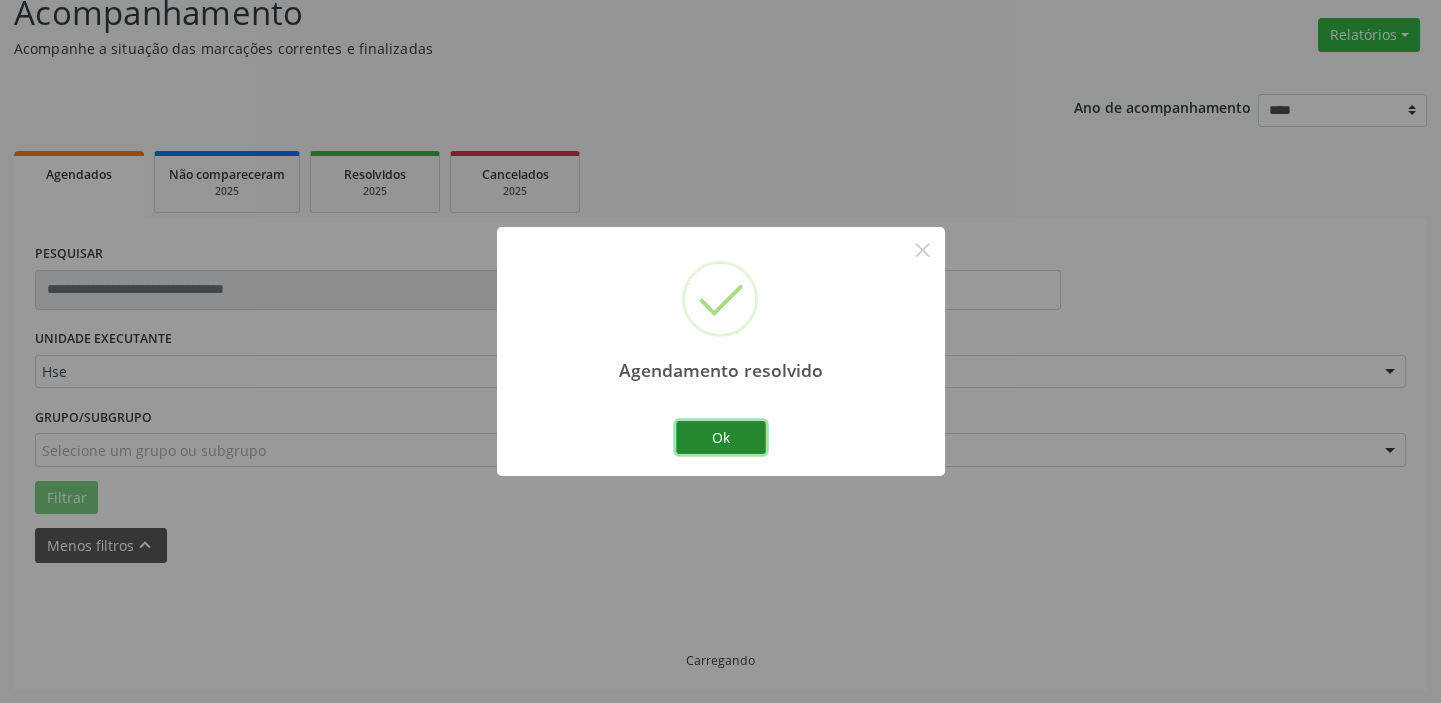 click on "Ok" at bounding box center (721, 438) 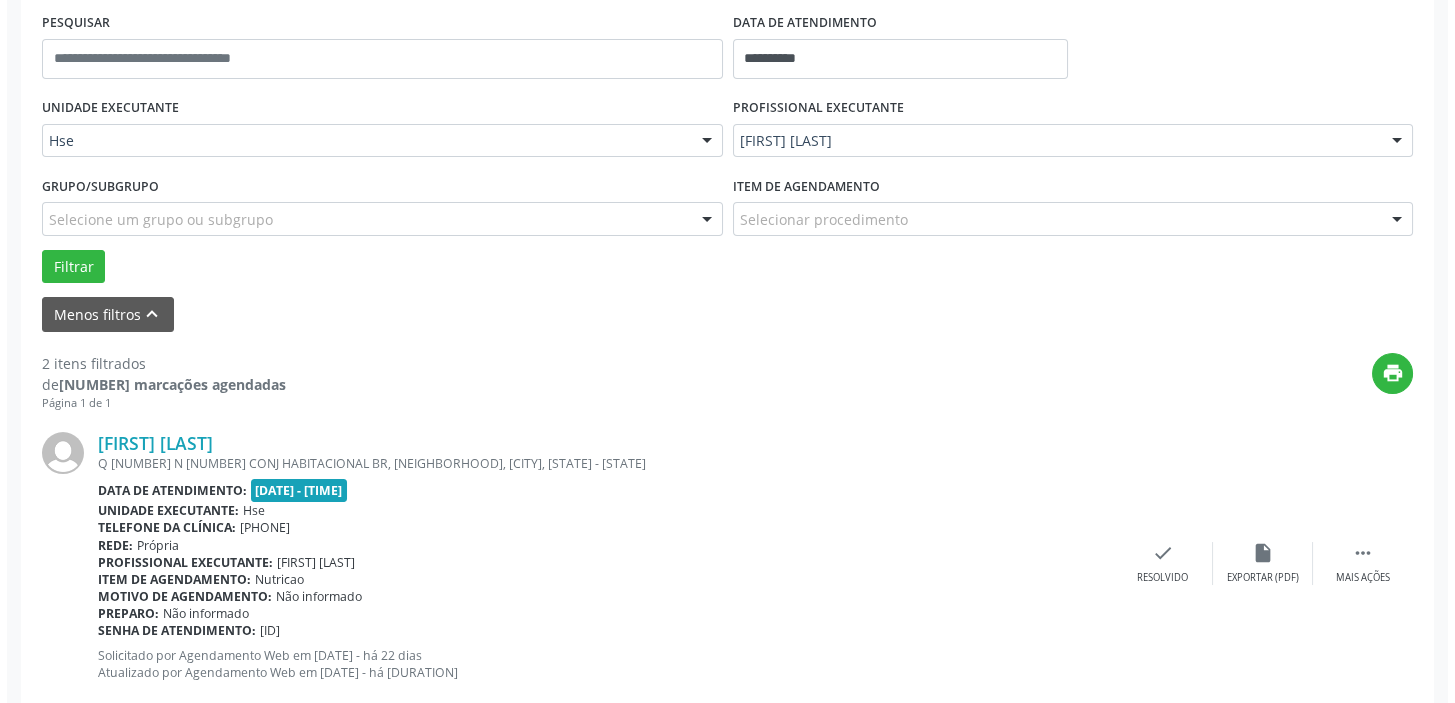 scroll, scrollTop: 420, scrollLeft: 0, axis: vertical 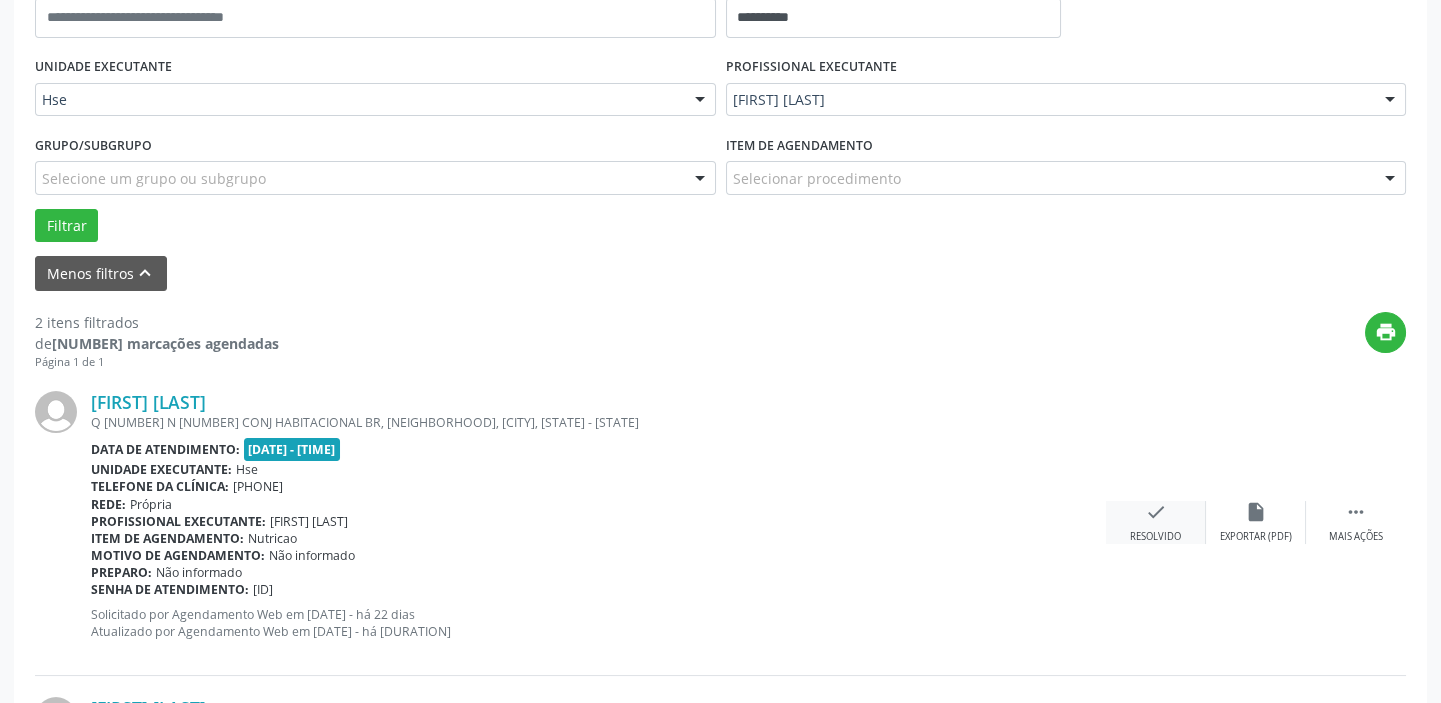click on "check" at bounding box center [1256, 512] 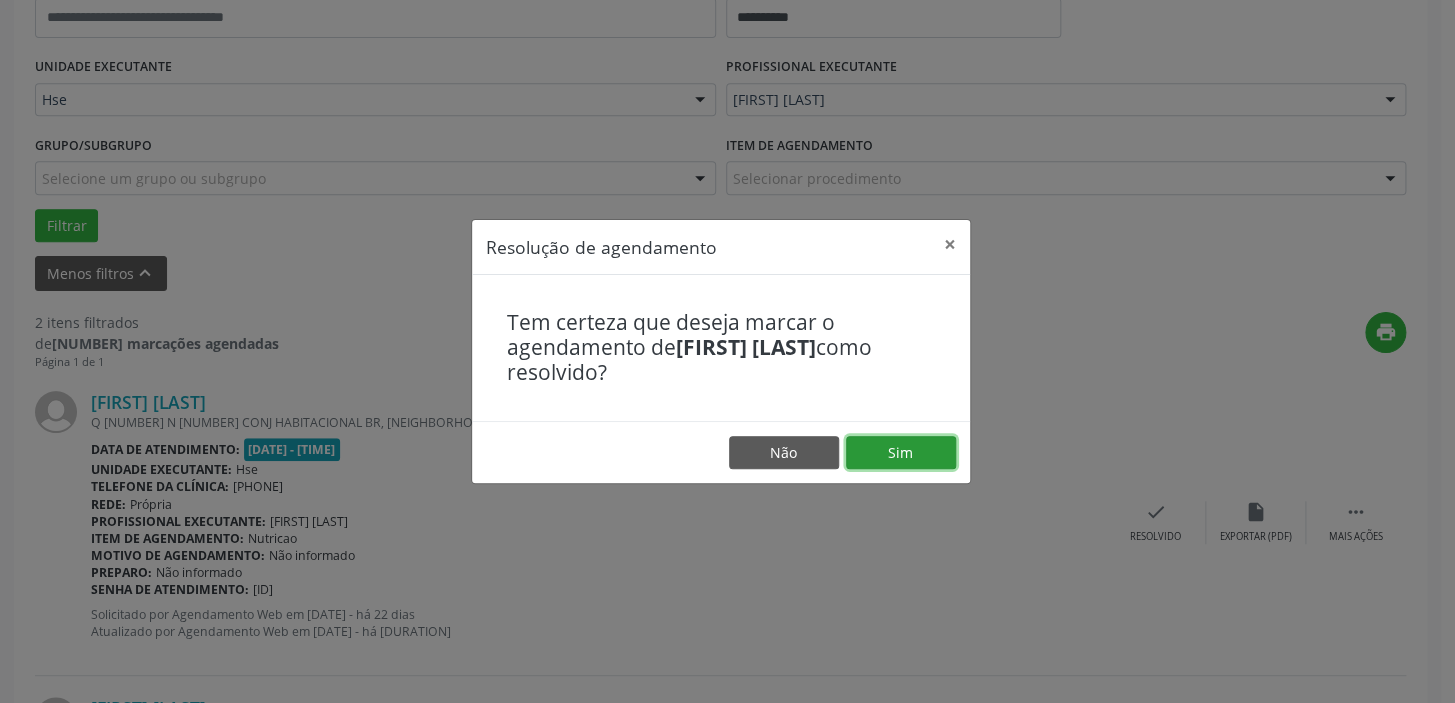 click on "Sim" at bounding box center [901, 453] 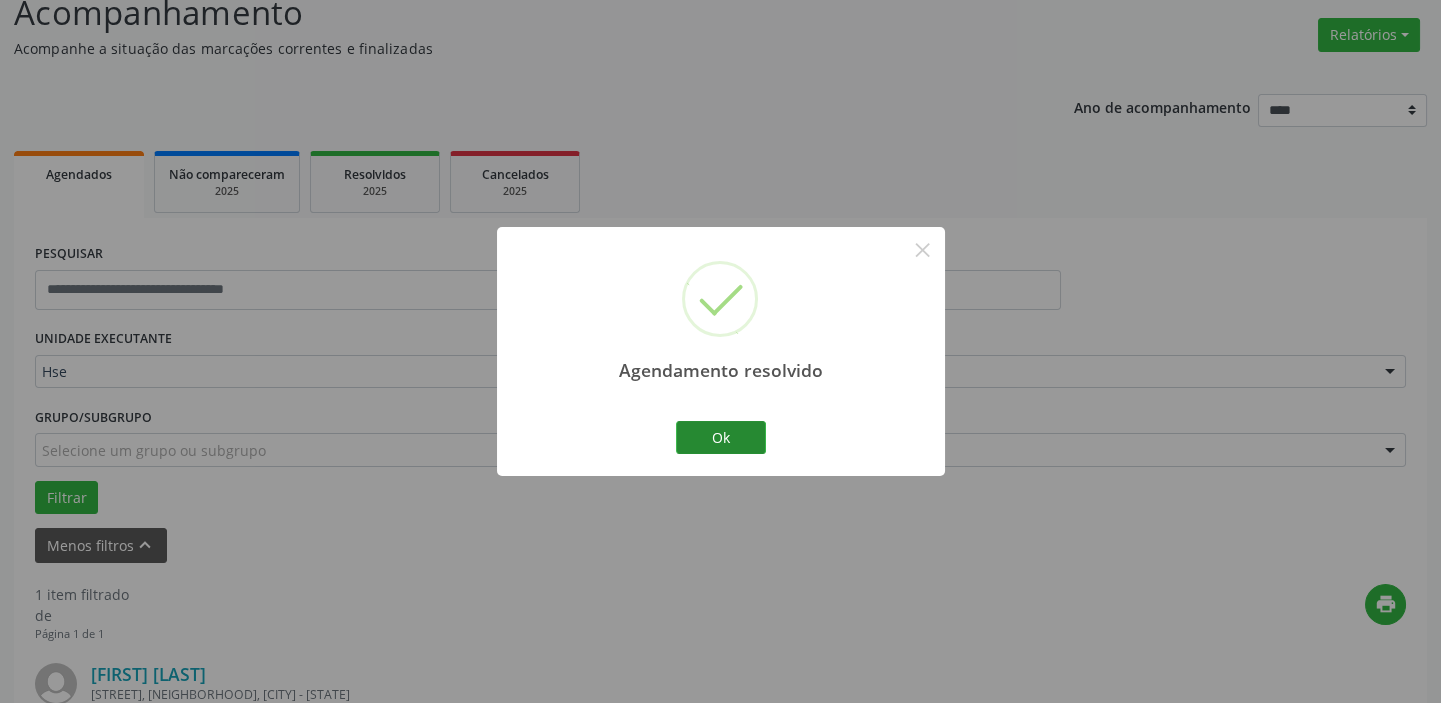 scroll, scrollTop: 420, scrollLeft: 0, axis: vertical 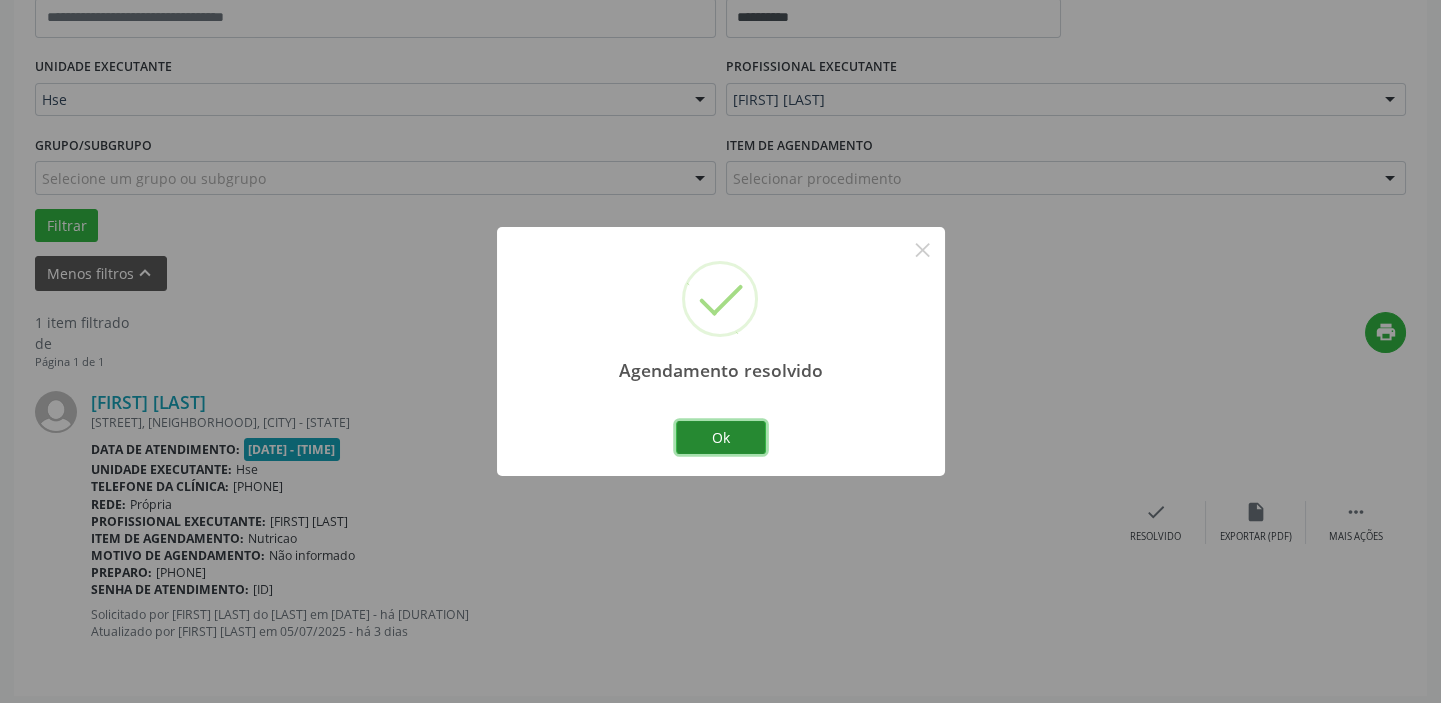 click on "Ok" at bounding box center [721, 438] 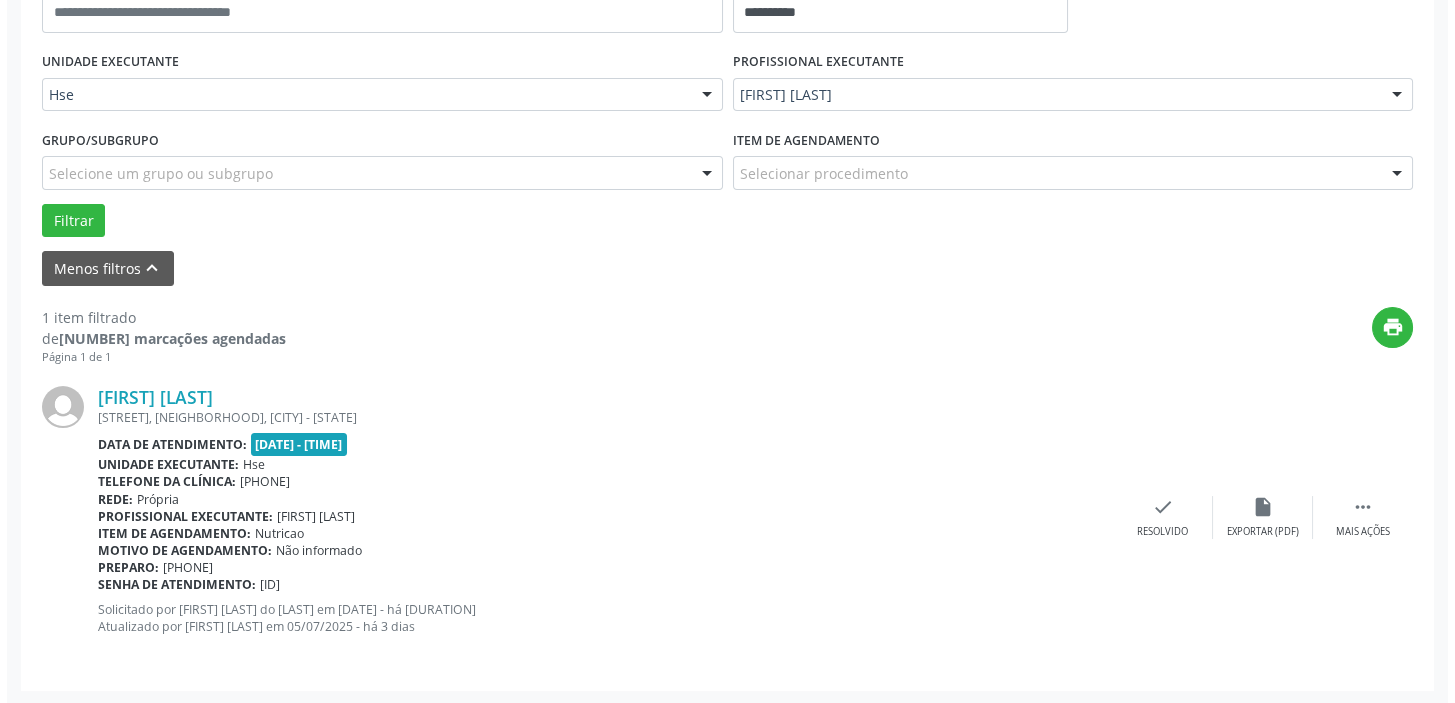 scroll, scrollTop: 426, scrollLeft: 0, axis: vertical 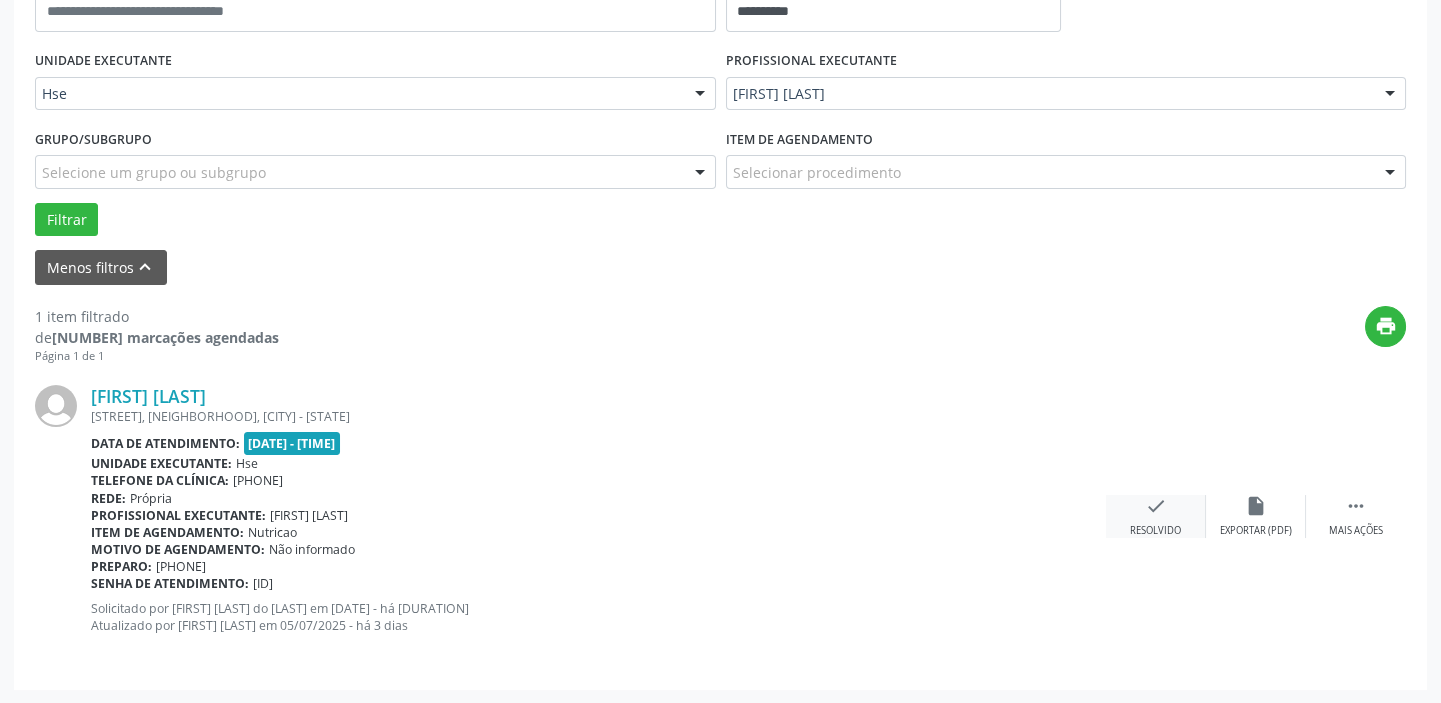 click on "check
Resolvido" at bounding box center (1156, 516) 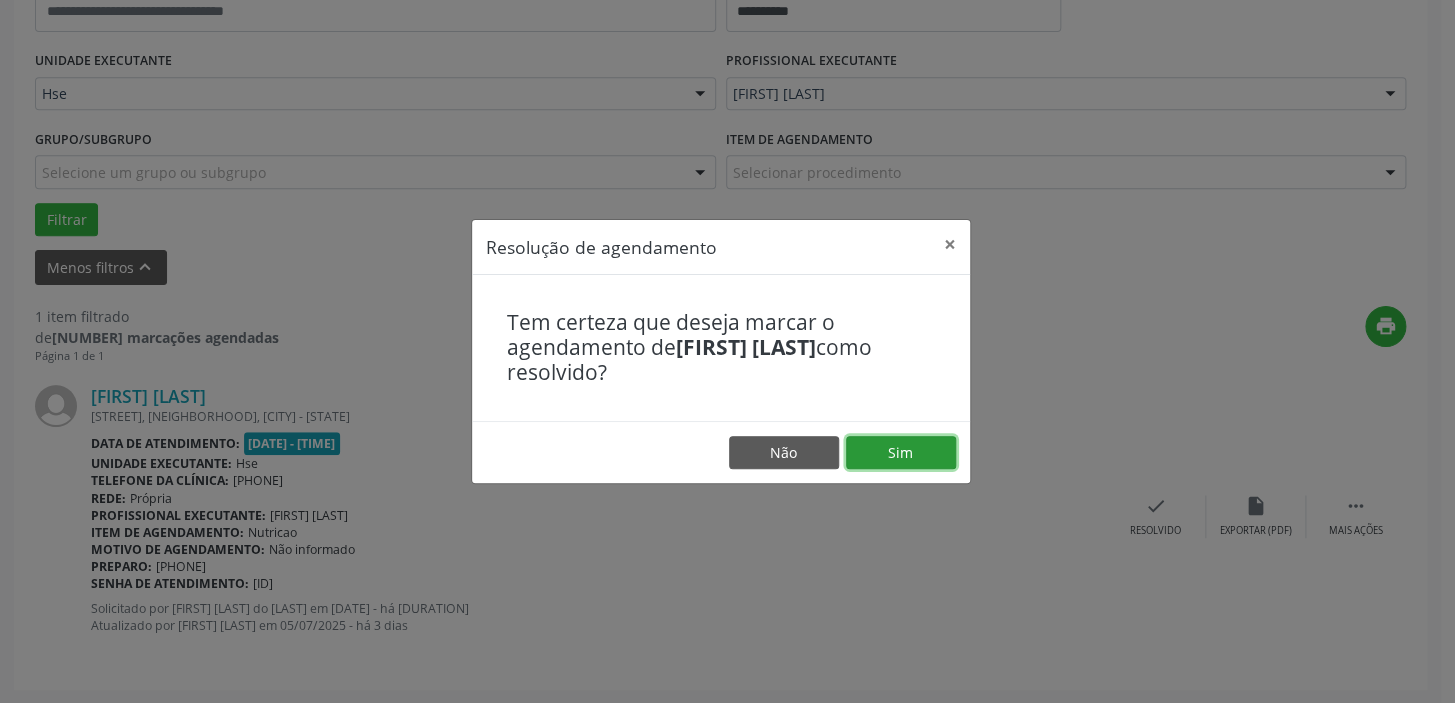 click on "Sim" at bounding box center (901, 453) 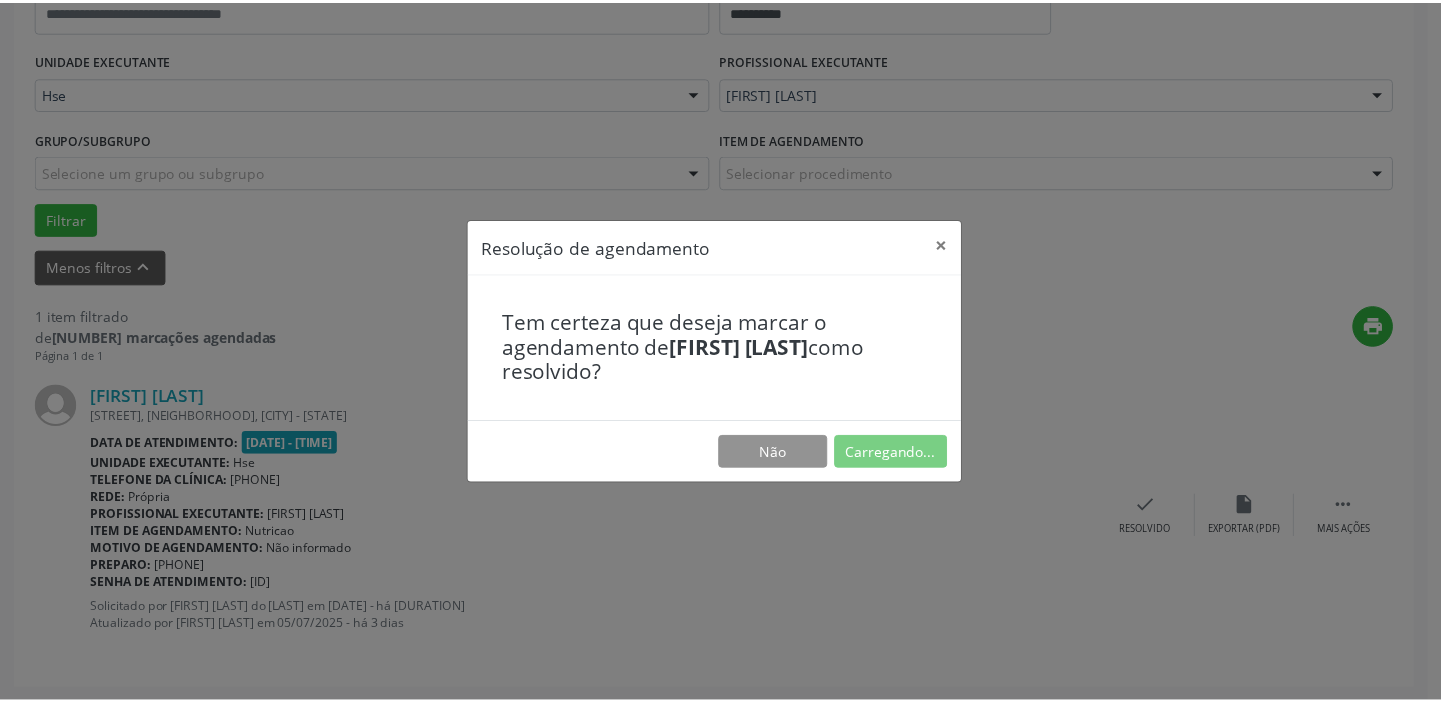 scroll, scrollTop: 148, scrollLeft: 0, axis: vertical 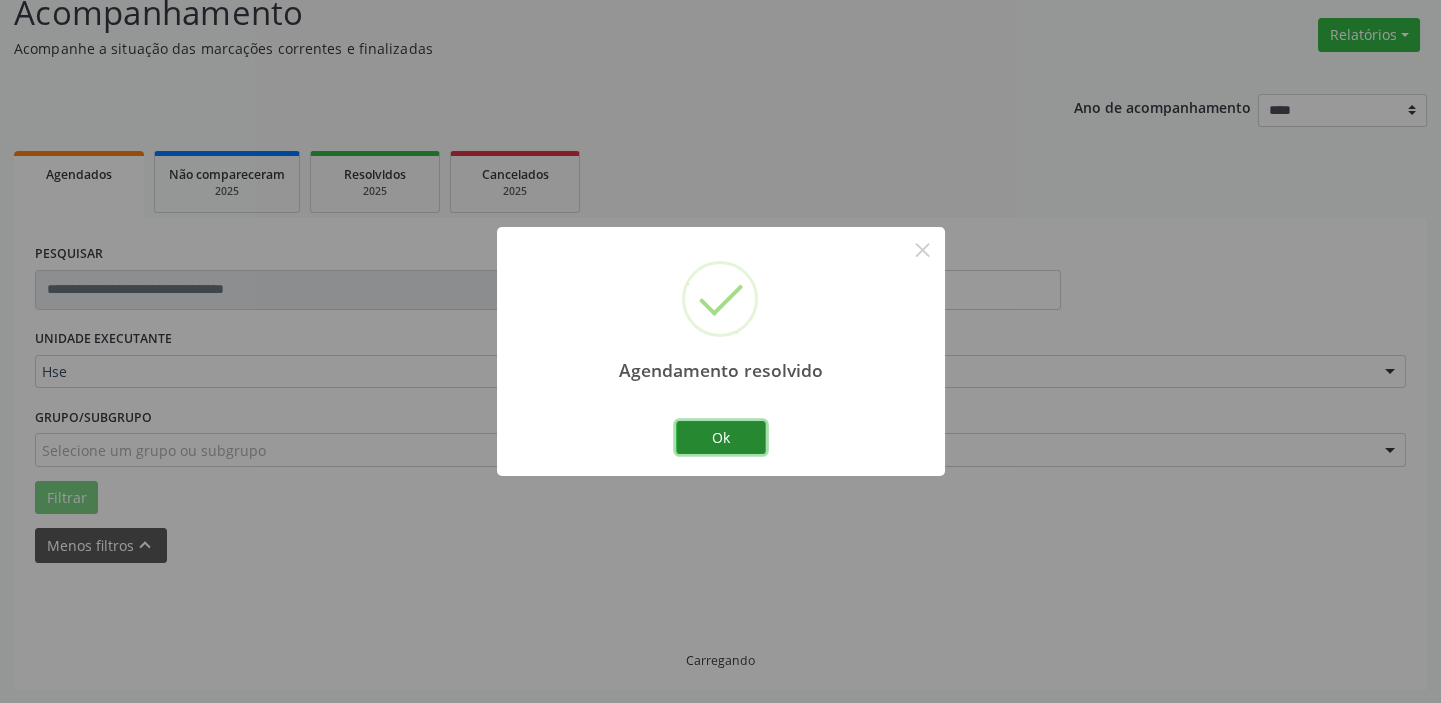 click on "Ok" at bounding box center [721, 438] 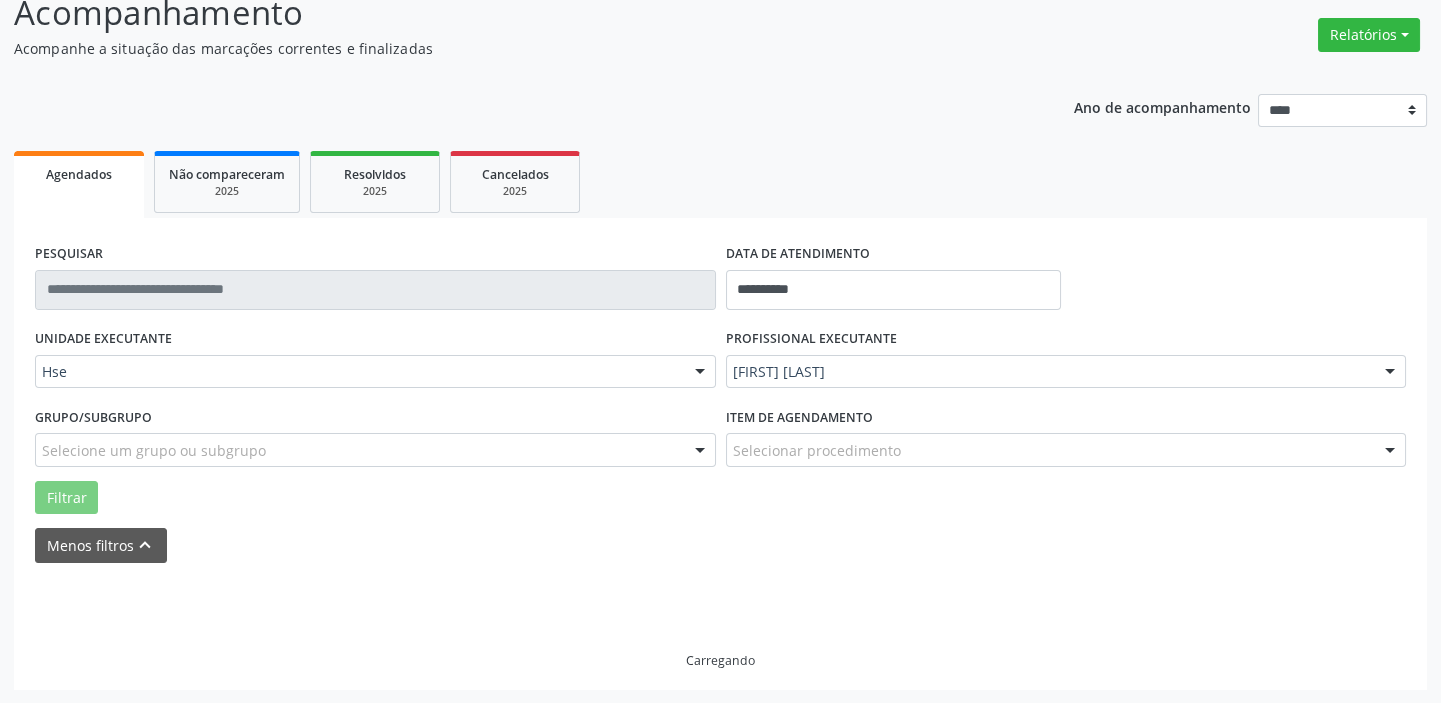 scroll, scrollTop: 104, scrollLeft: 0, axis: vertical 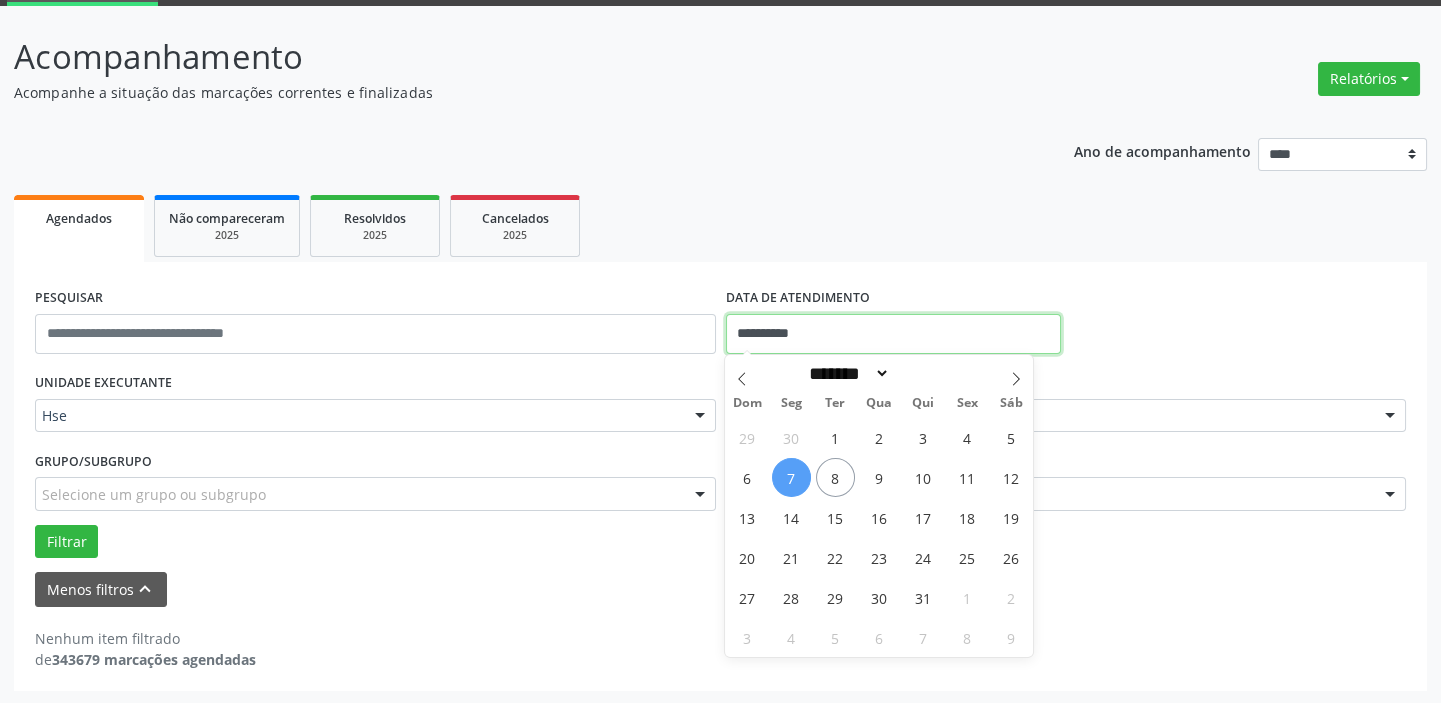 click on "**********" at bounding box center (893, 334) 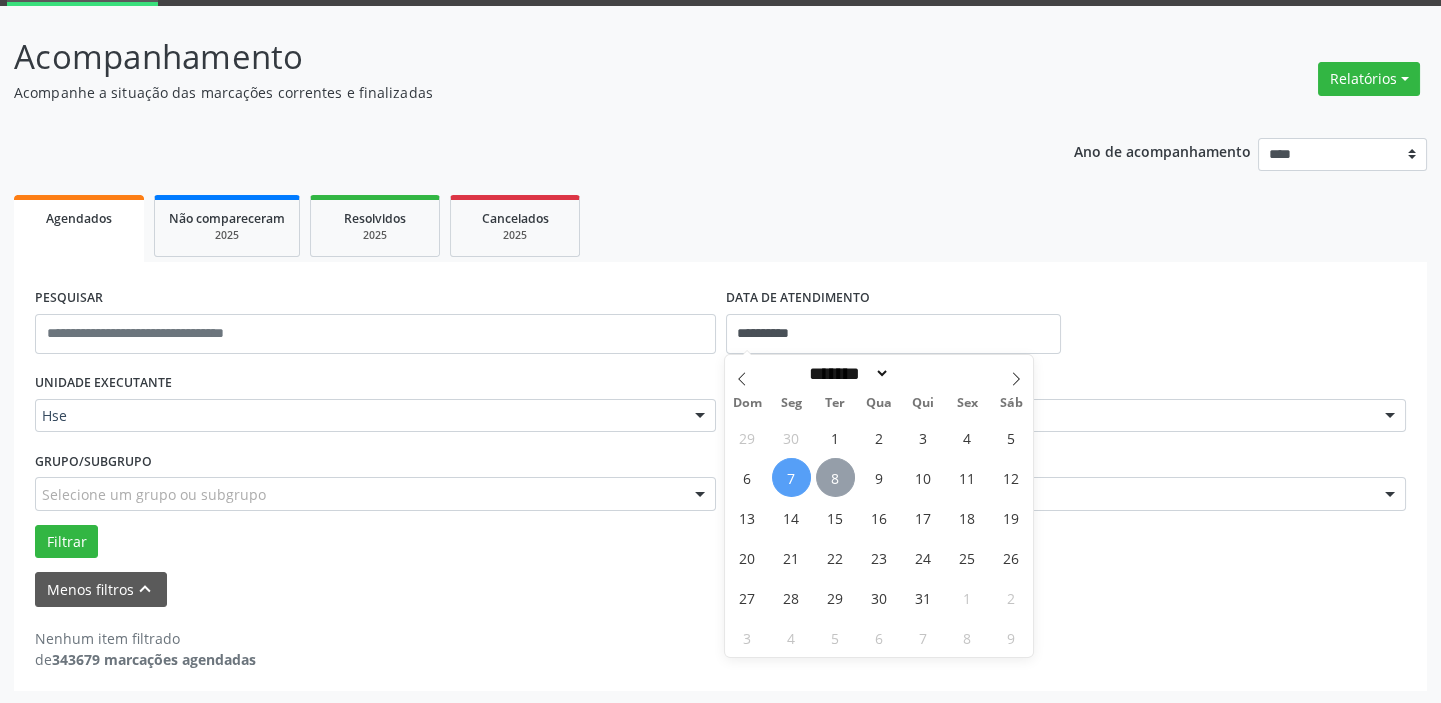 click on "8" at bounding box center [835, 477] 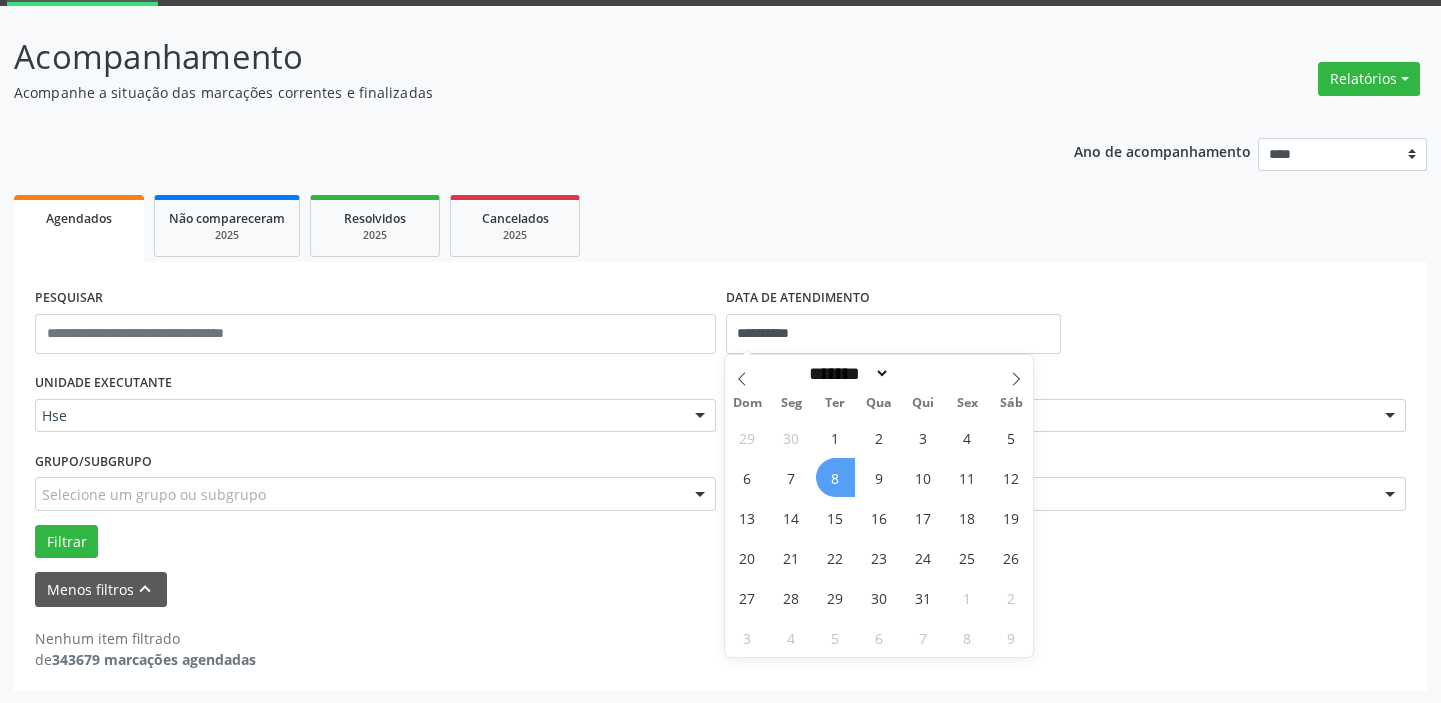 click on "8" at bounding box center (835, 477) 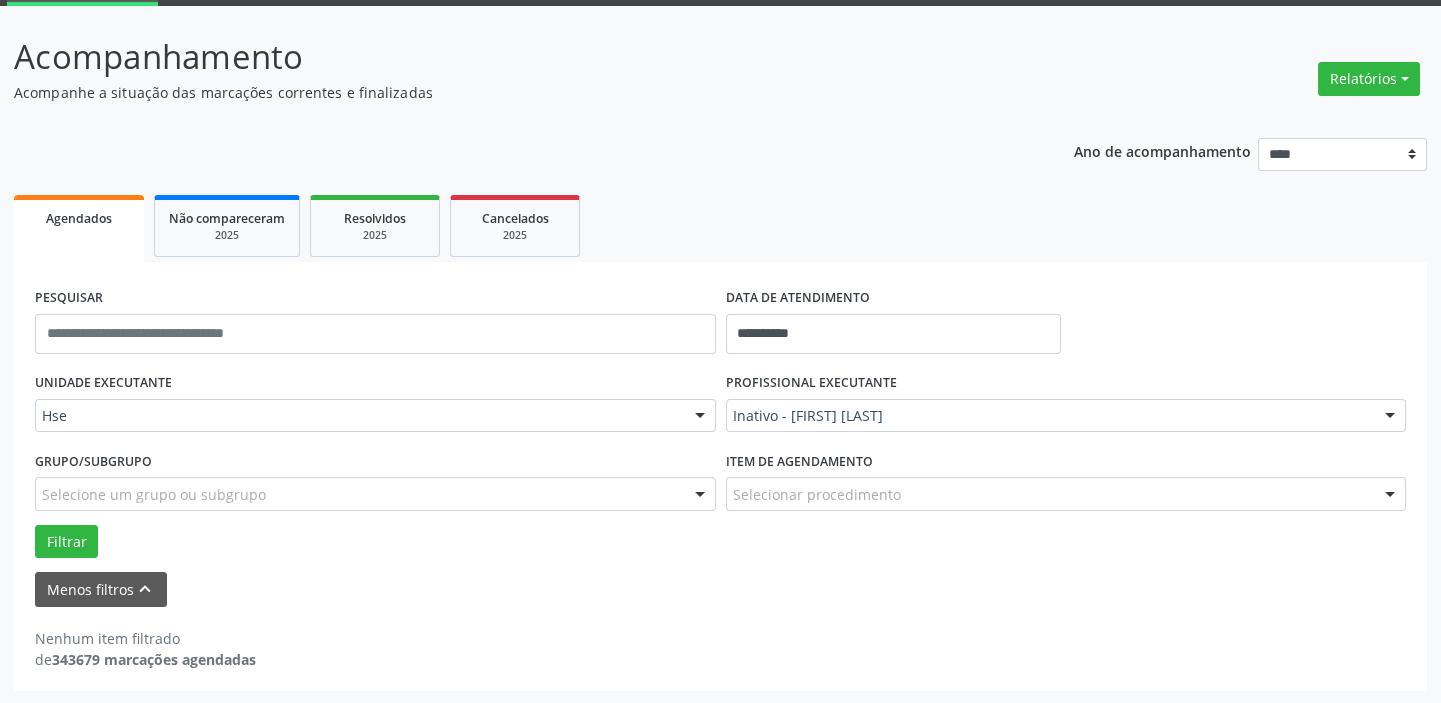 scroll, scrollTop: 0, scrollLeft: 0, axis: both 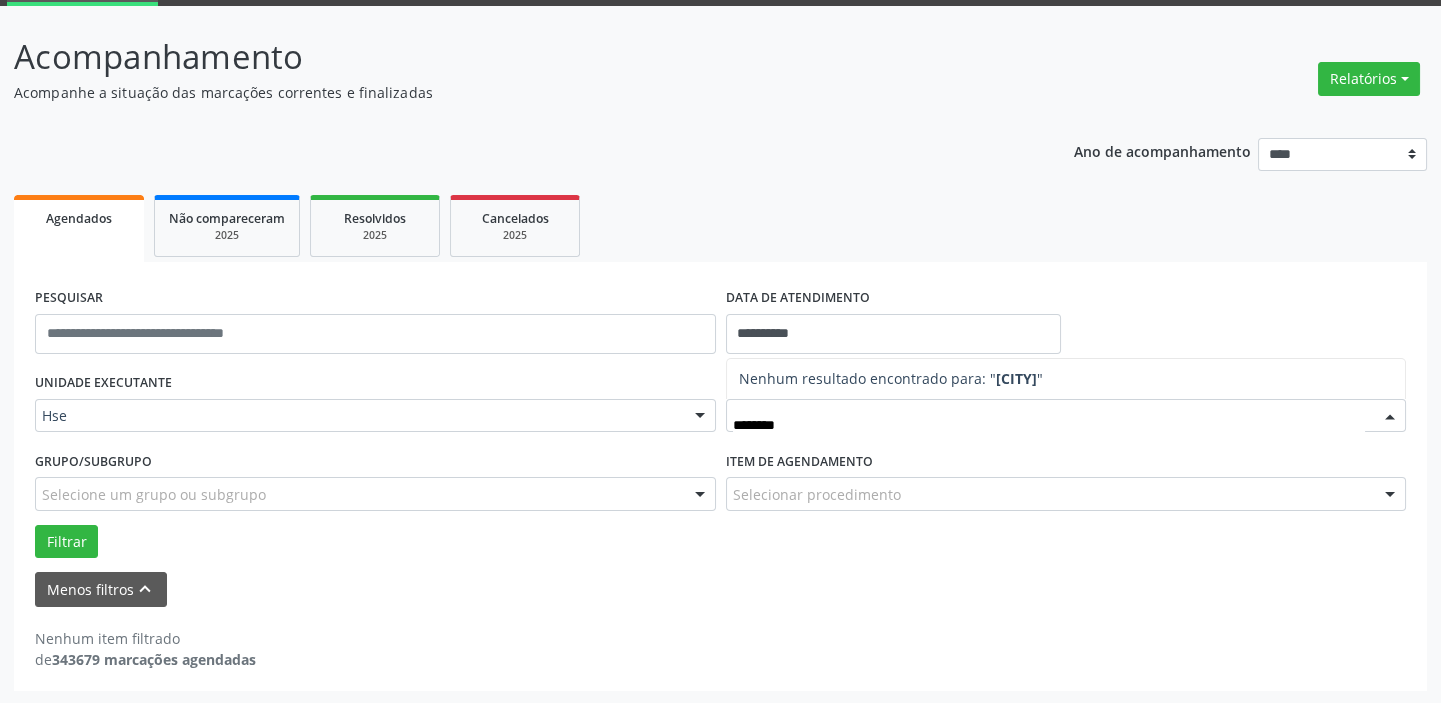 drag, startPoint x: 747, startPoint y: 426, endPoint x: 663, endPoint y: 422, distance: 84.095184 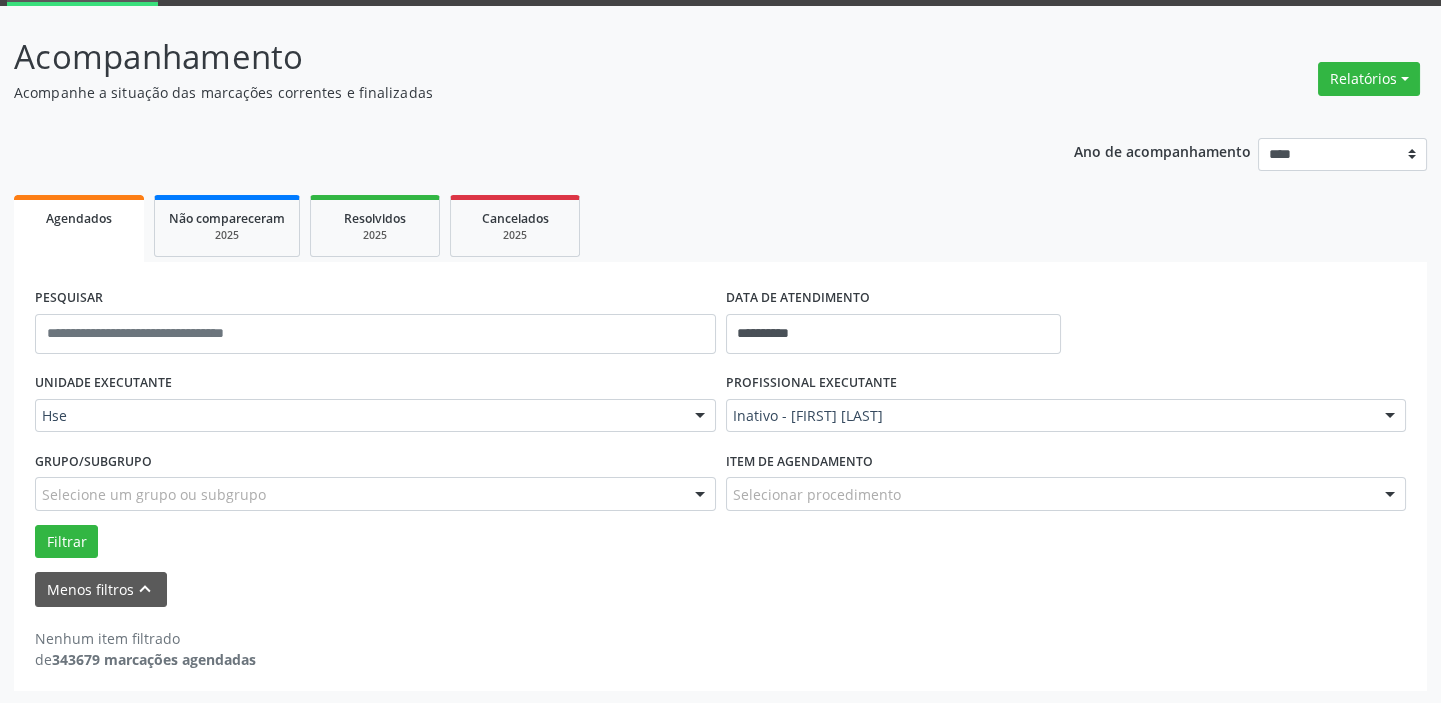 click on "Menos filtros
keyboard_arrow_up" at bounding box center [720, 589] 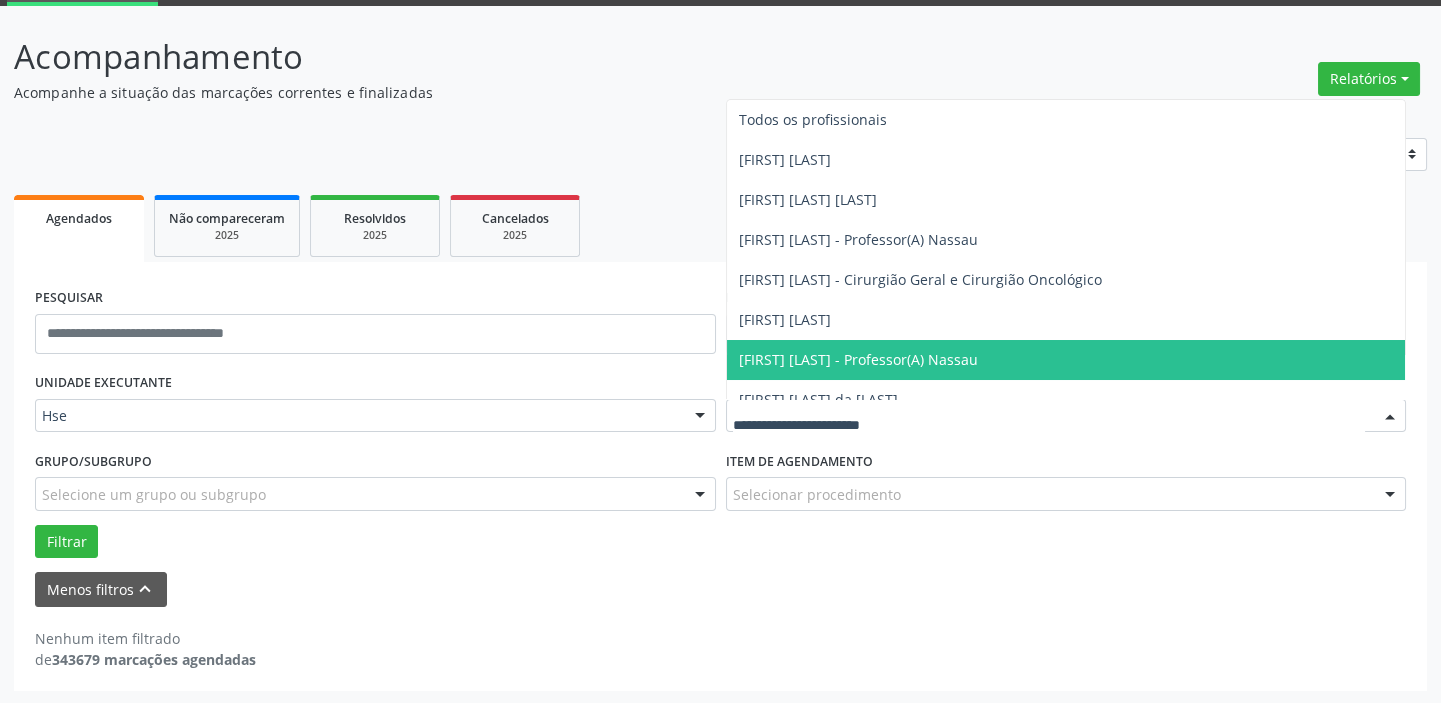 click at bounding box center [1049, 426] 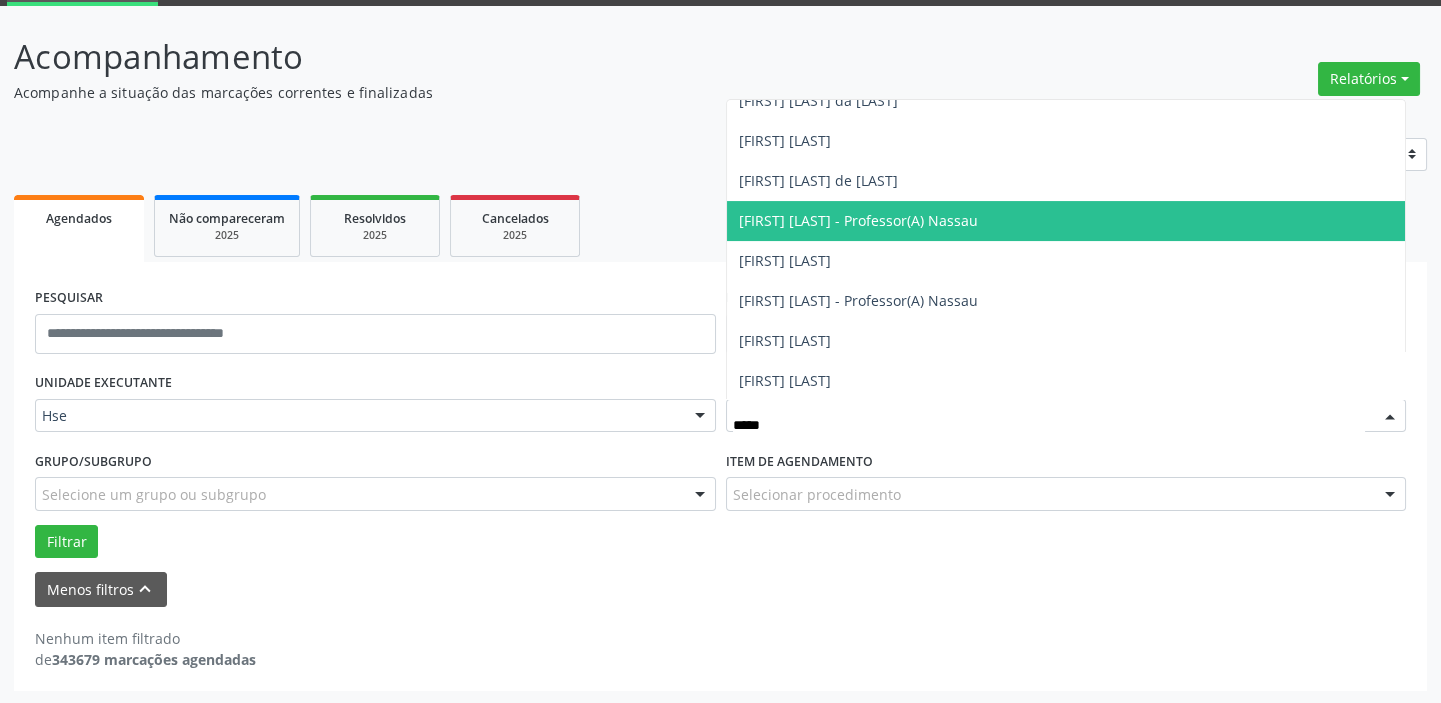scroll, scrollTop: 1020, scrollLeft: 0, axis: vertical 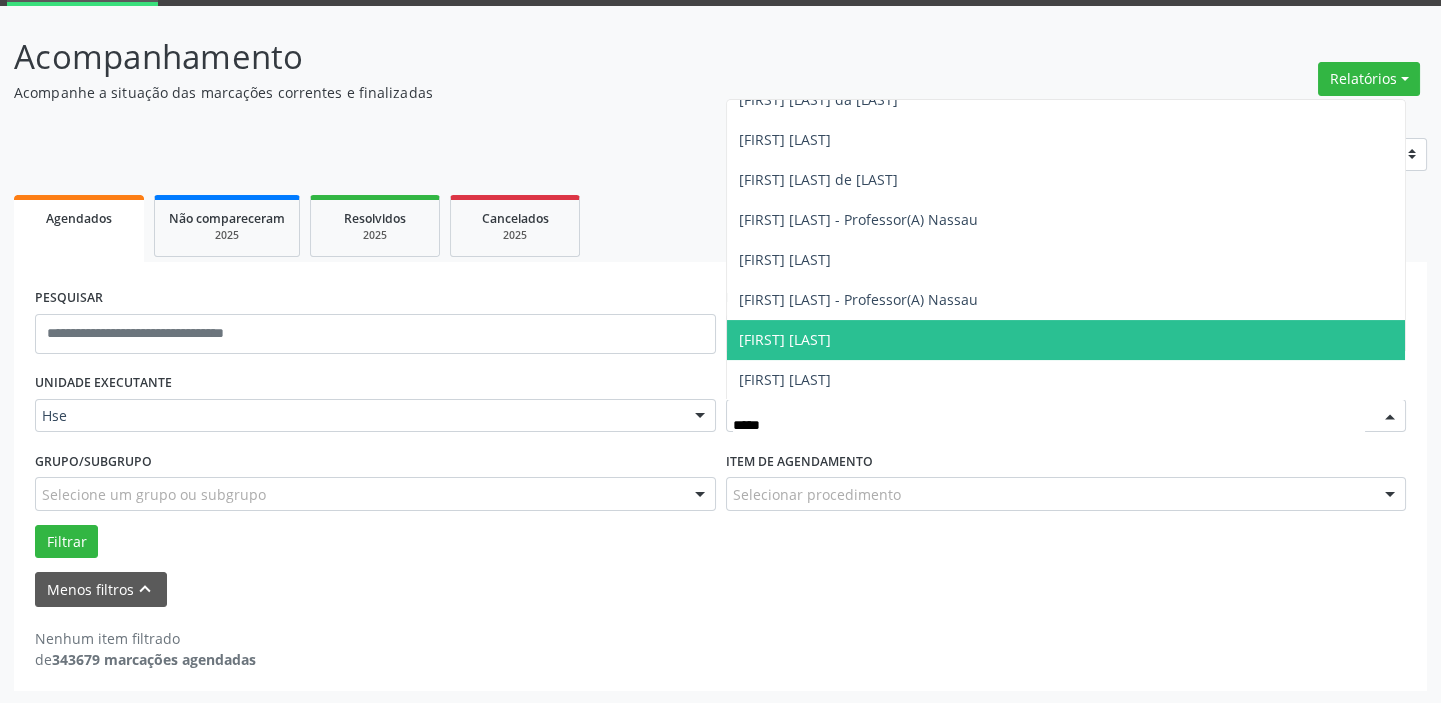 click on "[FIRST] [LAST]" at bounding box center (1066, 340) 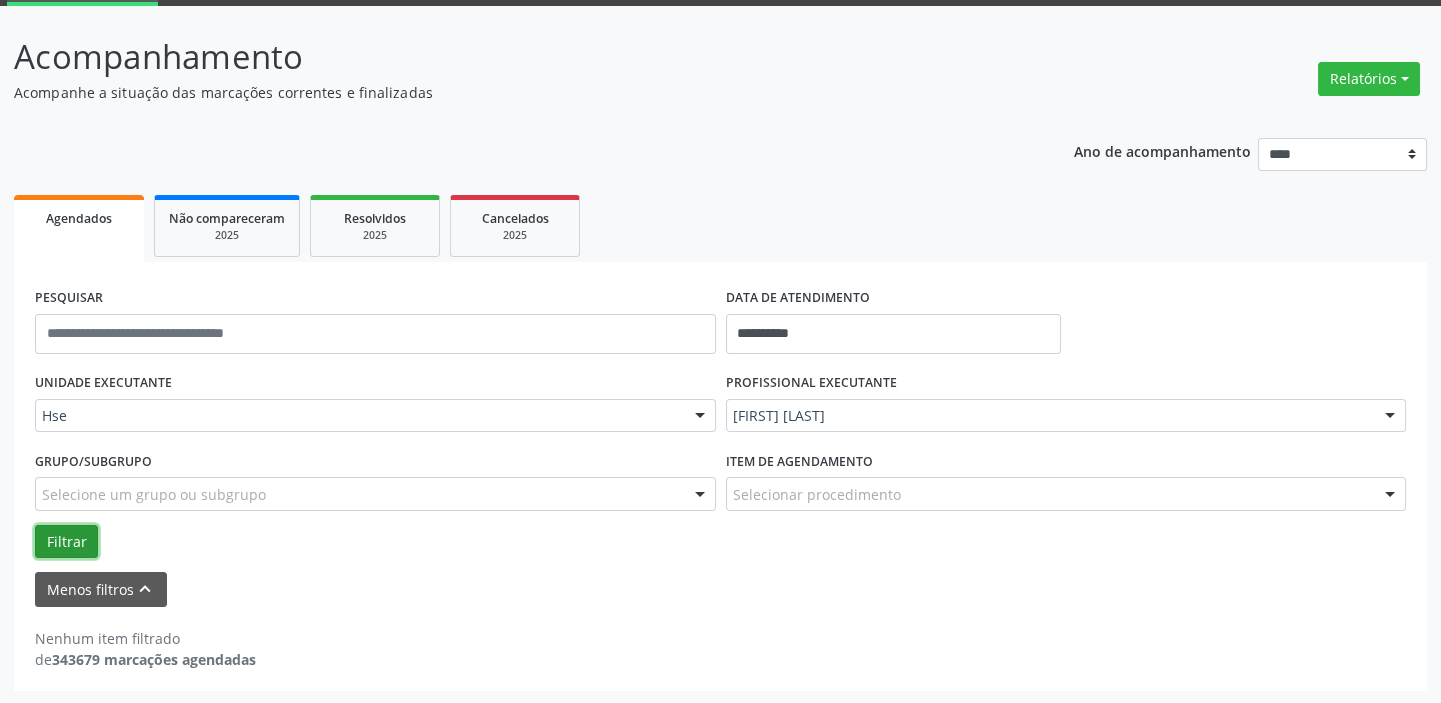 click on "Filtrar" at bounding box center [66, 542] 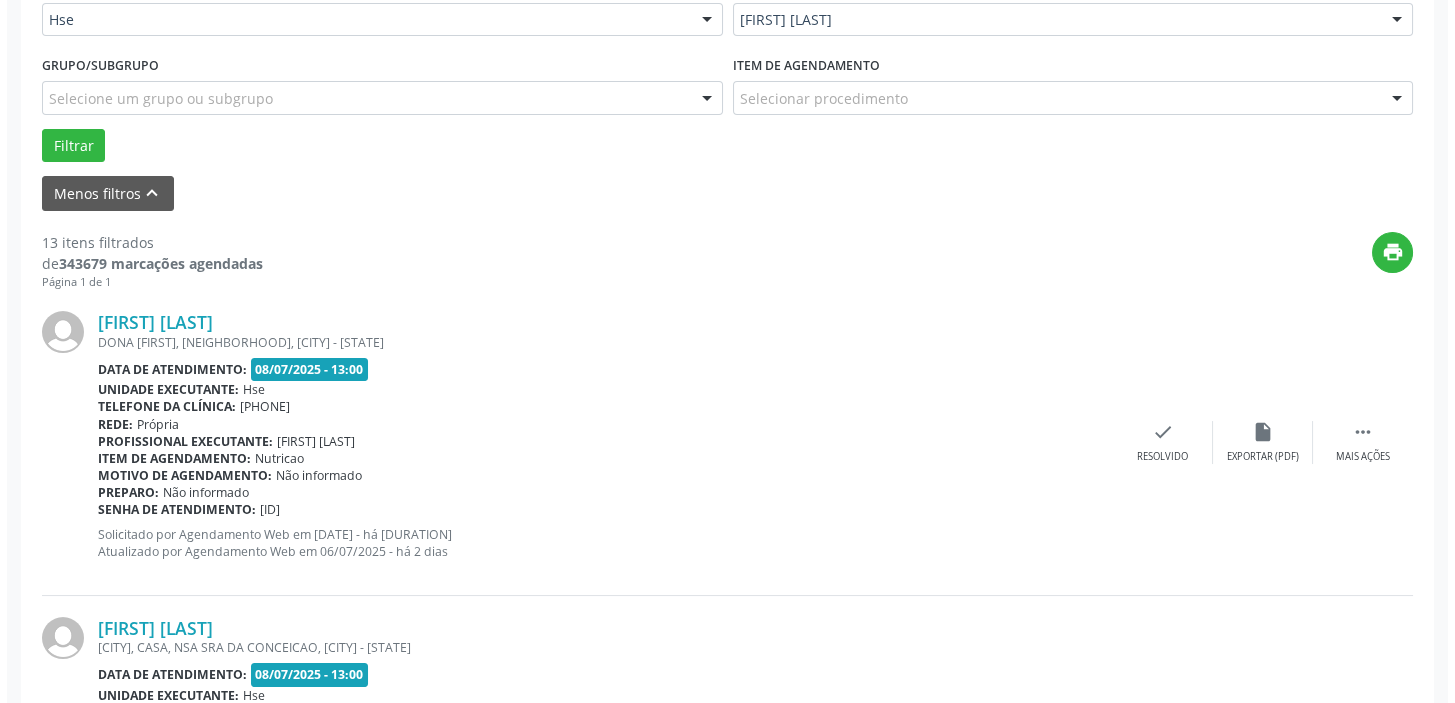 scroll, scrollTop: 532, scrollLeft: 0, axis: vertical 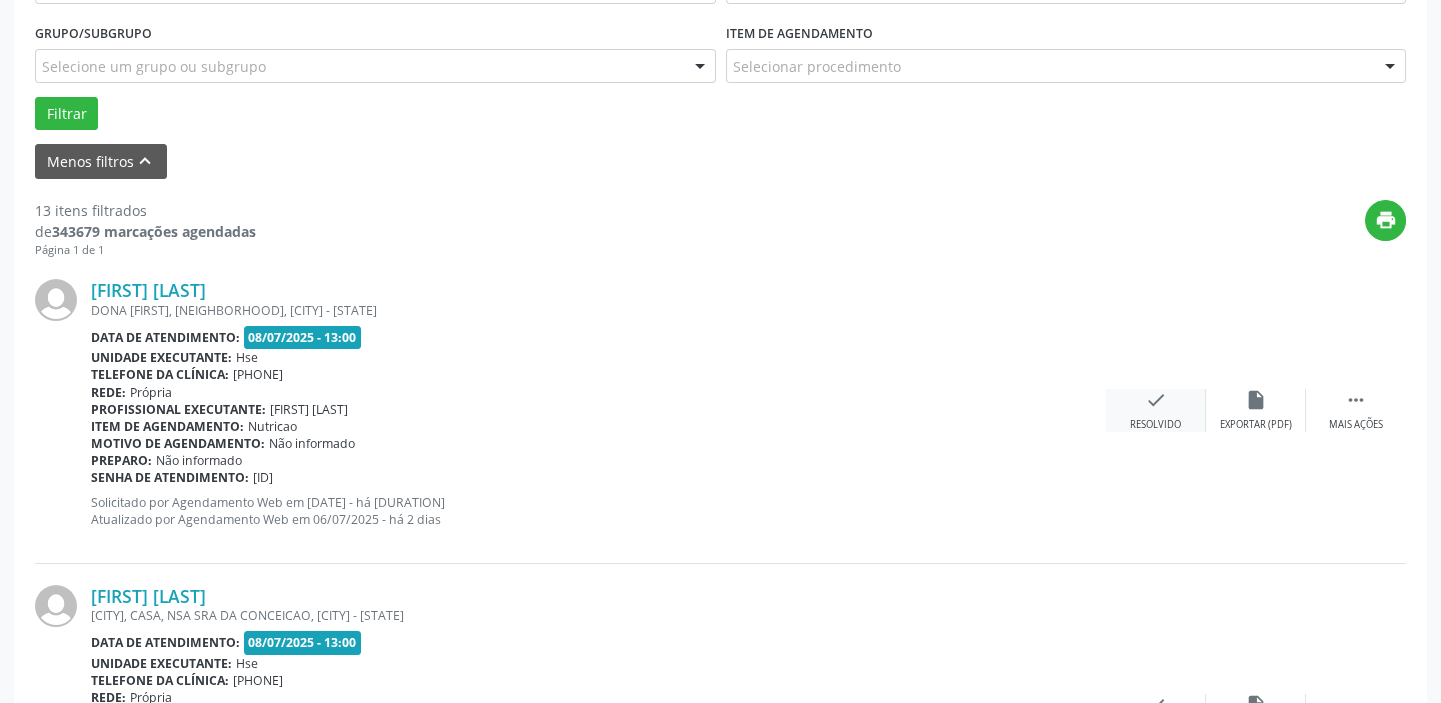 click on "check" at bounding box center [1256, 400] 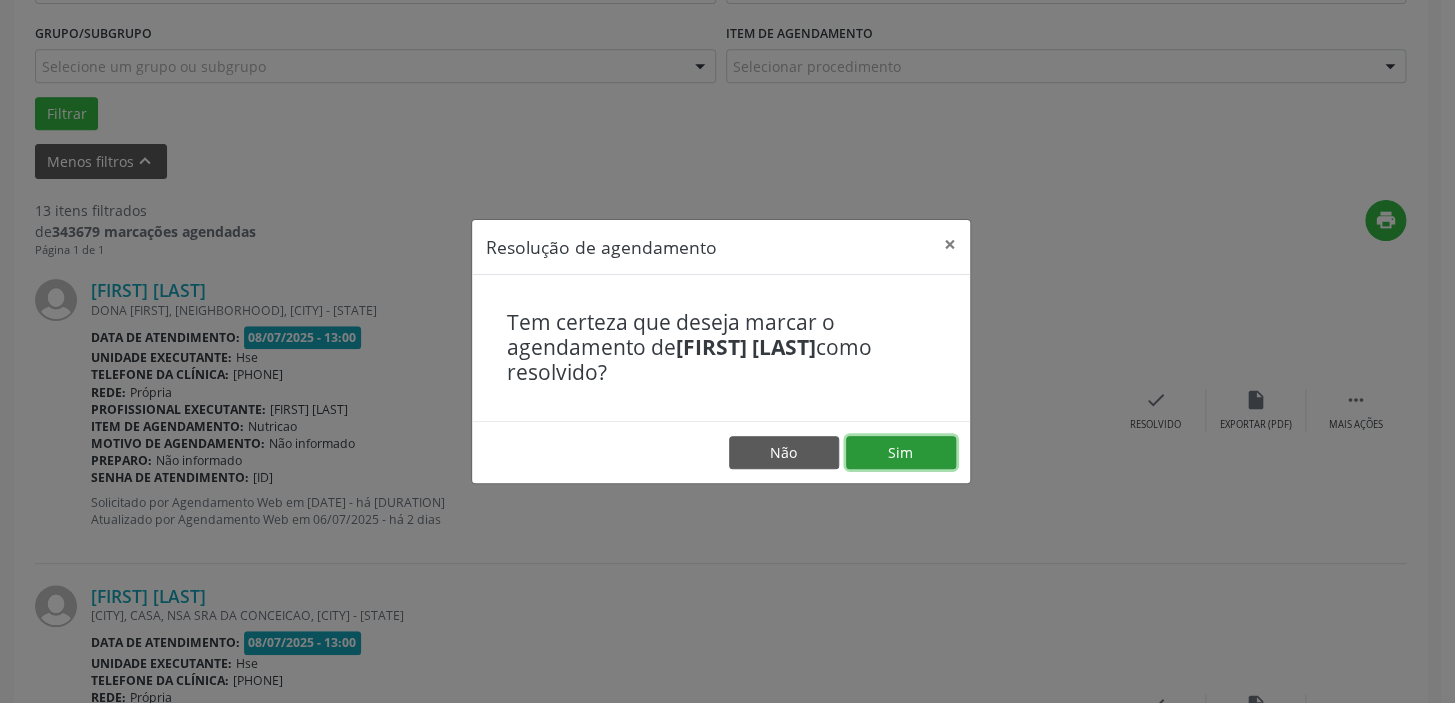 click on "Sim" at bounding box center (901, 453) 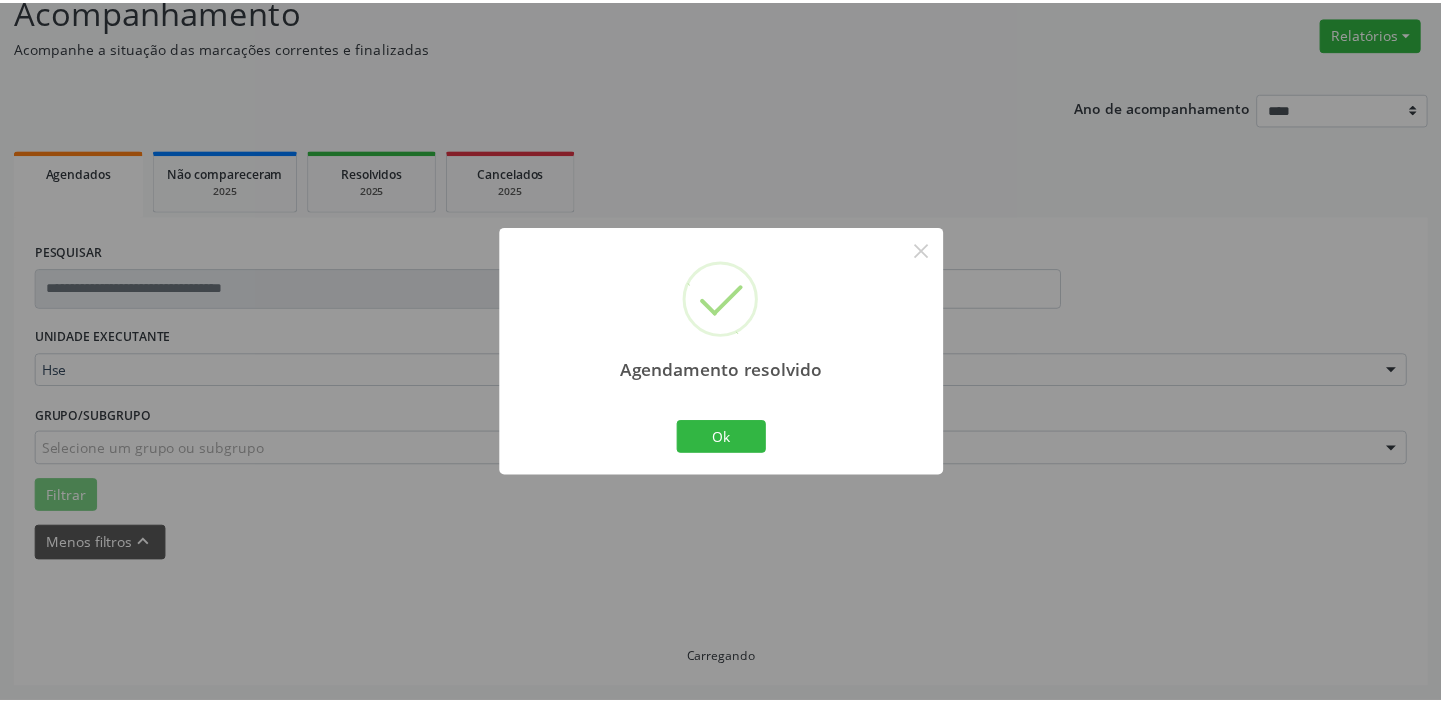 scroll, scrollTop: 148, scrollLeft: 0, axis: vertical 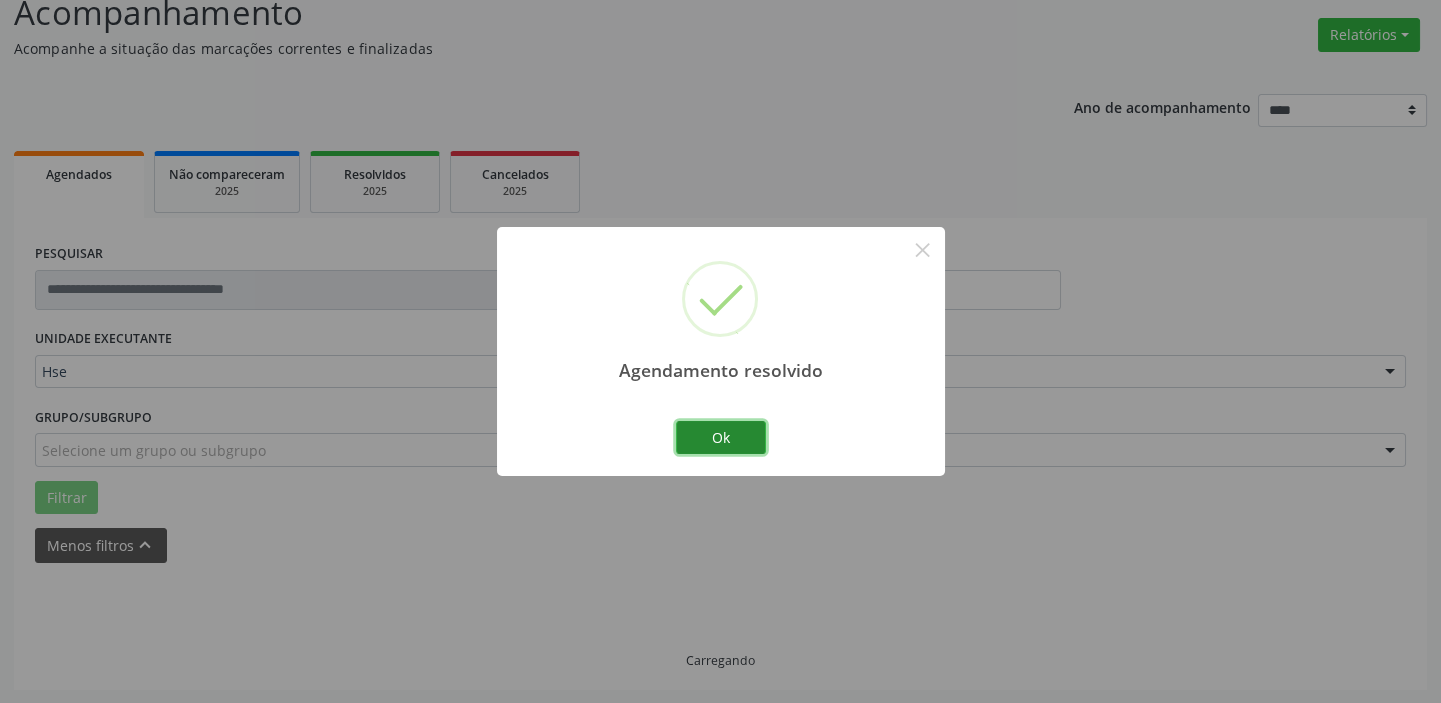 click on "Ok" at bounding box center [721, 438] 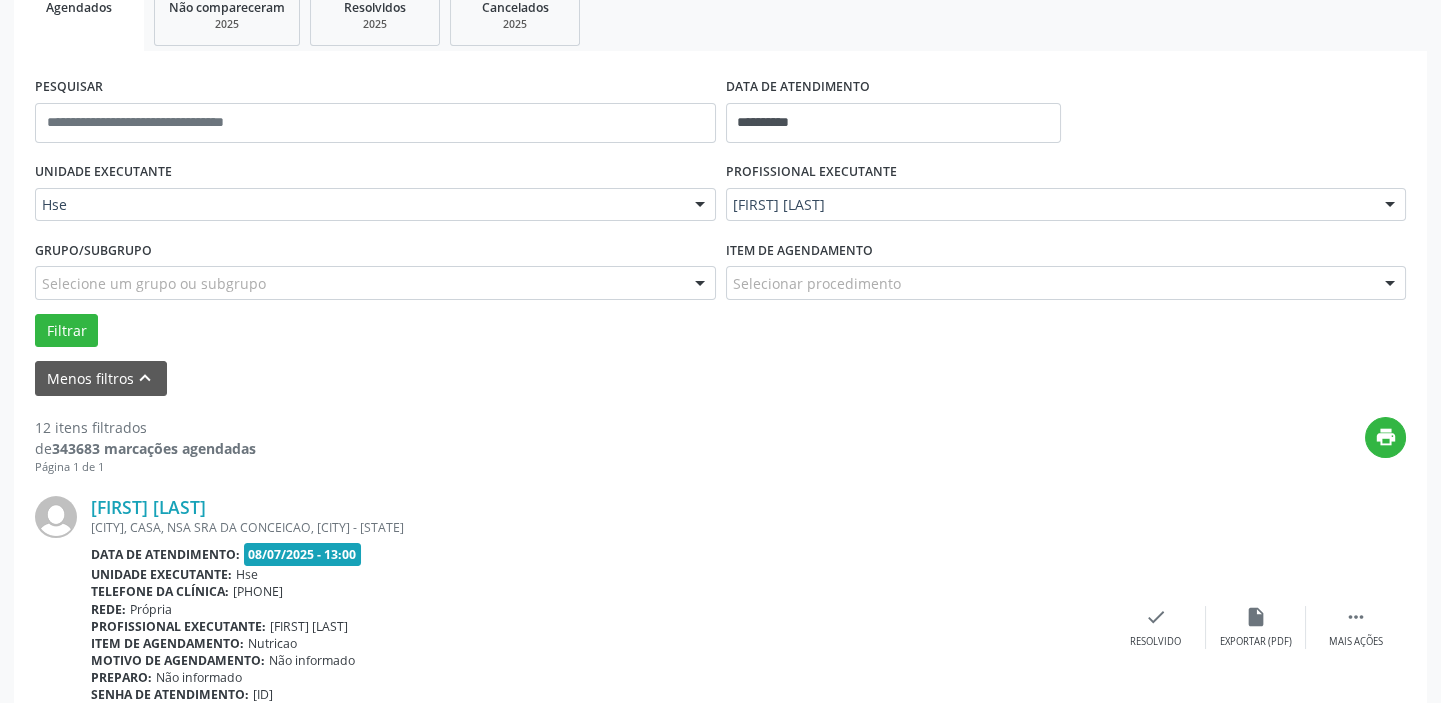 scroll, scrollTop: 420, scrollLeft: 0, axis: vertical 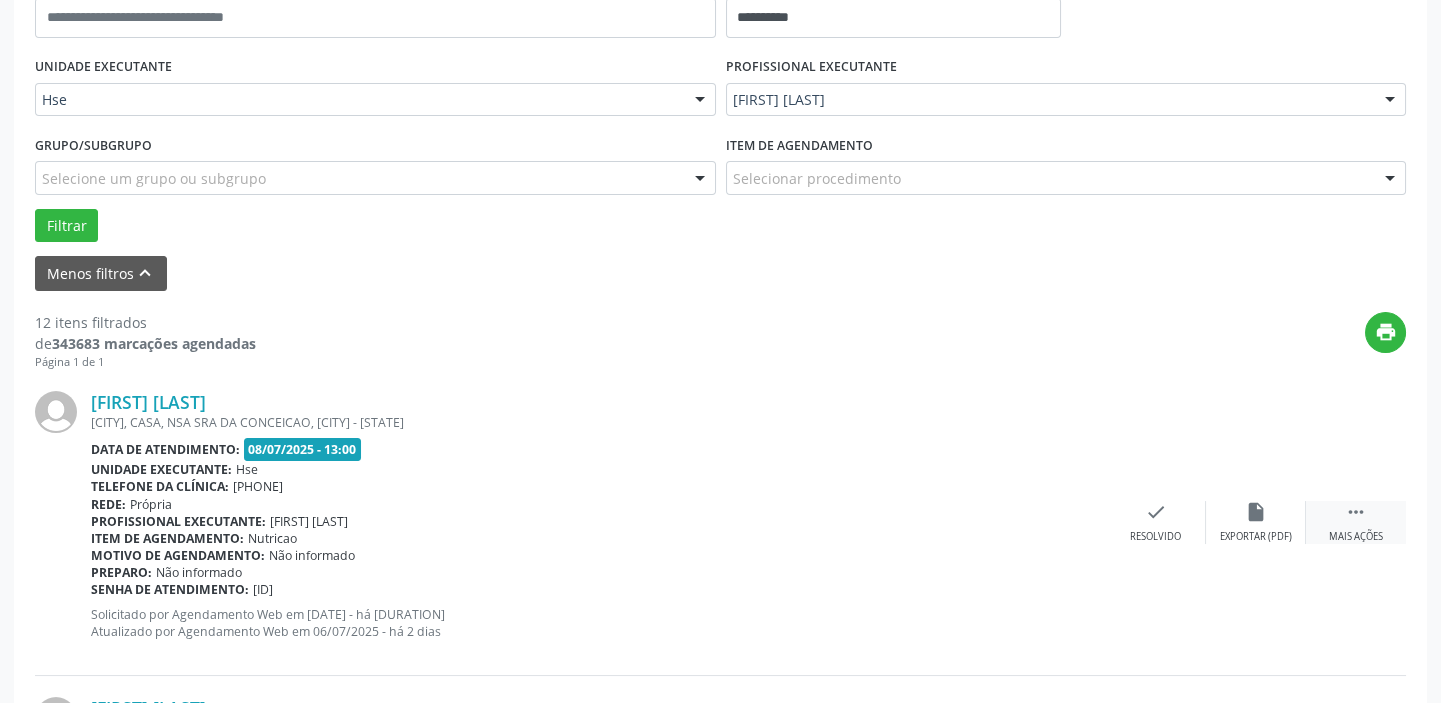 click on "
Mais ações" at bounding box center [1356, 522] 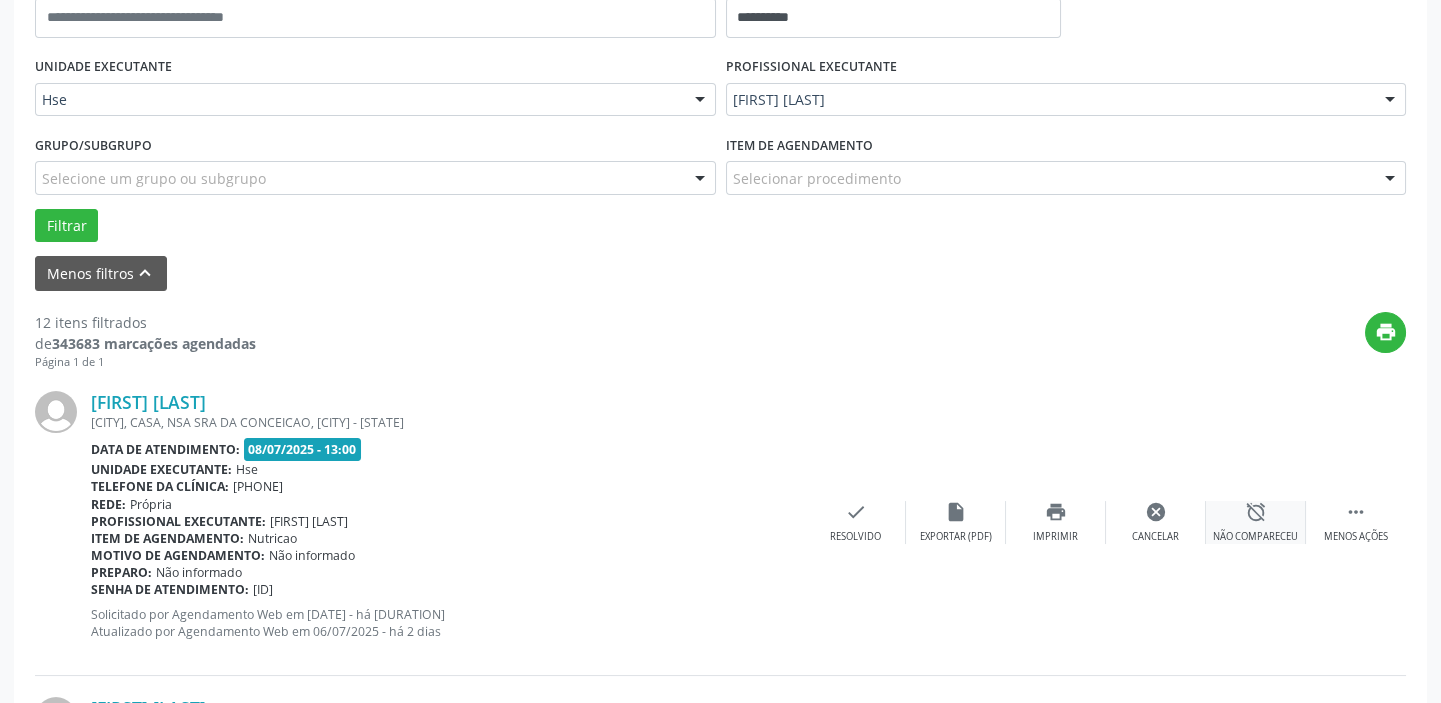 click on "alarm_off
Não compareceu" at bounding box center [1256, 522] 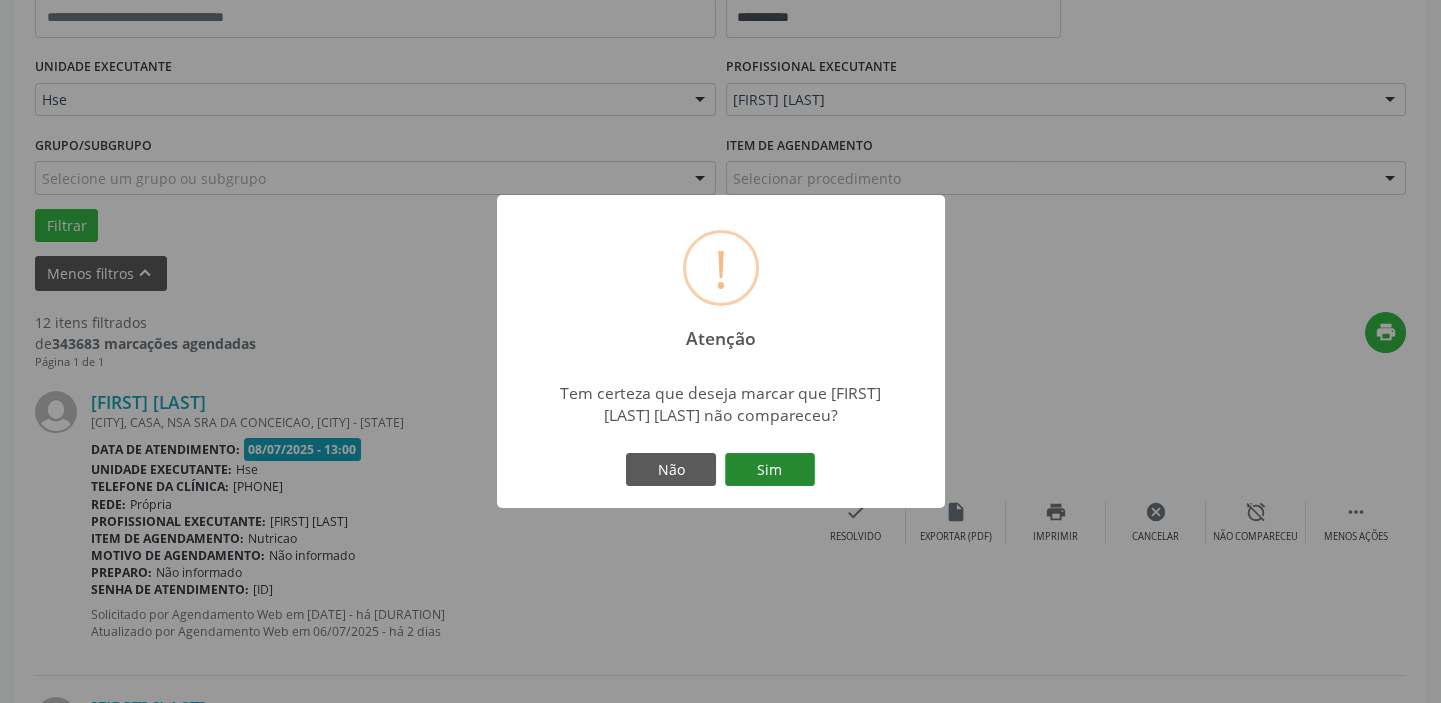 click on "Sim" at bounding box center [770, 470] 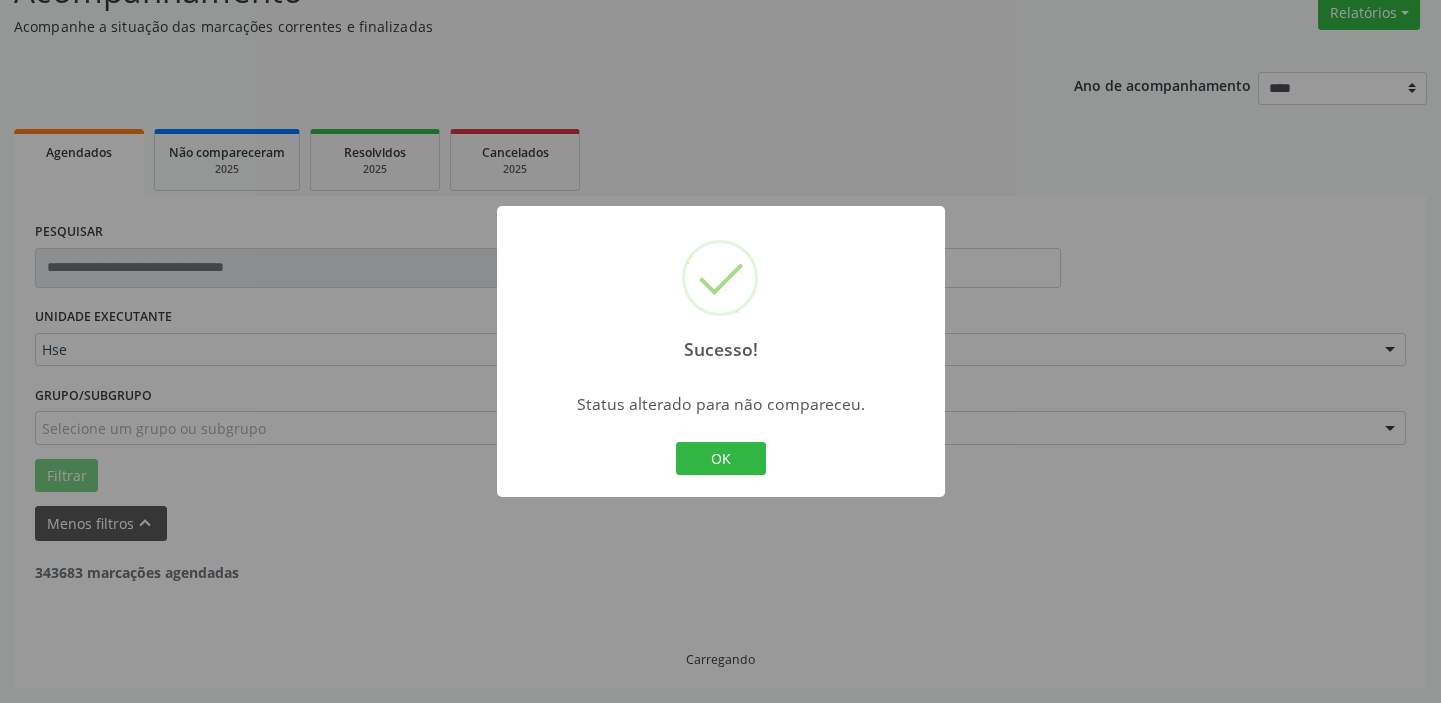scroll, scrollTop: 169, scrollLeft: 0, axis: vertical 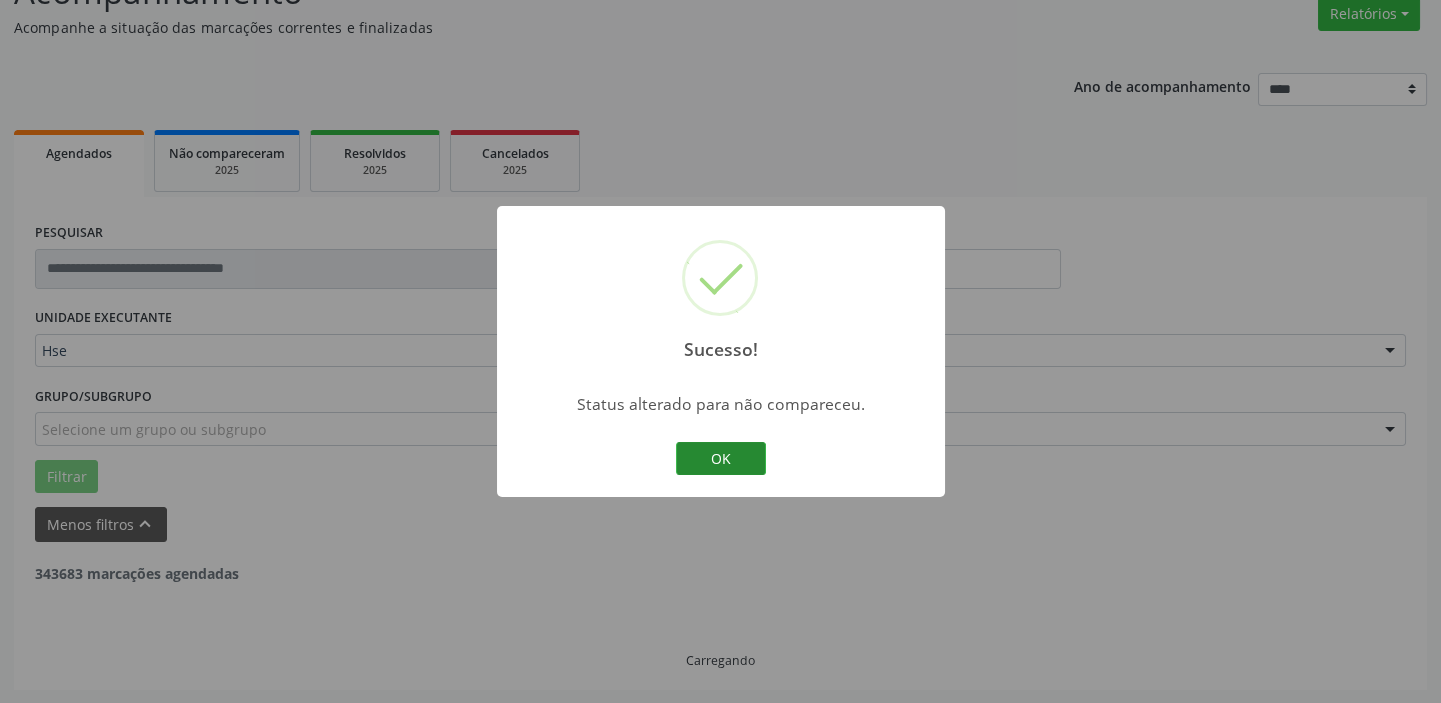 drag, startPoint x: 719, startPoint y: 457, endPoint x: 740, endPoint y: 454, distance: 21.213203 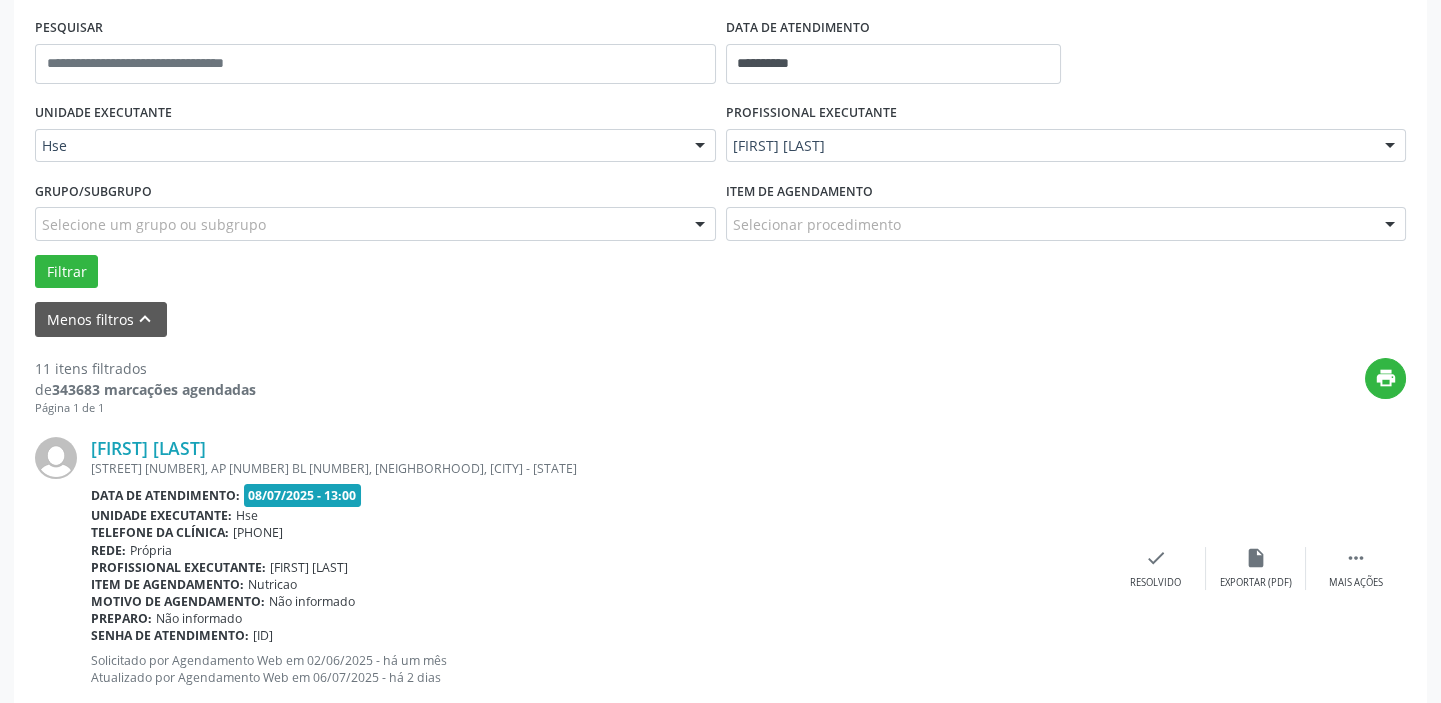 scroll, scrollTop: 441, scrollLeft: 0, axis: vertical 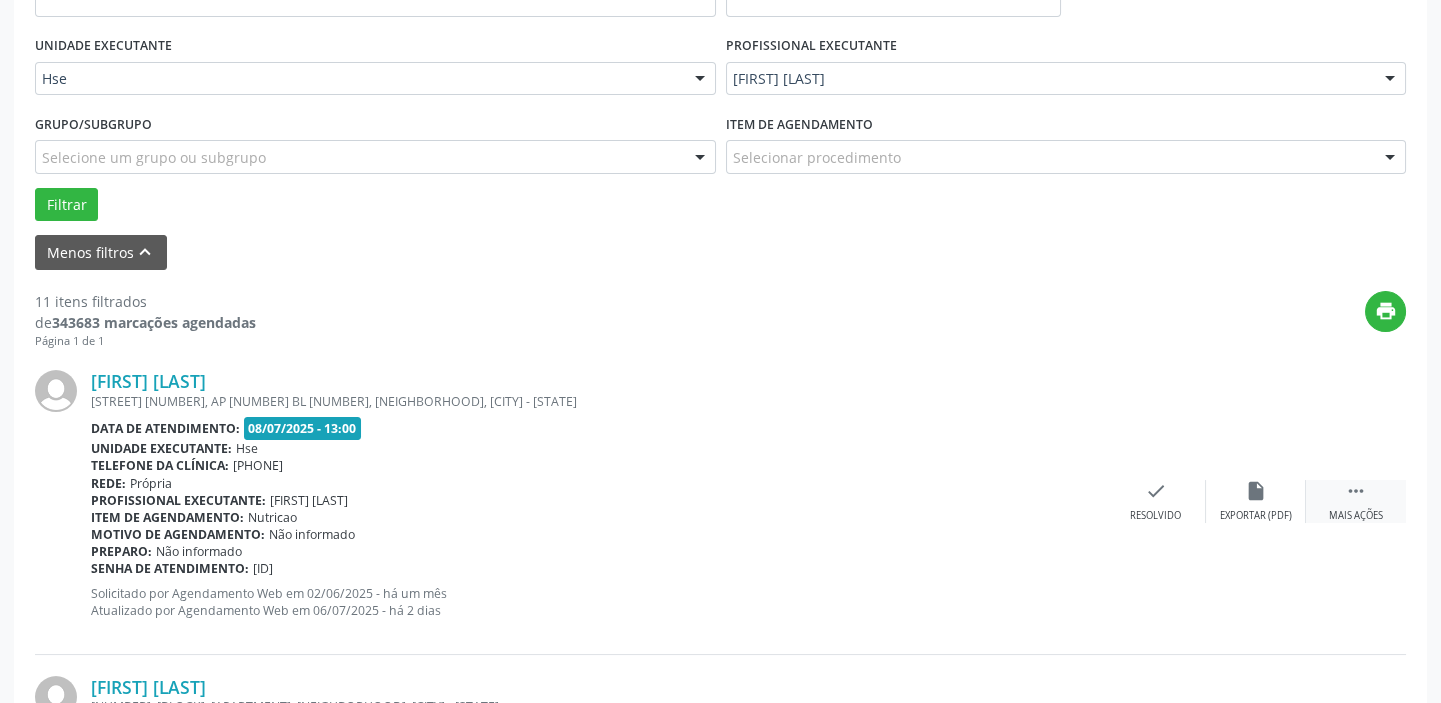 click on "
Mais ações" at bounding box center [1356, 501] 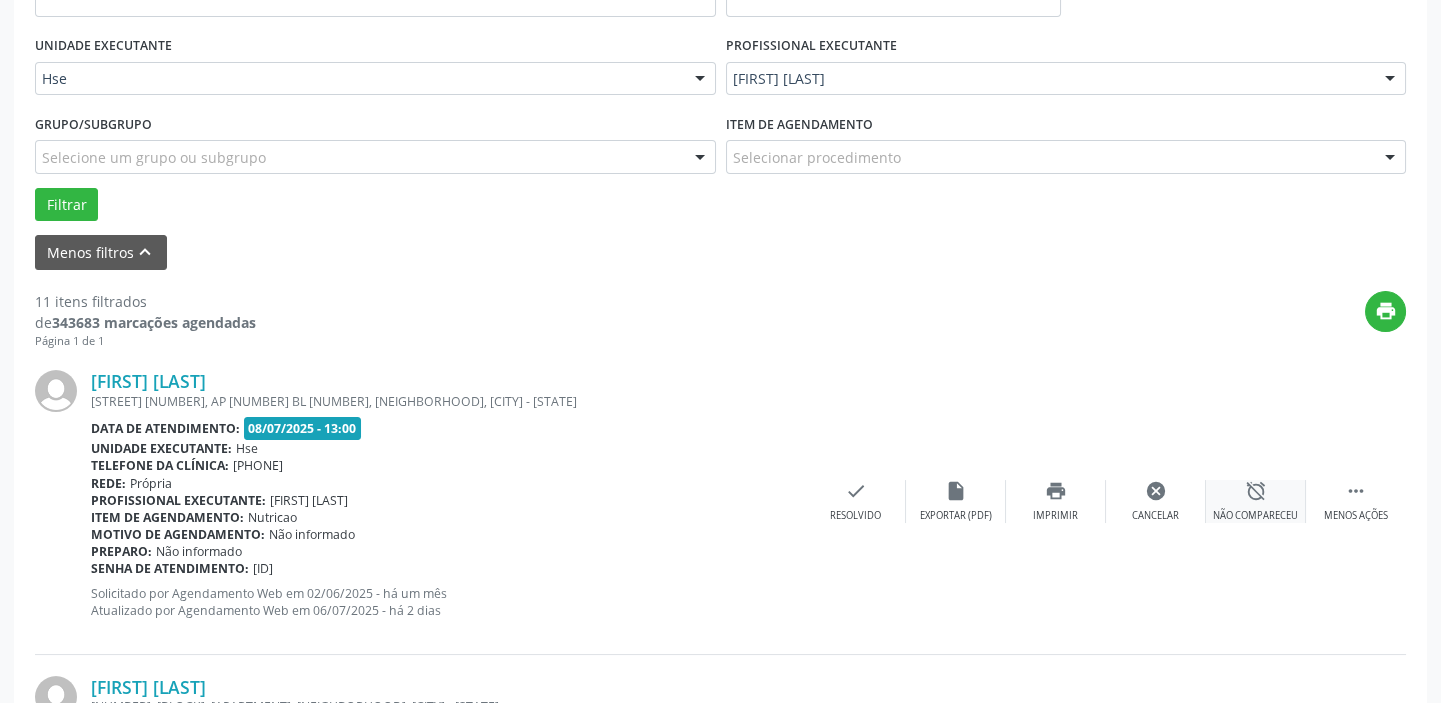 click on "alarm_off
Não compareceu" at bounding box center [1256, 501] 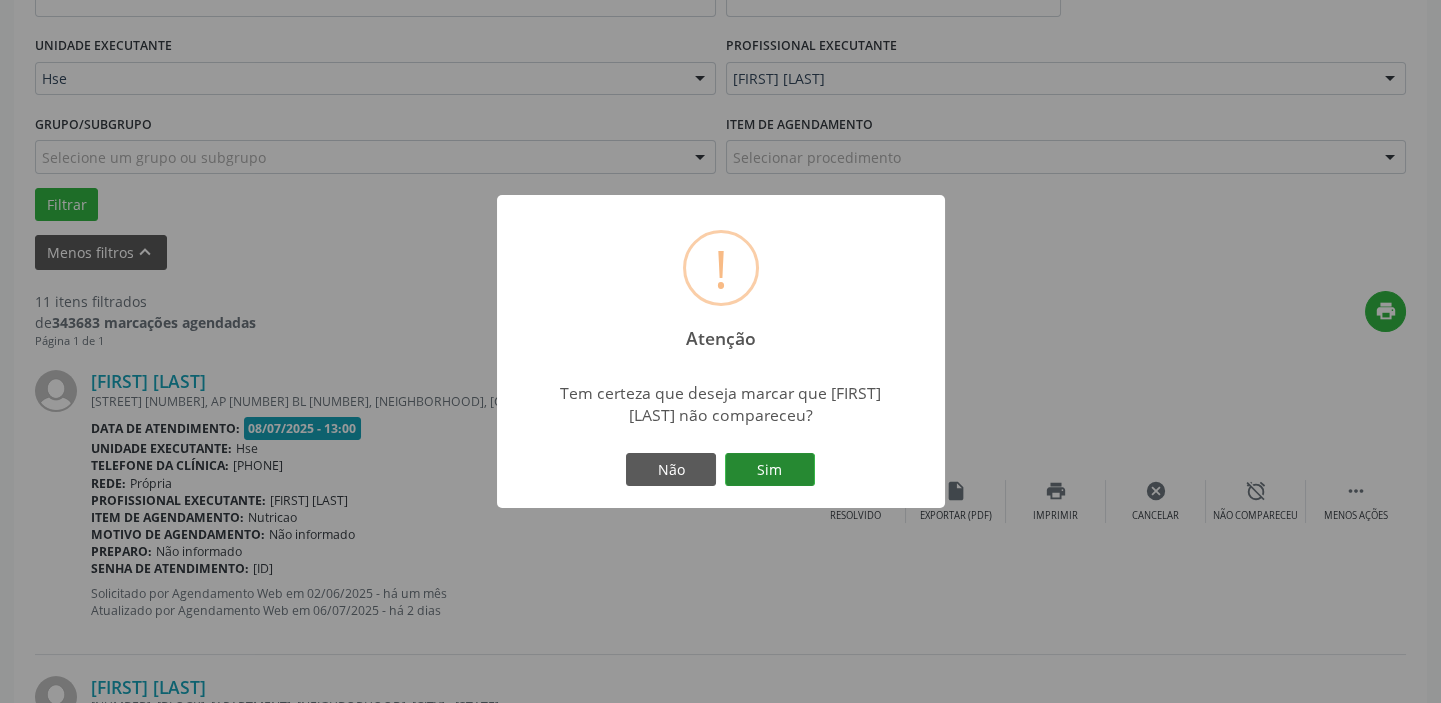 click on "Sim" at bounding box center [770, 470] 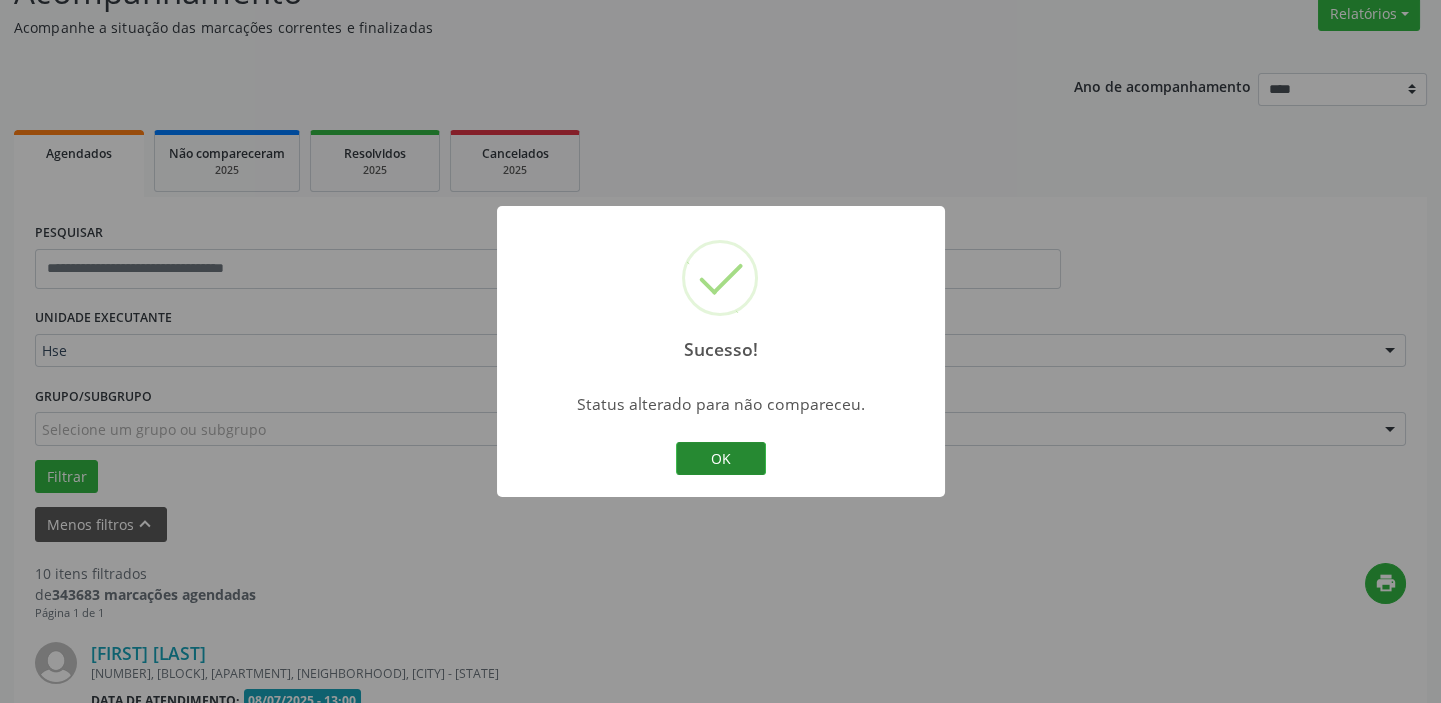 scroll, scrollTop: 441, scrollLeft: 0, axis: vertical 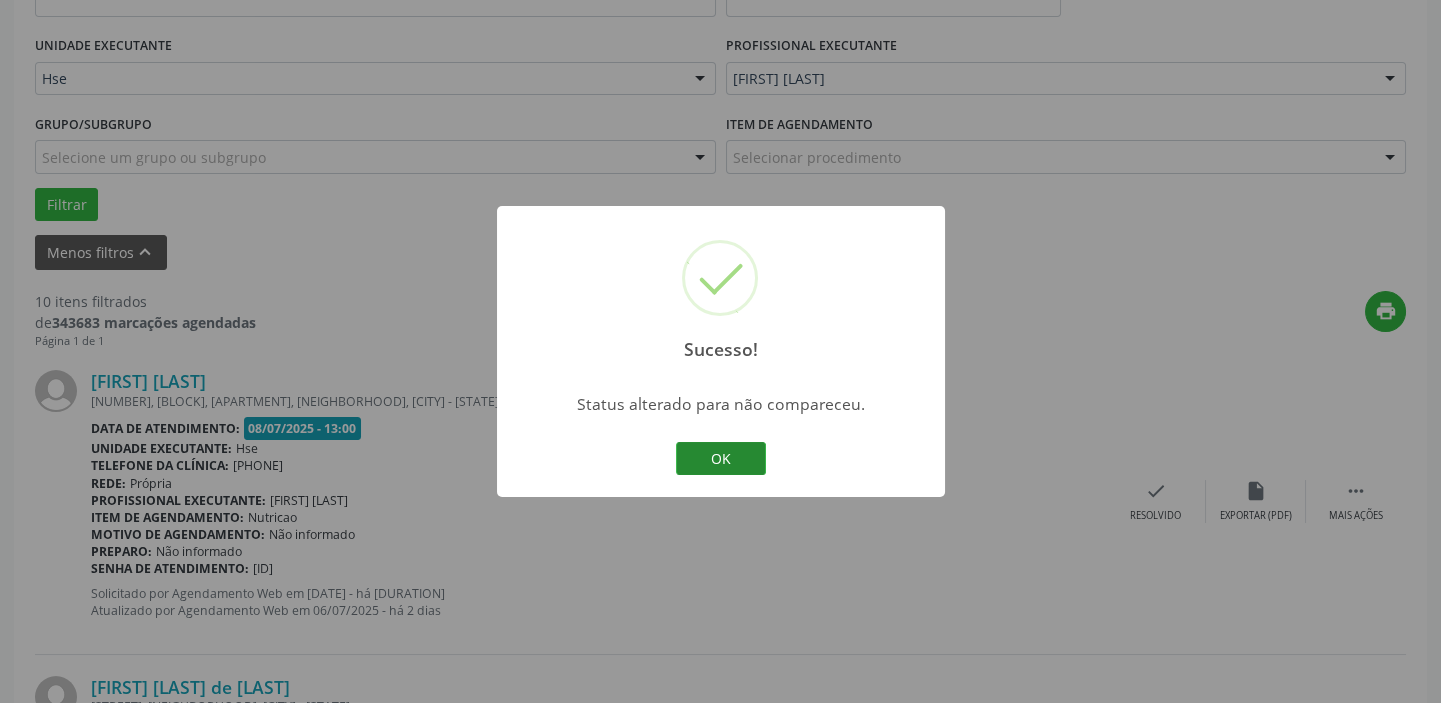 click on "OK" at bounding box center (721, 459) 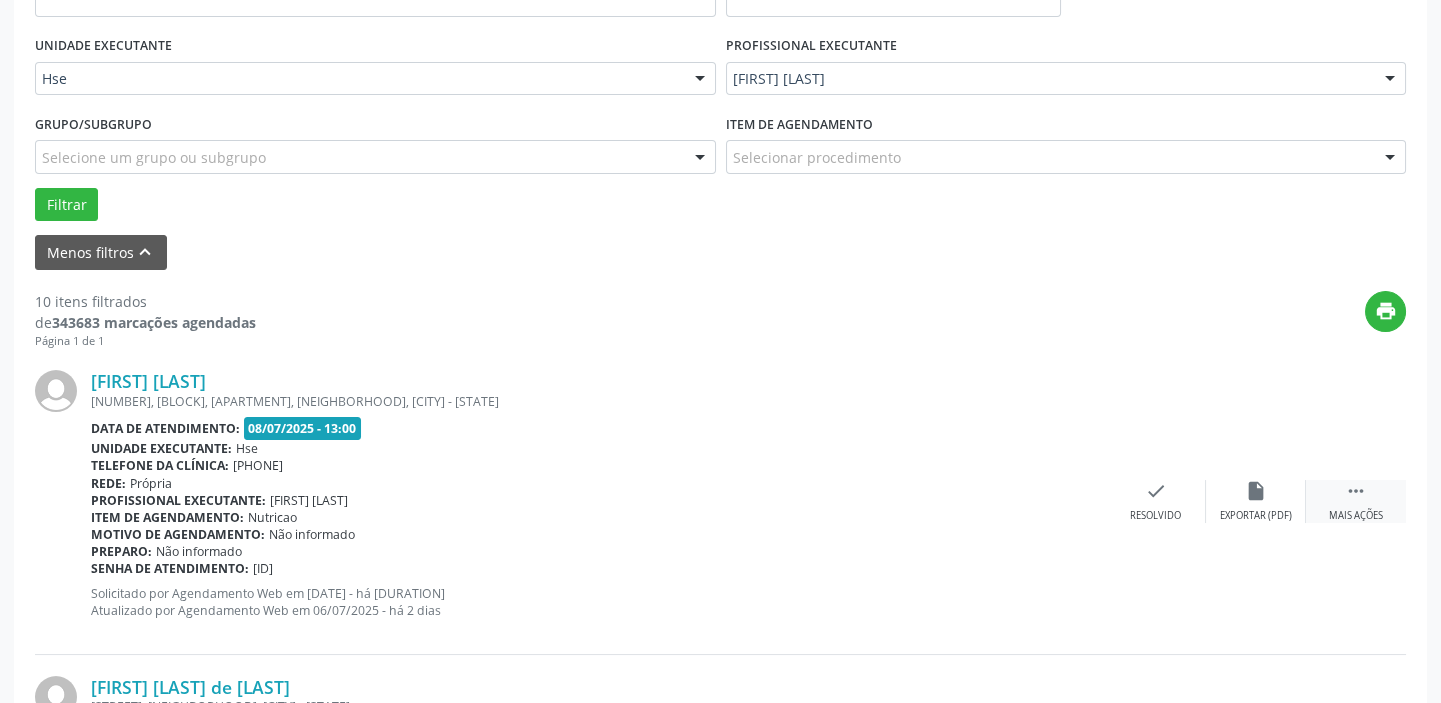 click on "Mais ações" at bounding box center [1356, 516] 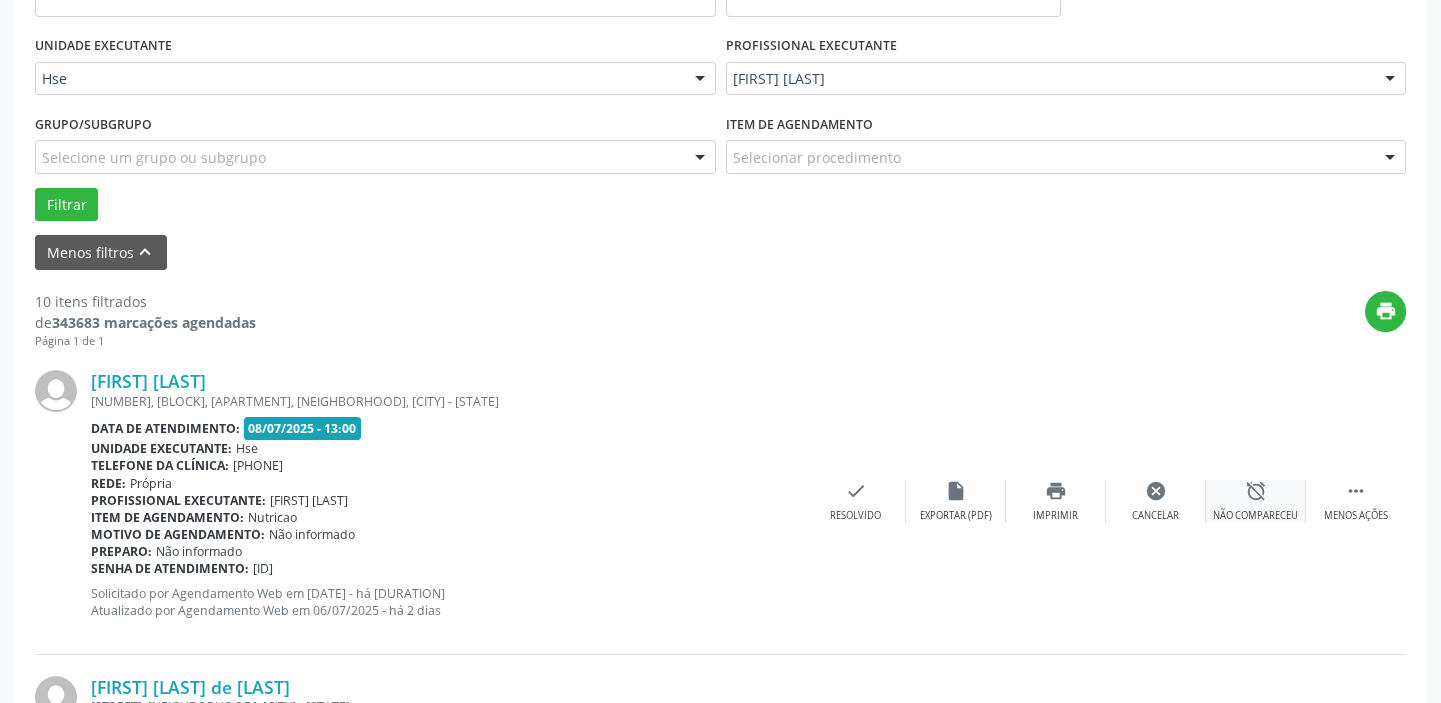click on "alarm_off
Não compareceu" at bounding box center (1256, 501) 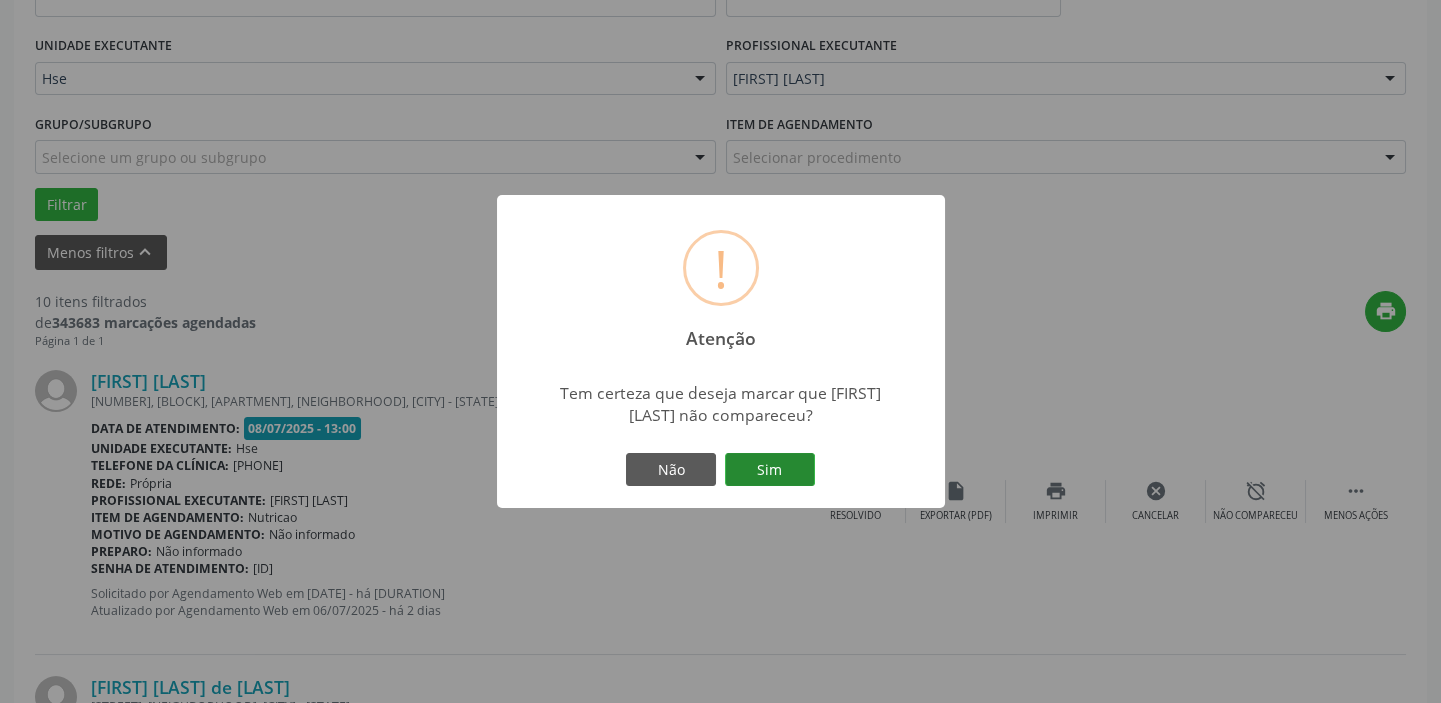 click on "Sim" at bounding box center (770, 470) 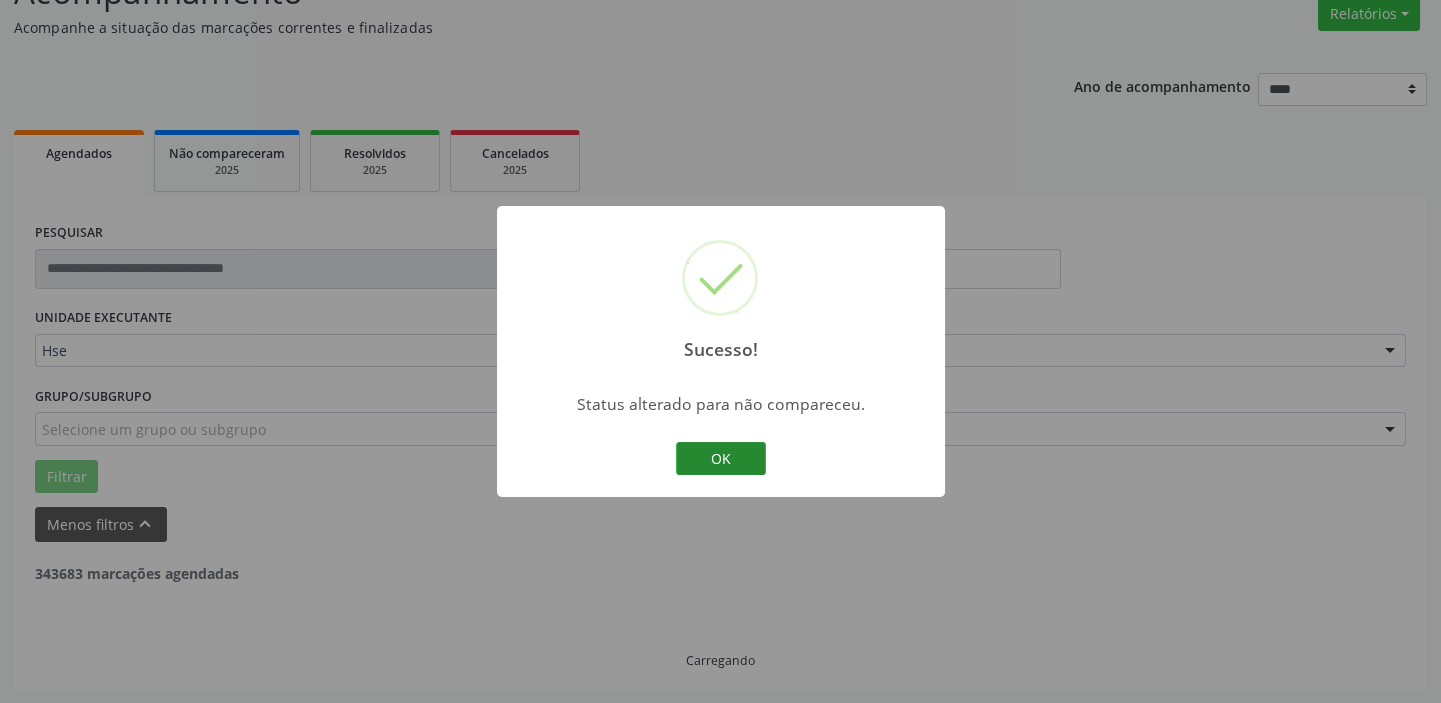click on "OK" at bounding box center (721, 459) 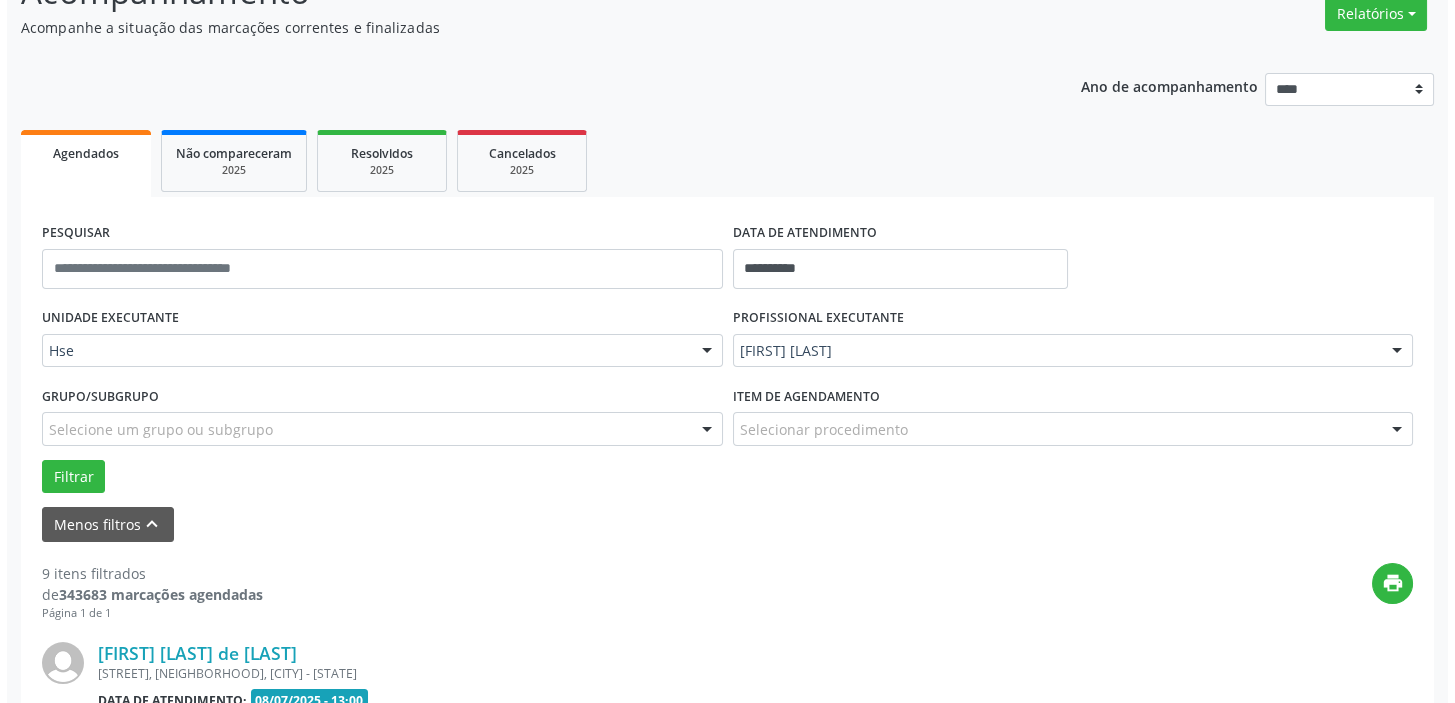 scroll, scrollTop: 441, scrollLeft: 0, axis: vertical 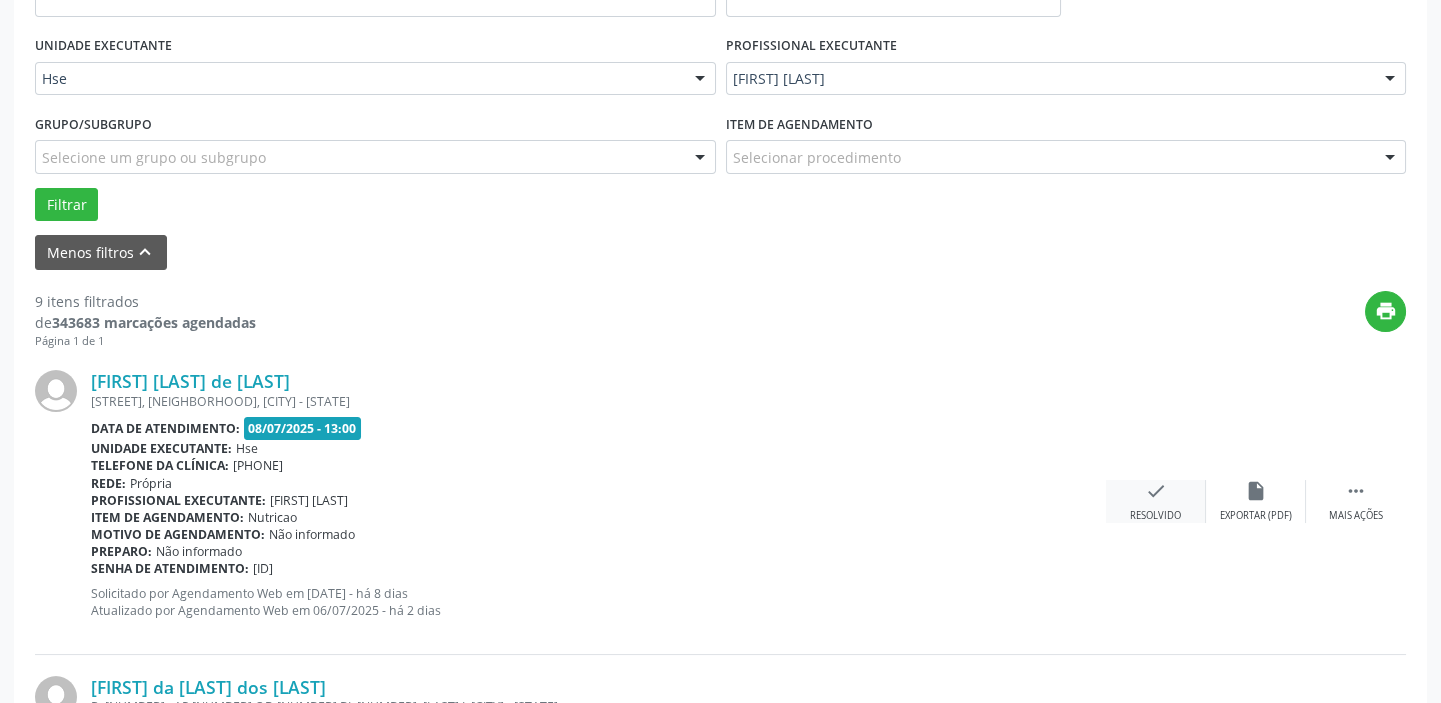 click on "Resolvido" at bounding box center (1256, 516) 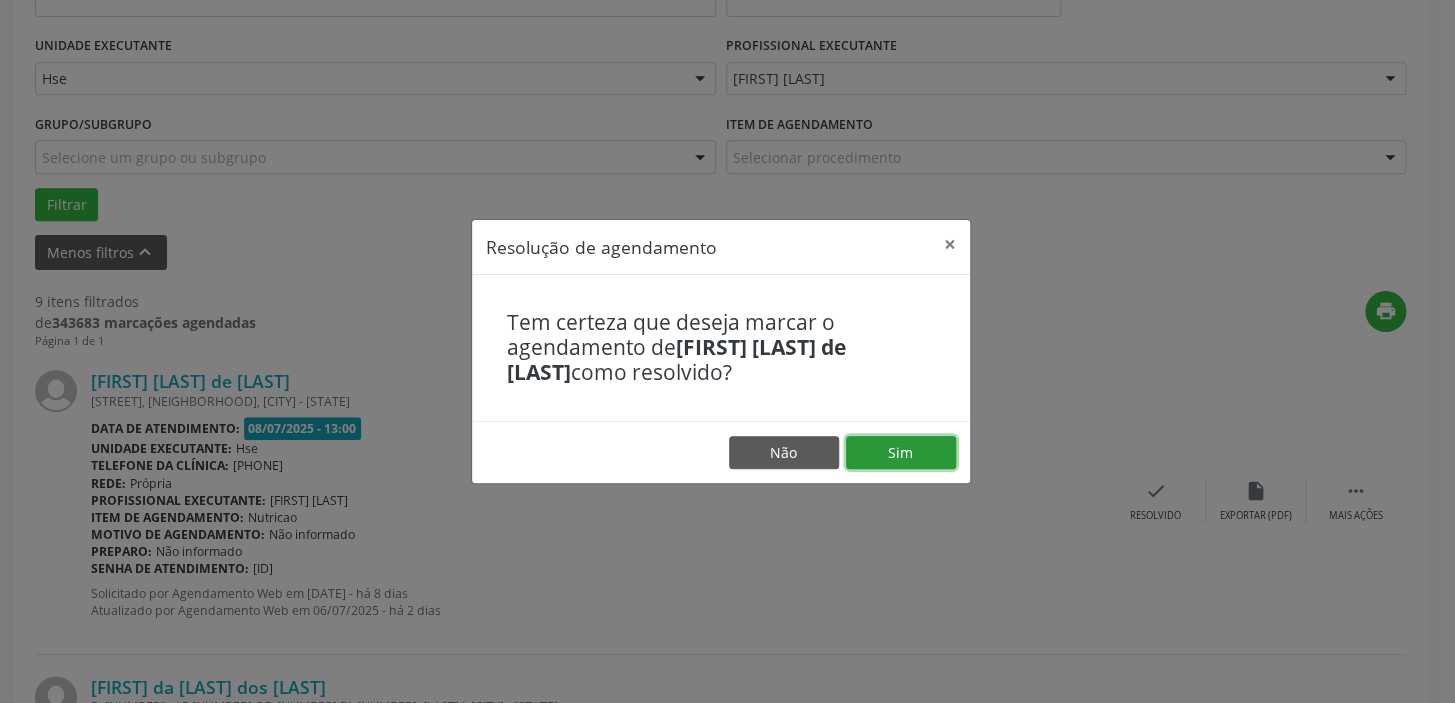 drag, startPoint x: 903, startPoint y: 444, endPoint x: 893, endPoint y: 449, distance: 11.18034 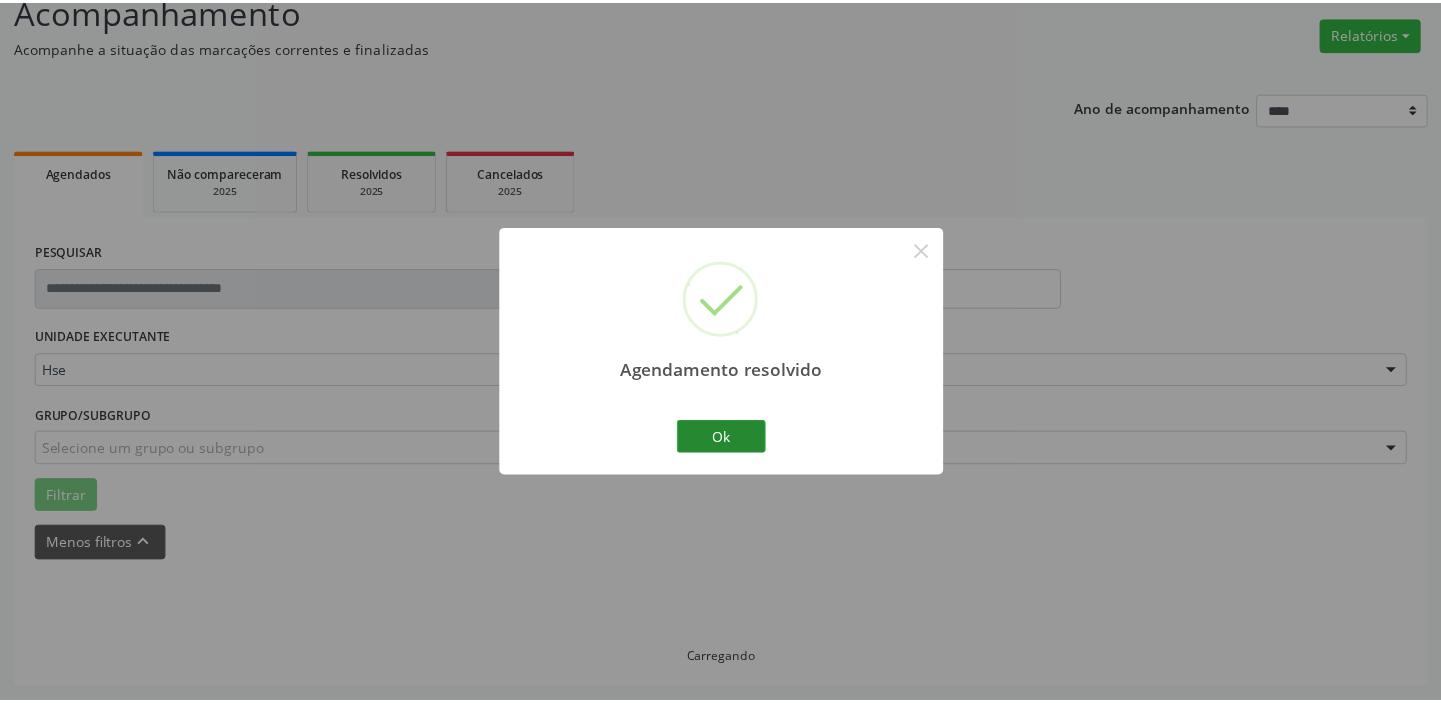 scroll, scrollTop: 148, scrollLeft: 0, axis: vertical 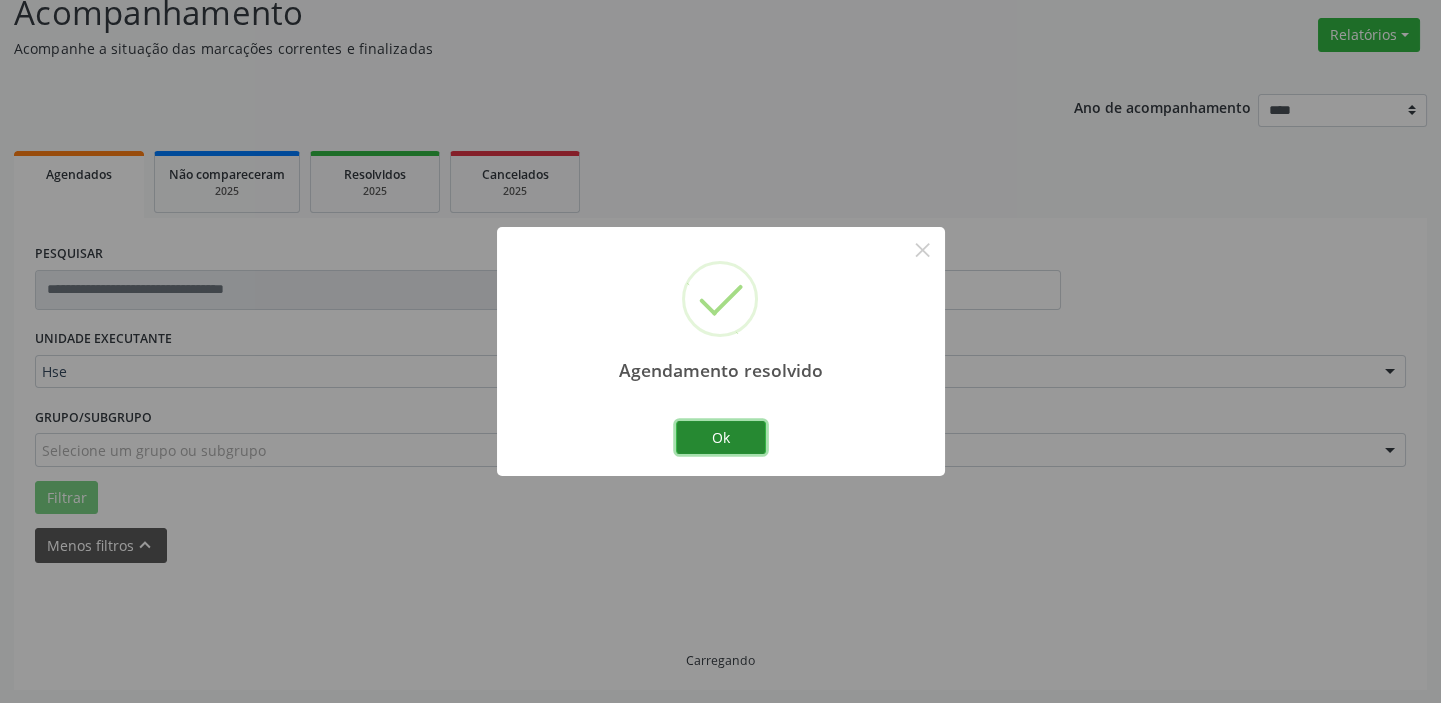 click on "Ok" at bounding box center (721, 438) 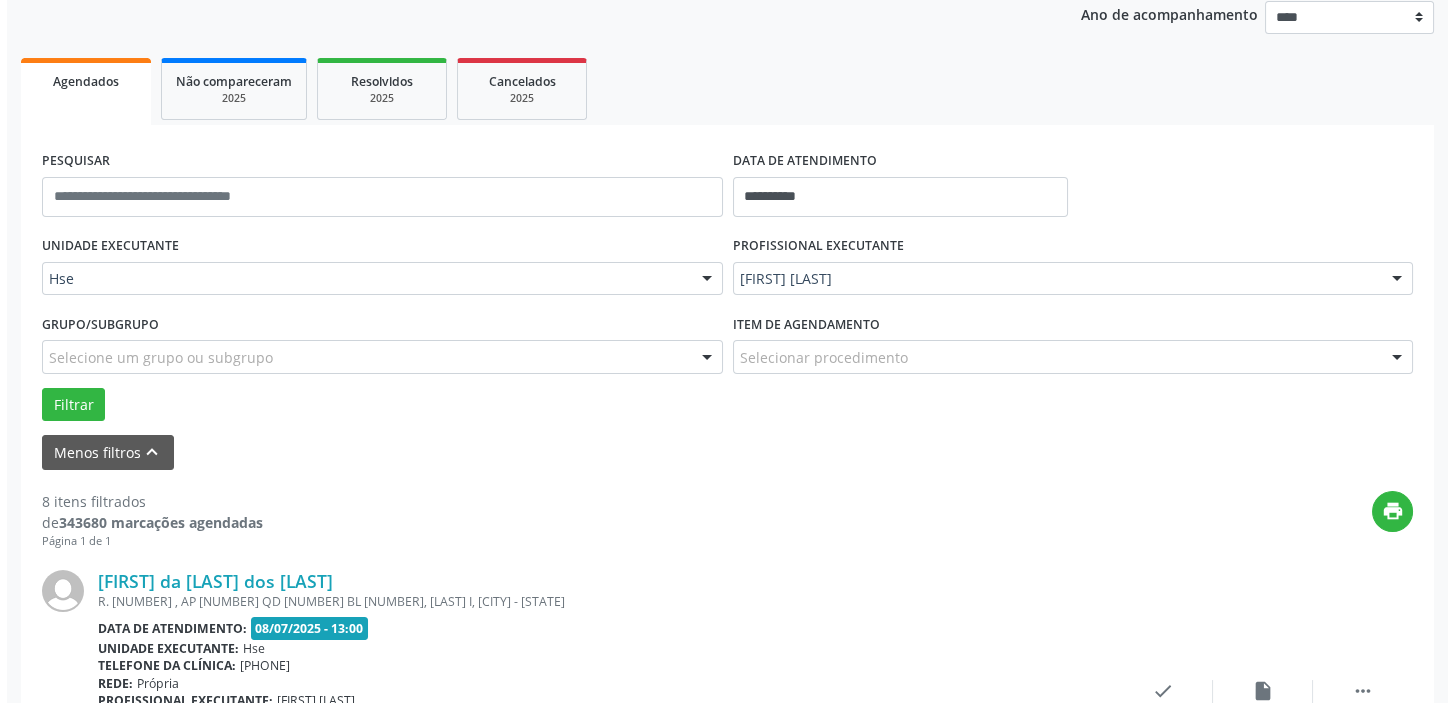 scroll, scrollTop: 420, scrollLeft: 0, axis: vertical 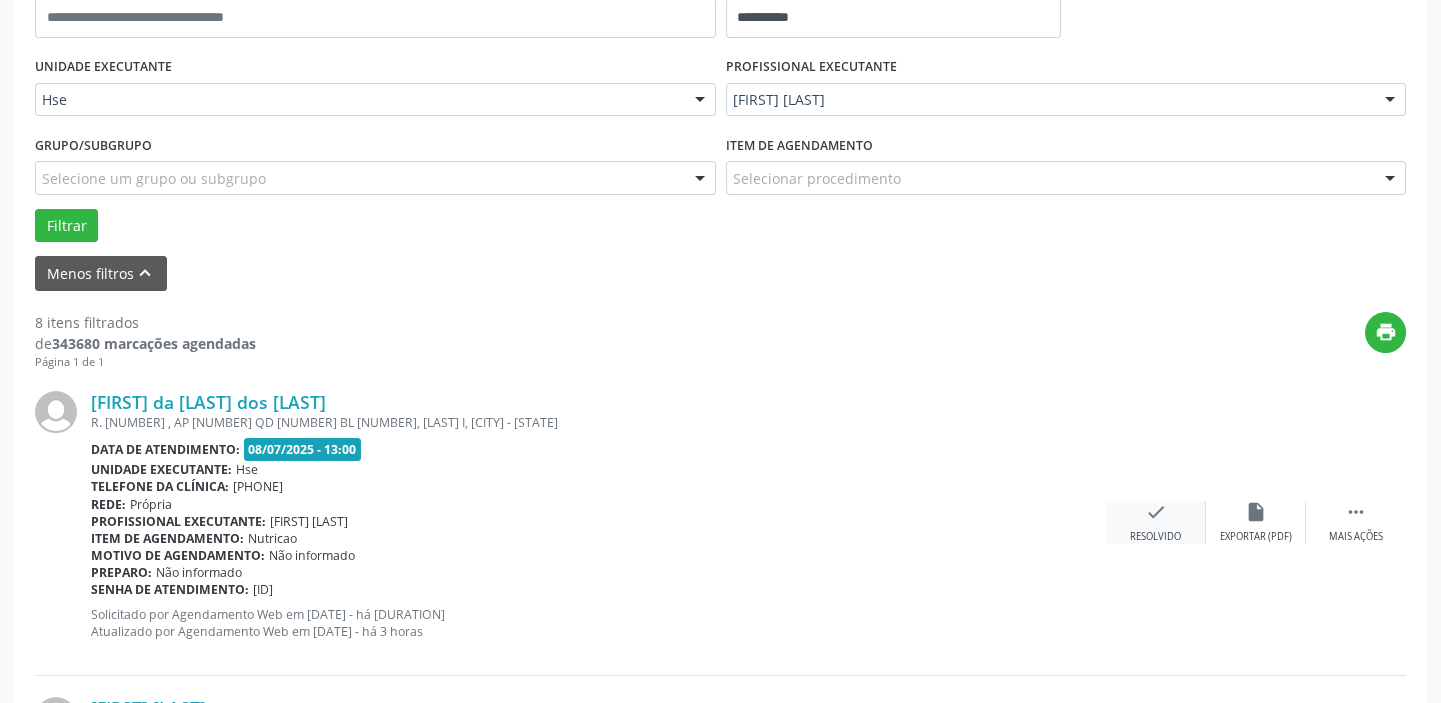 click on "check
Resolvido" at bounding box center (1156, 522) 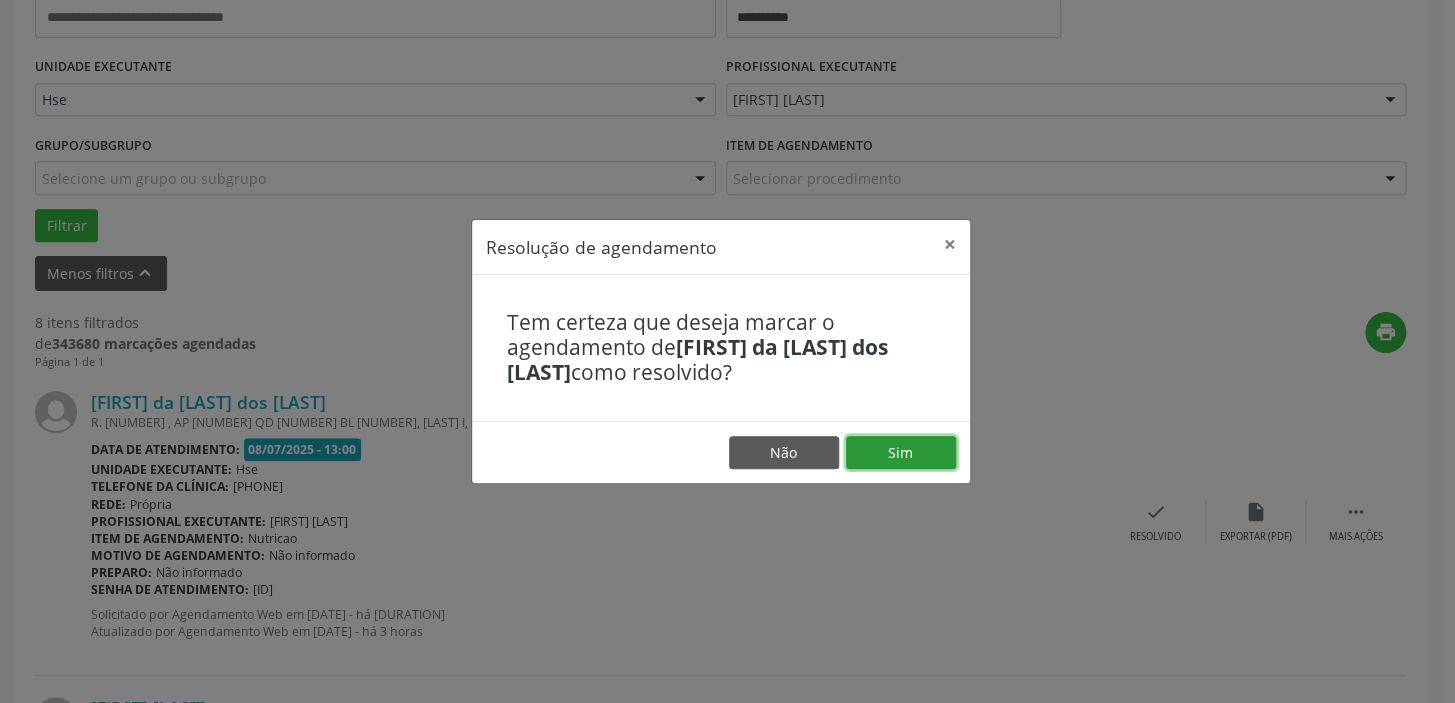 click on "Sim" at bounding box center (901, 453) 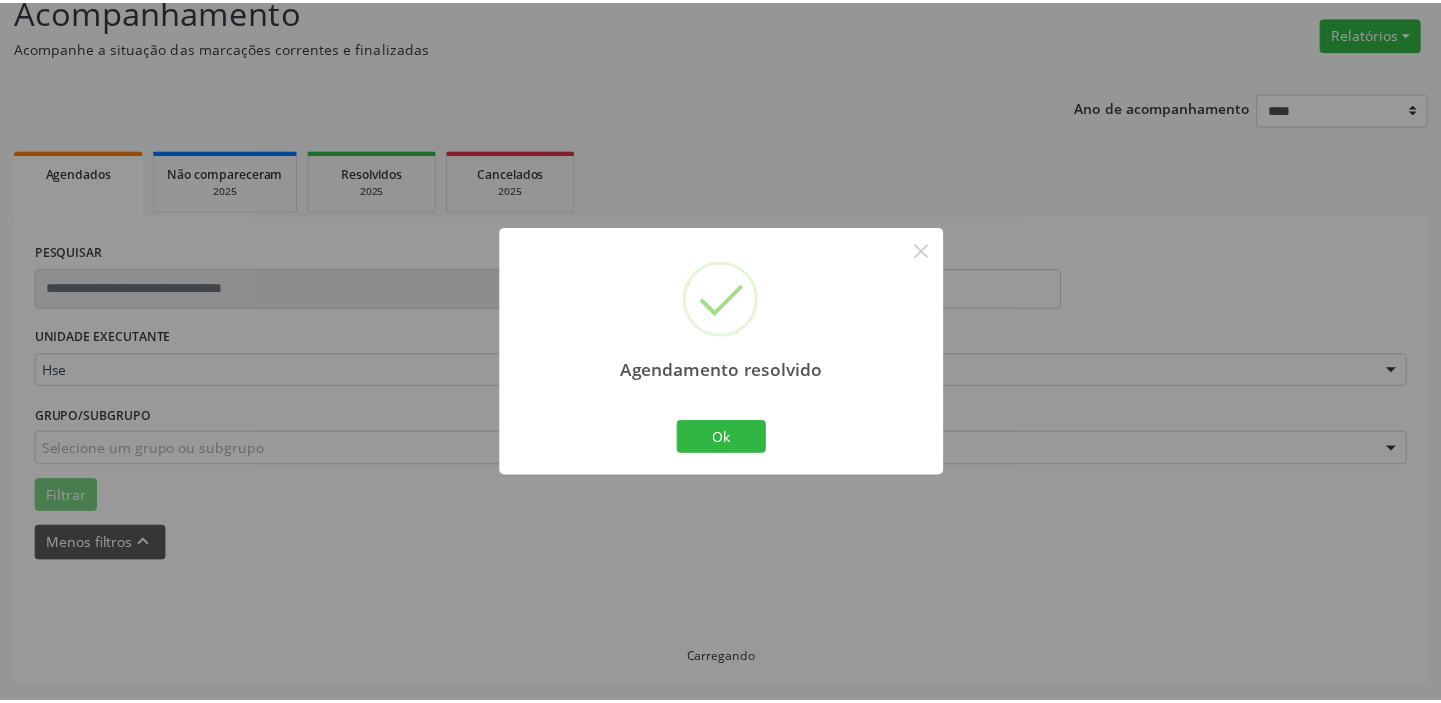 scroll, scrollTop: 148, scrollLeft: 0, axis: vertical 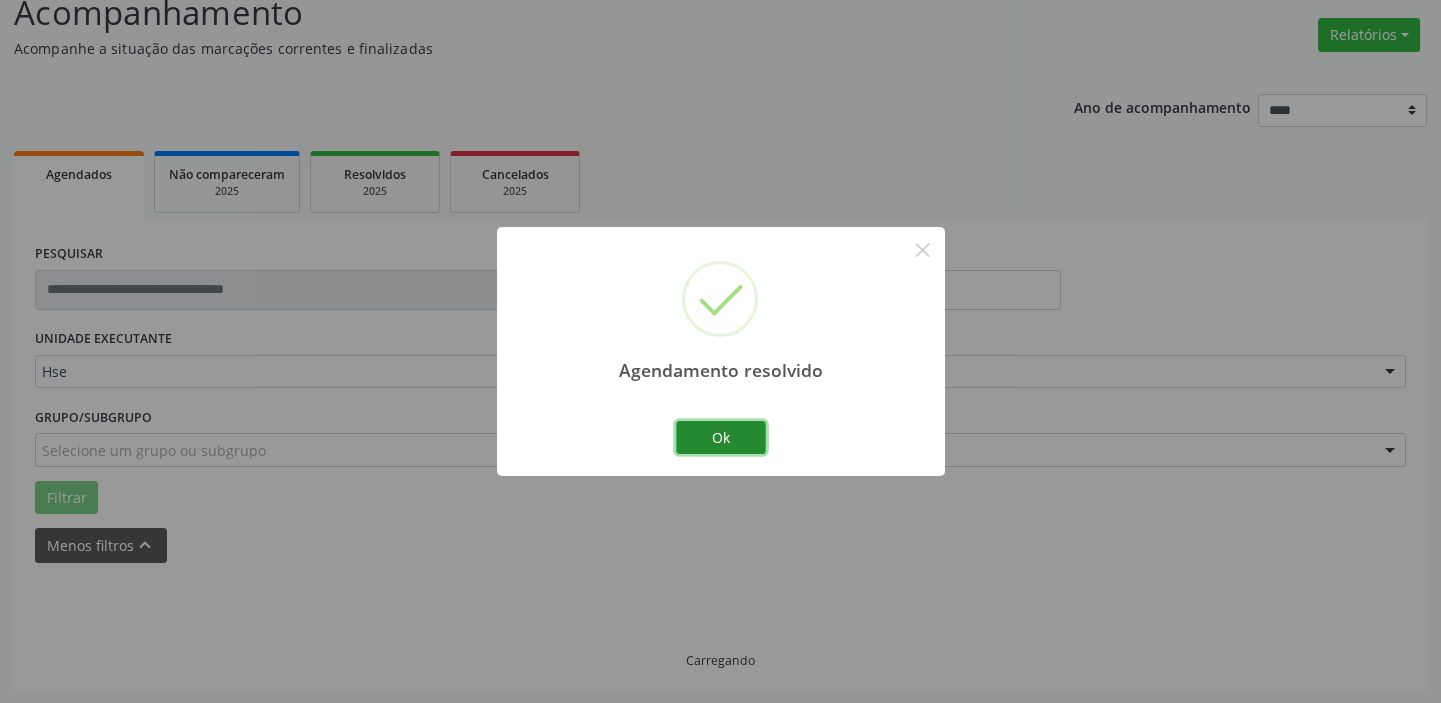 click on "Ok" at bounding box center [721, 438] 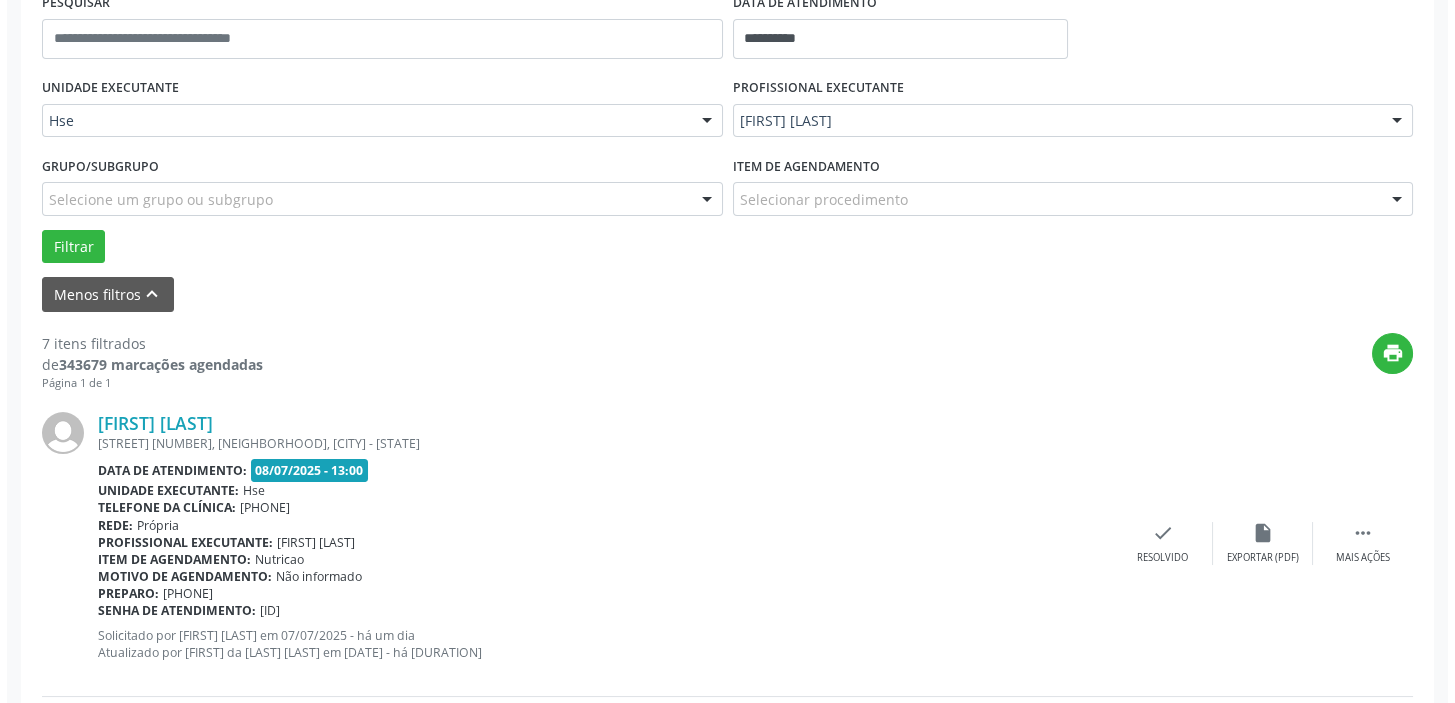 scroll, scrollTop: 420, scrollLeft: 0, axis: vertical 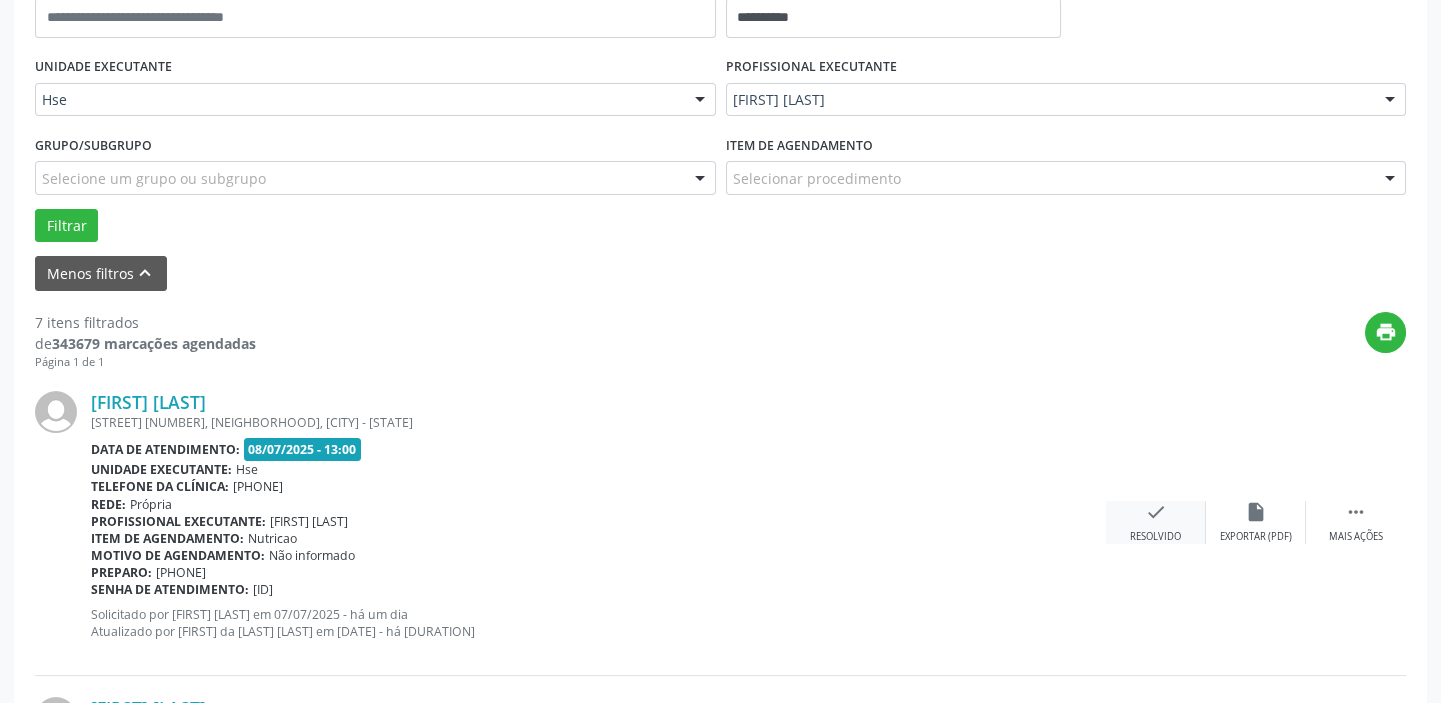 click on "check" at bounding box center [1256, 512] 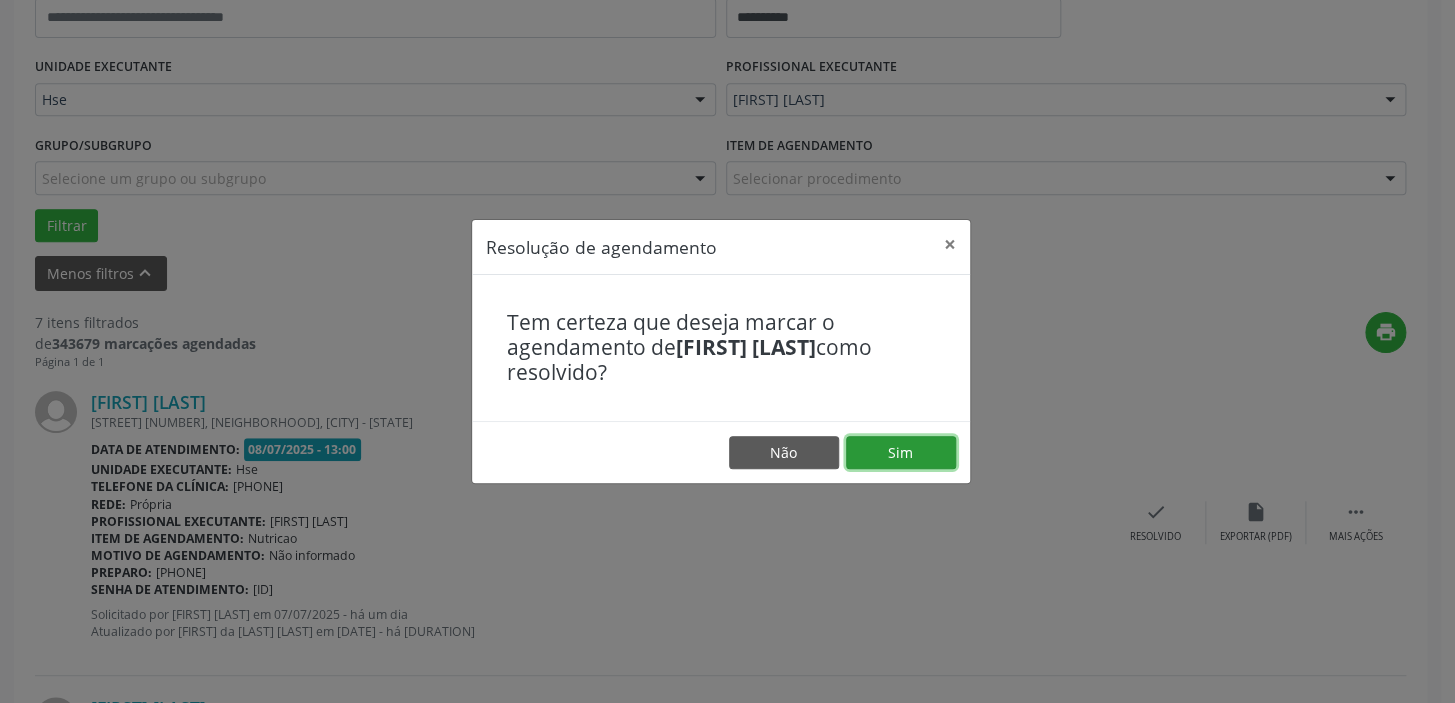click on "Sim" at bounding box center (901, 453) 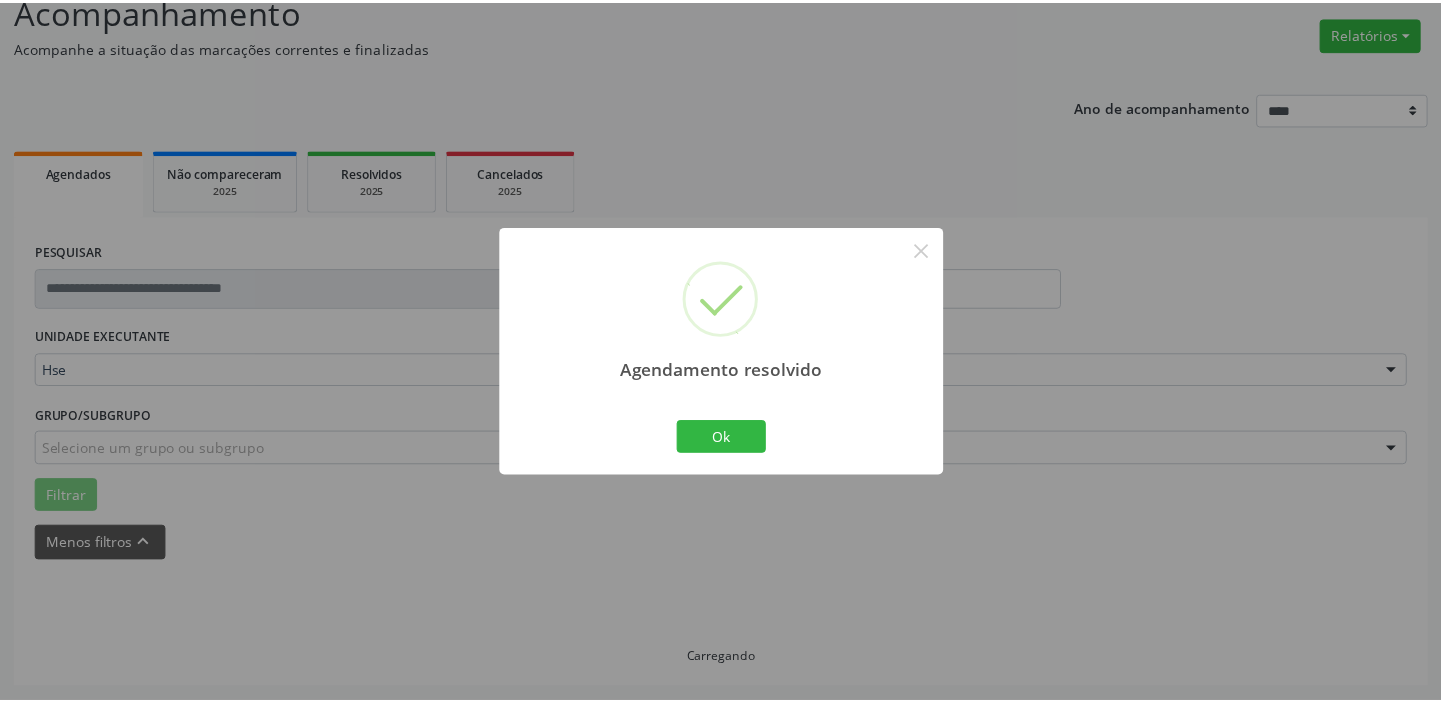 scroll, scrollTop: 148, scrollLeft: 0, axis: vertical 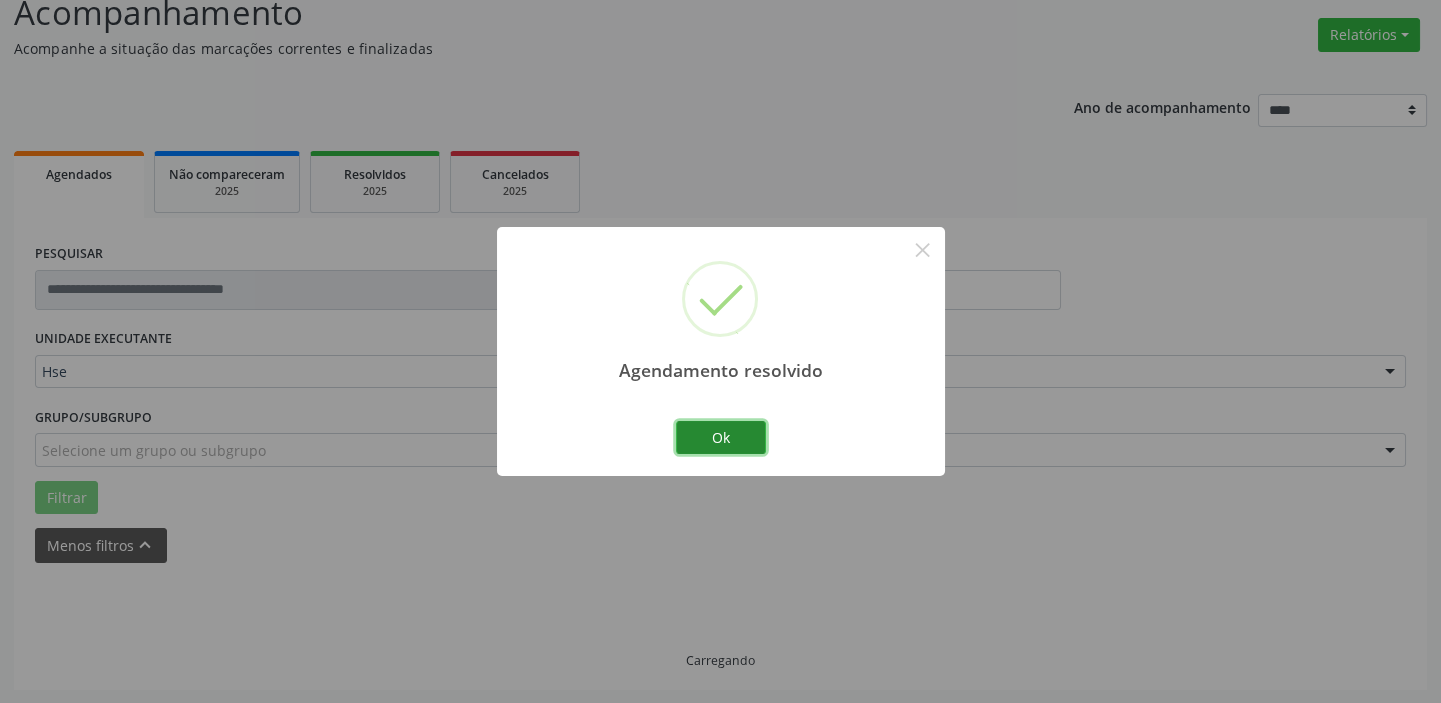 click on "Ok" at bounding box center [721, 438] 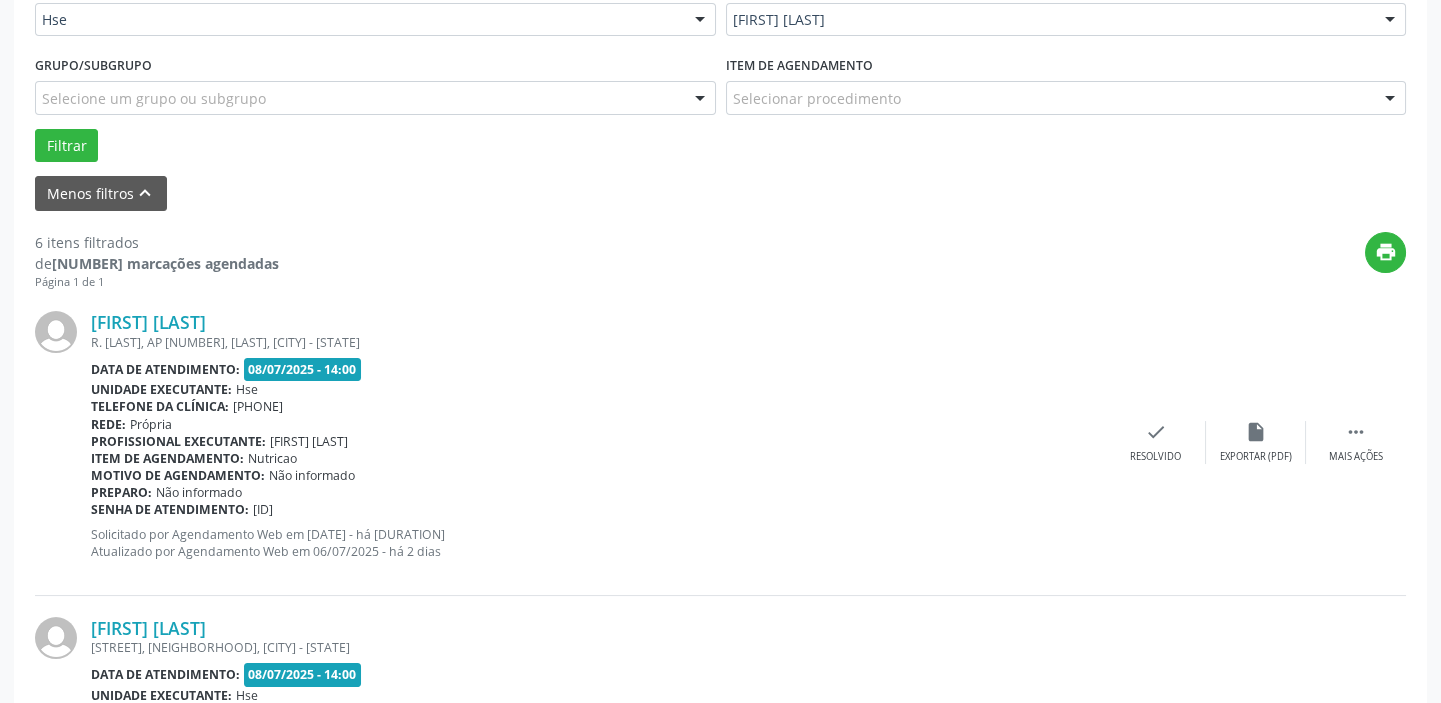 scroll, scrollTop: 511, scrollLeft: 0, axis: vertical 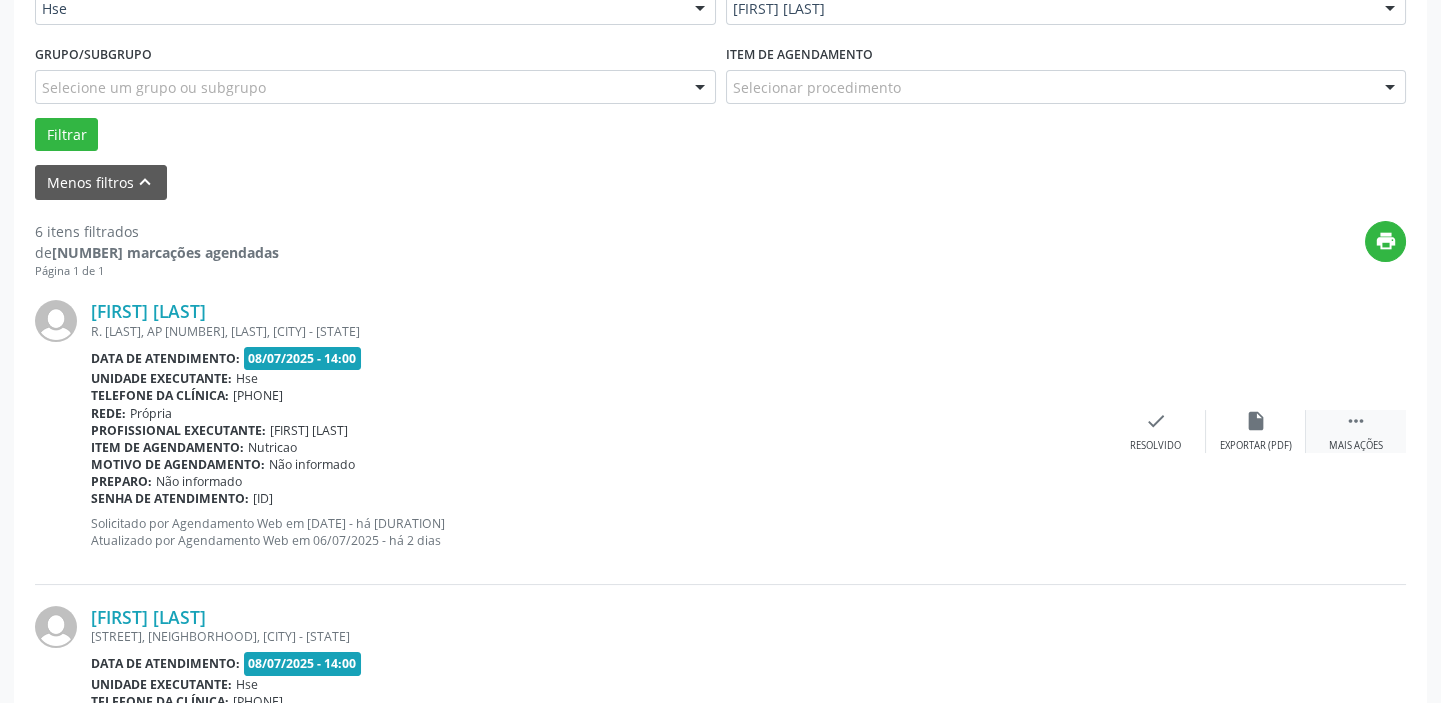 click on "
Mais ações" at bounding box center [1356, 431] 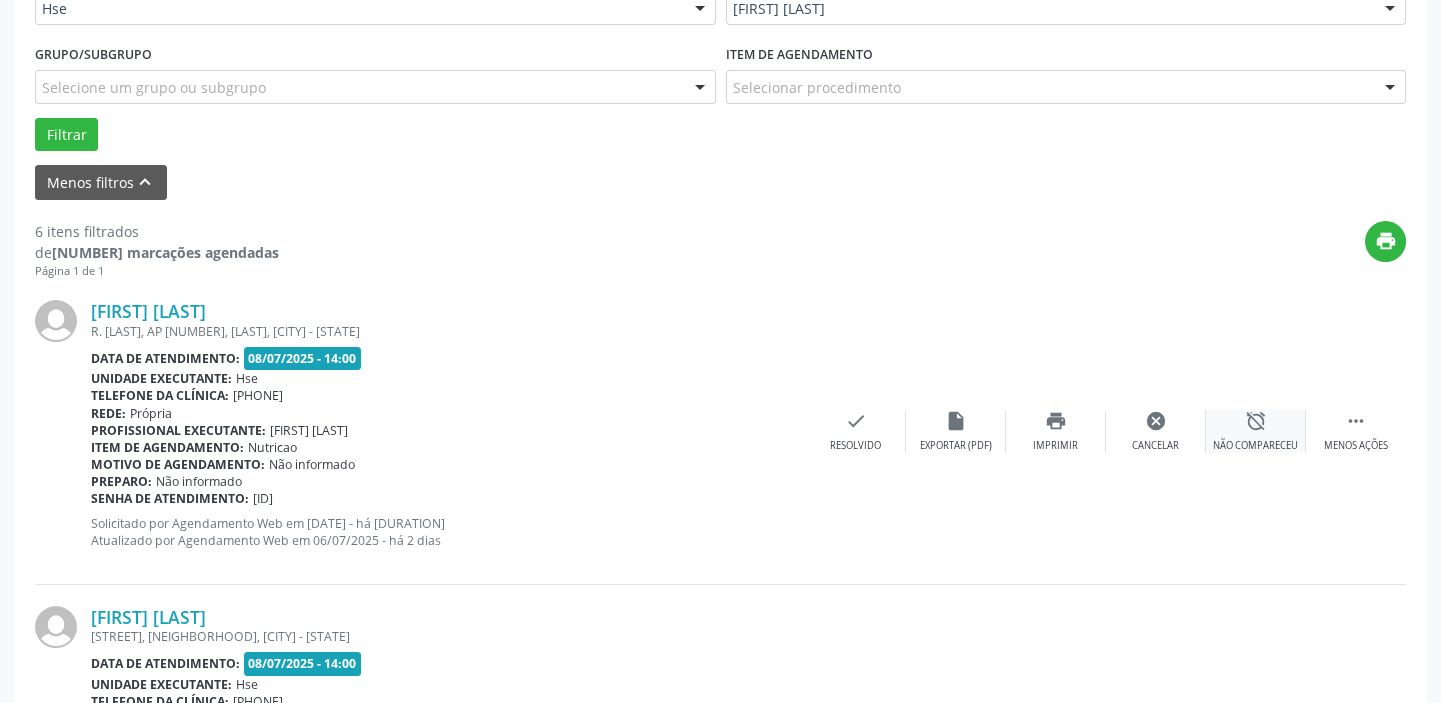 click on "alarm_off
Não compareceu" at bounding box center [1256, 431] 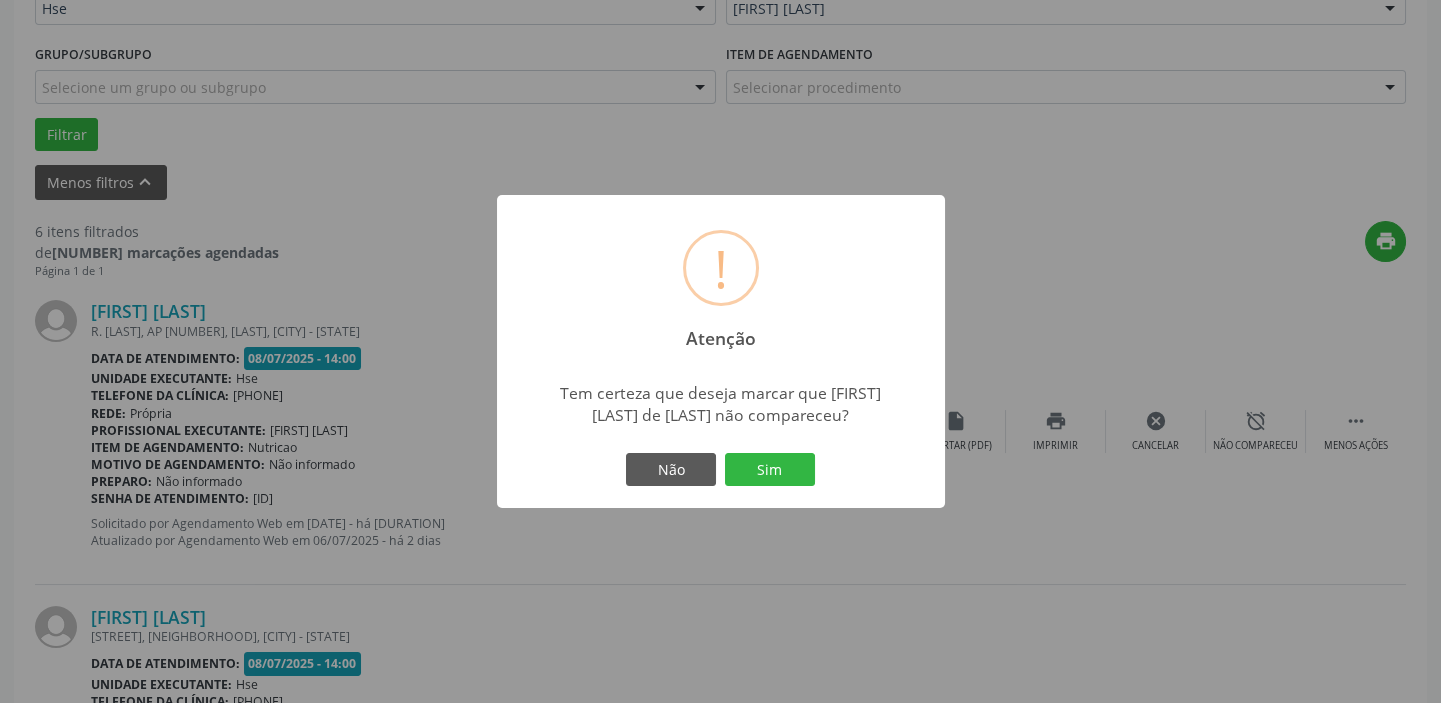 drag, startPoint x: 780, startPoint y: 463, endPoint x: 753, endPoint y: 466, distance: 27.166155 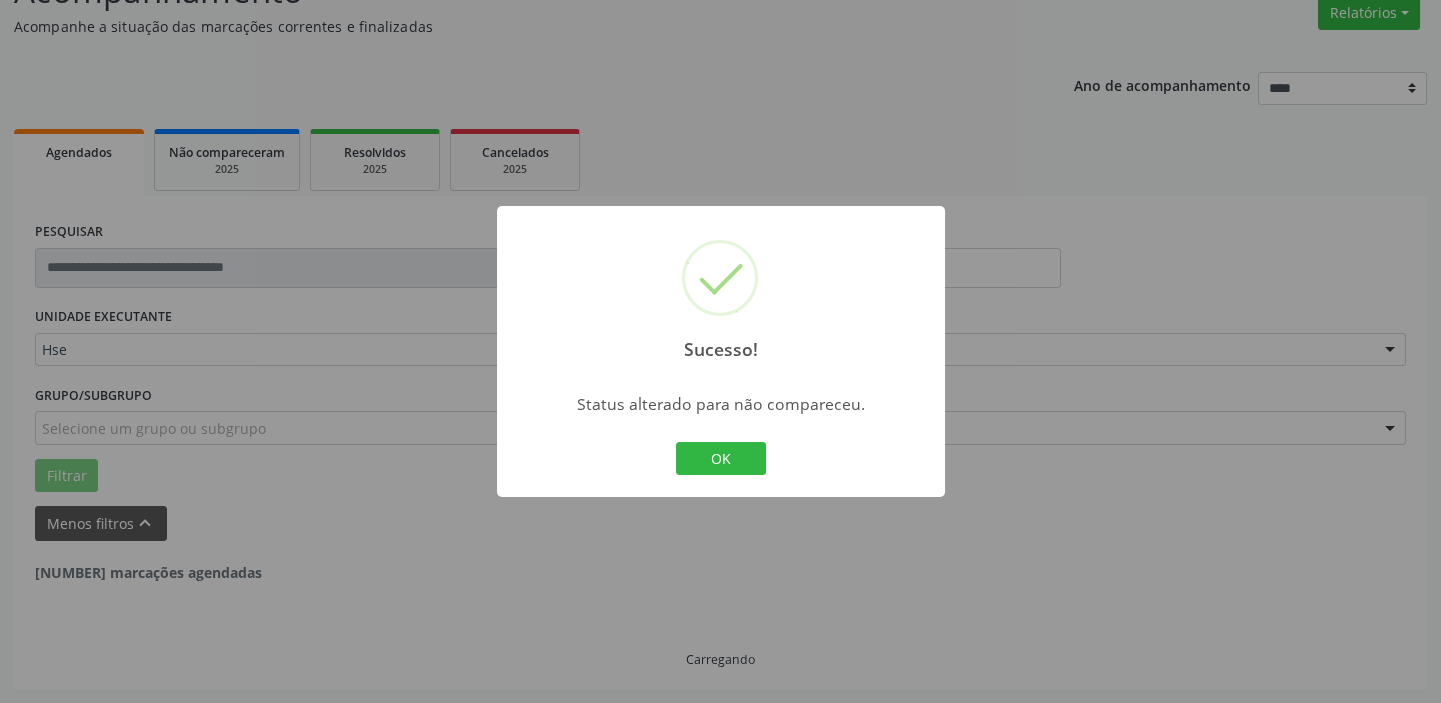 scroll, scrollTop: 169, scrollLeft: 0, axis: vertical 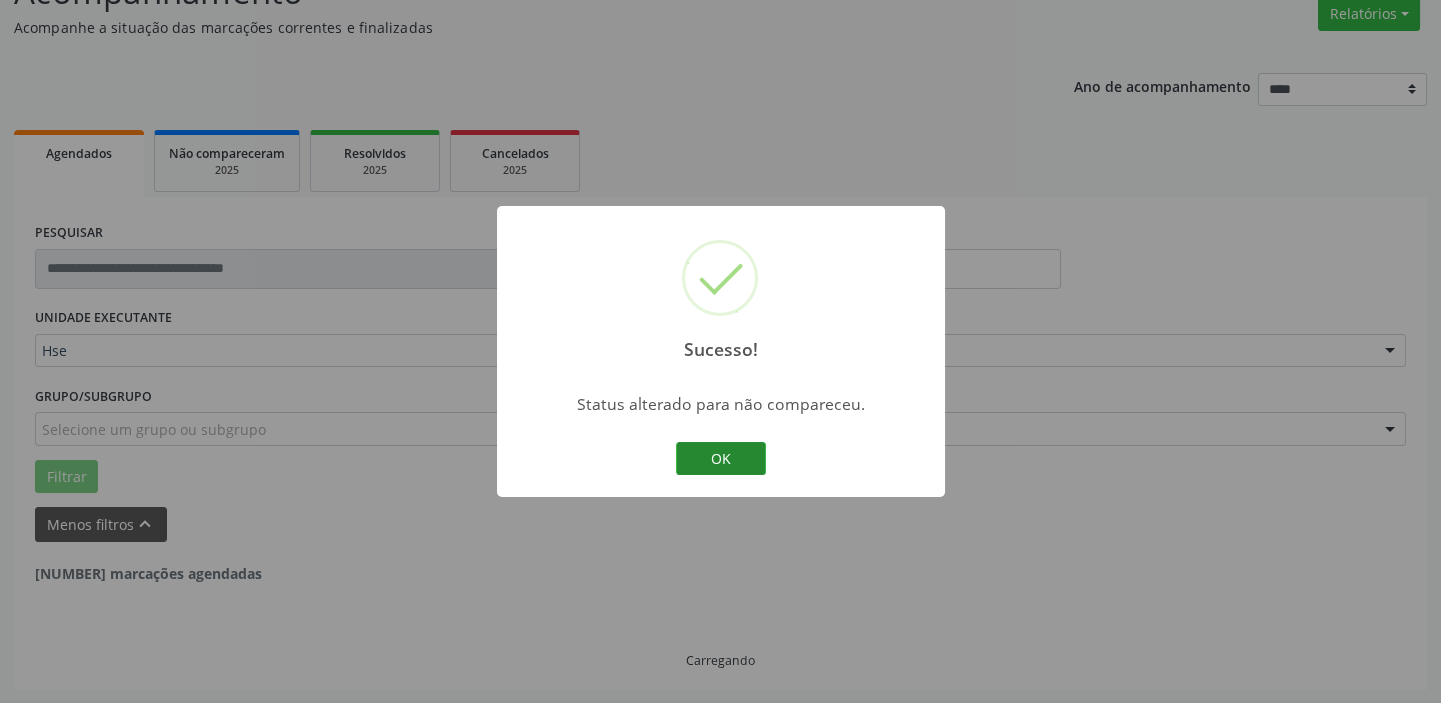click on "OK" at bounding box center (721, 459) 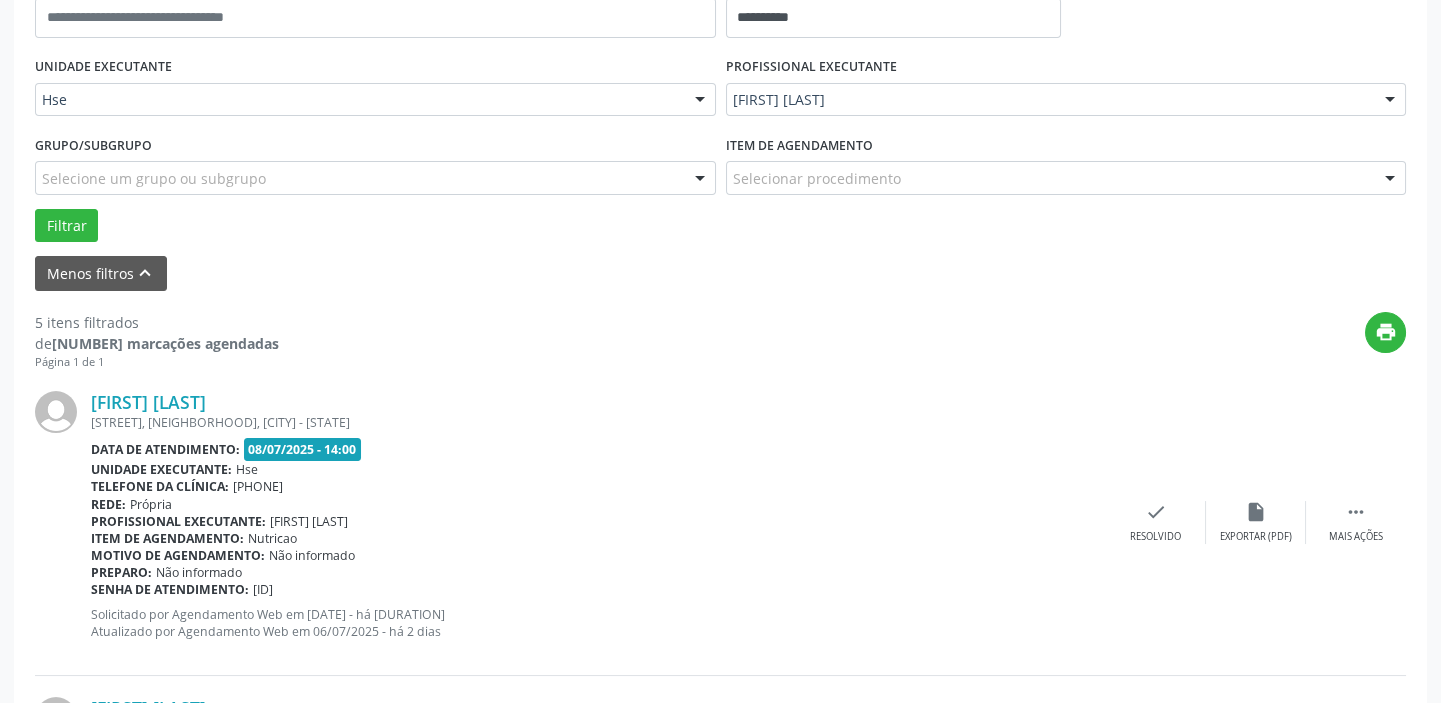 scroll, scrollTop: 441, scrollLeft: 0, axis: vertical 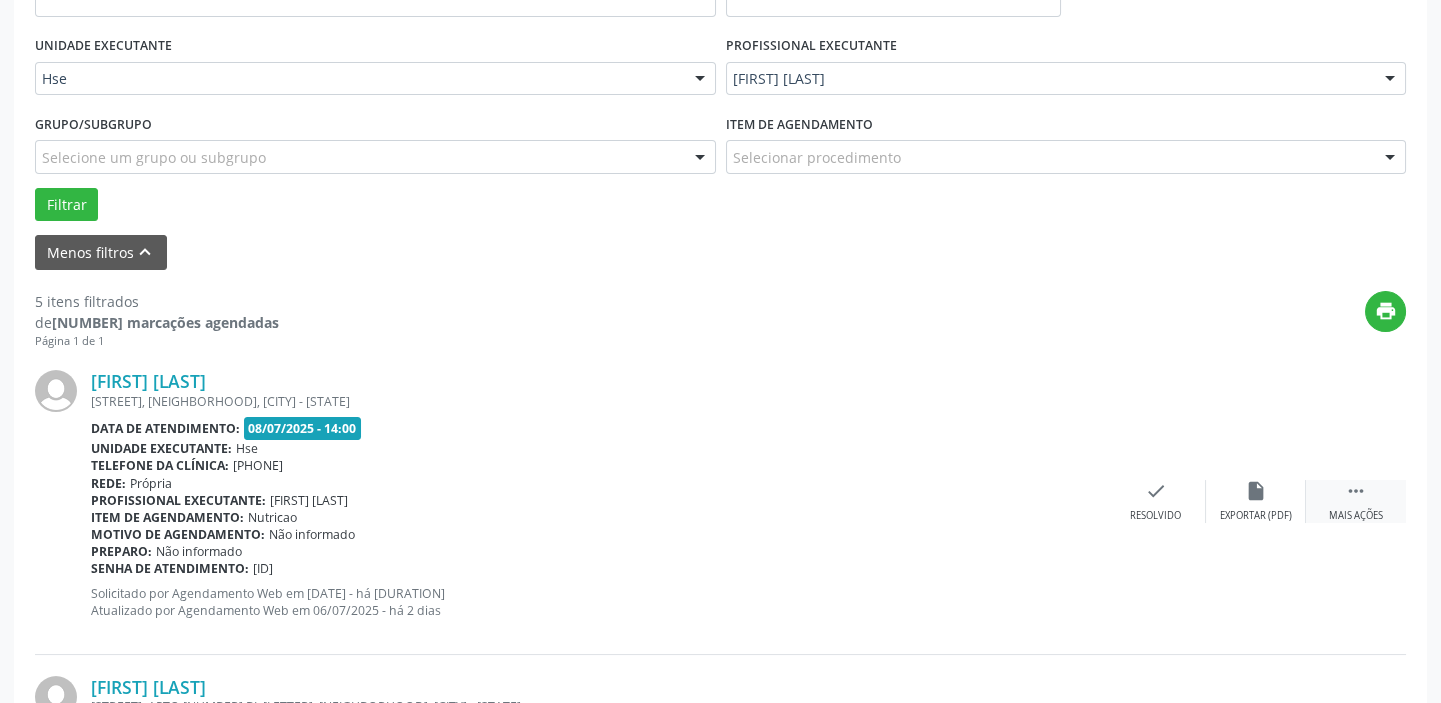 click on "
Mais ações" at bounding box center [1356, 501] 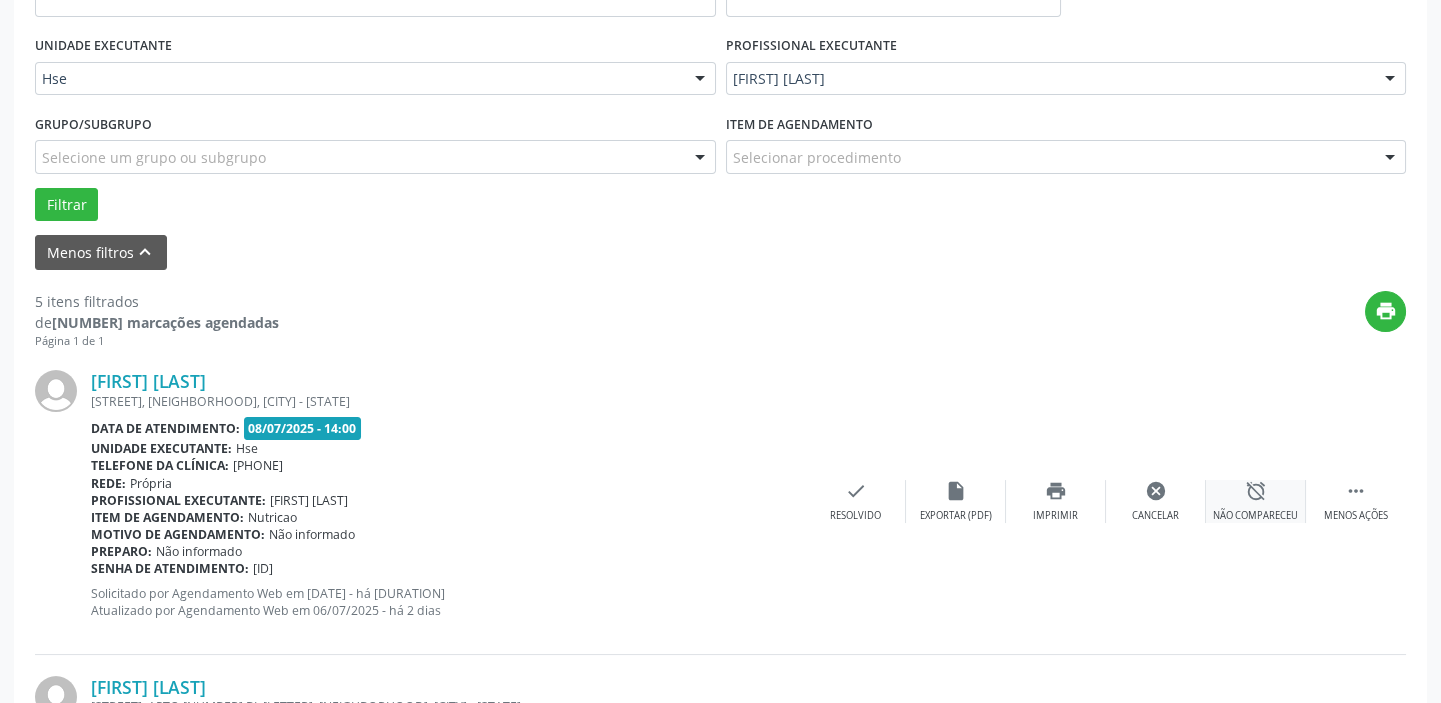 click on "alarm_off
Não compareceu" at bounding box center (1256, 501) 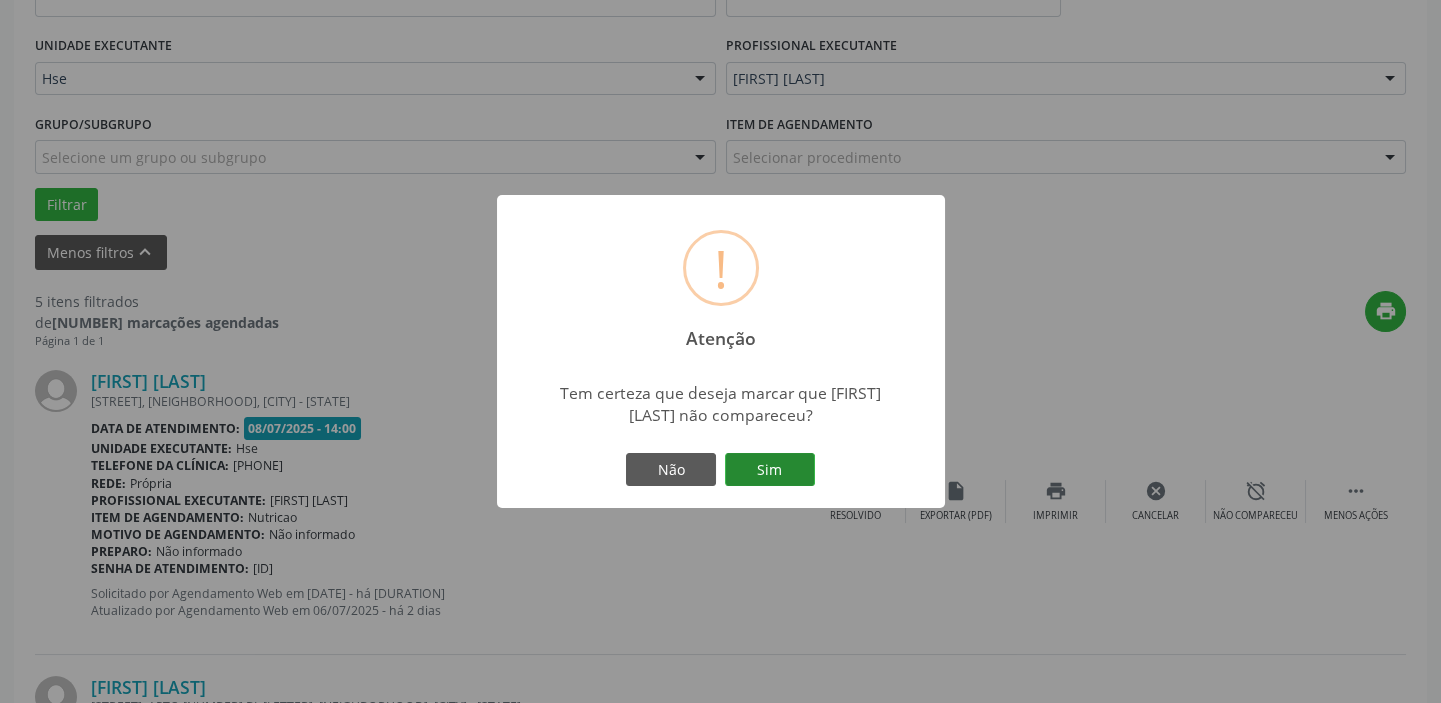 click on "Sim" at bounding box center (770, 470) 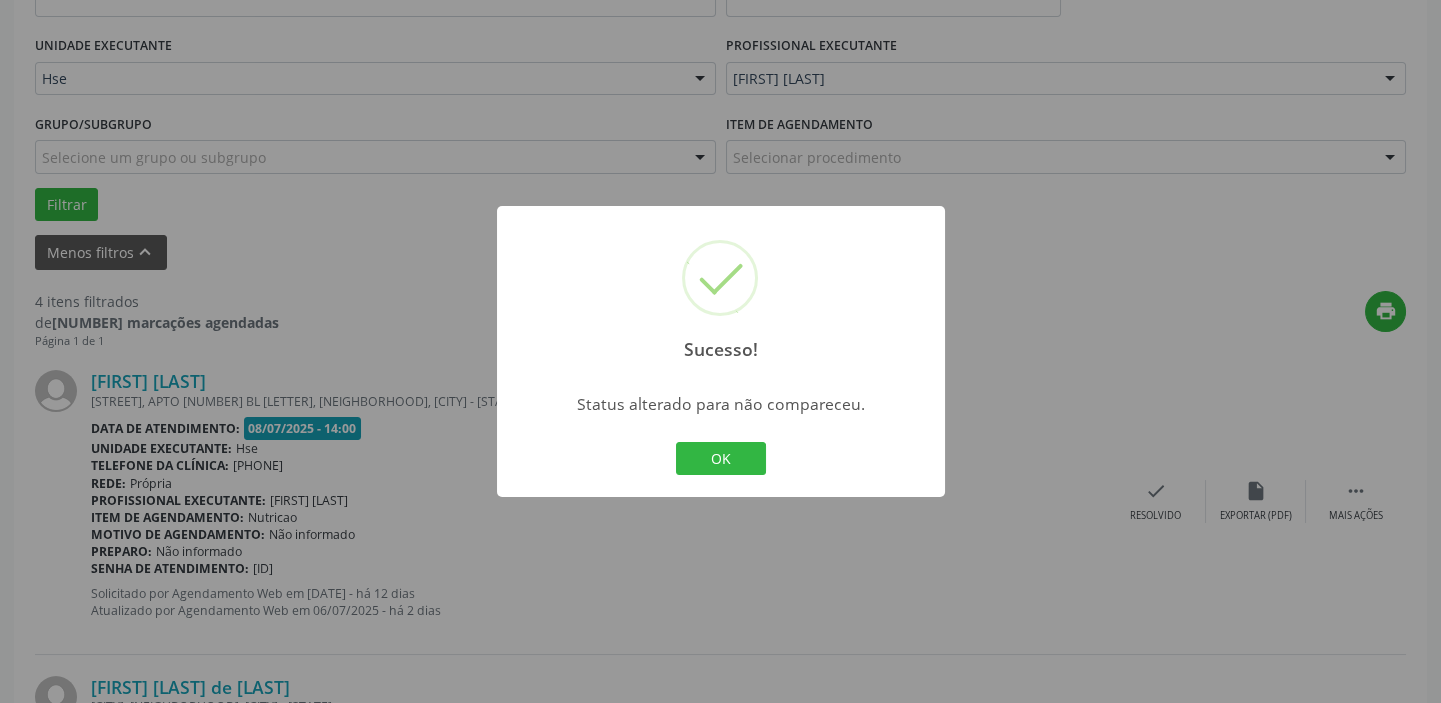 click on "Sucesso! × Status alterado para não compareceu. OK Cancel" at bounding box center [720, 351] 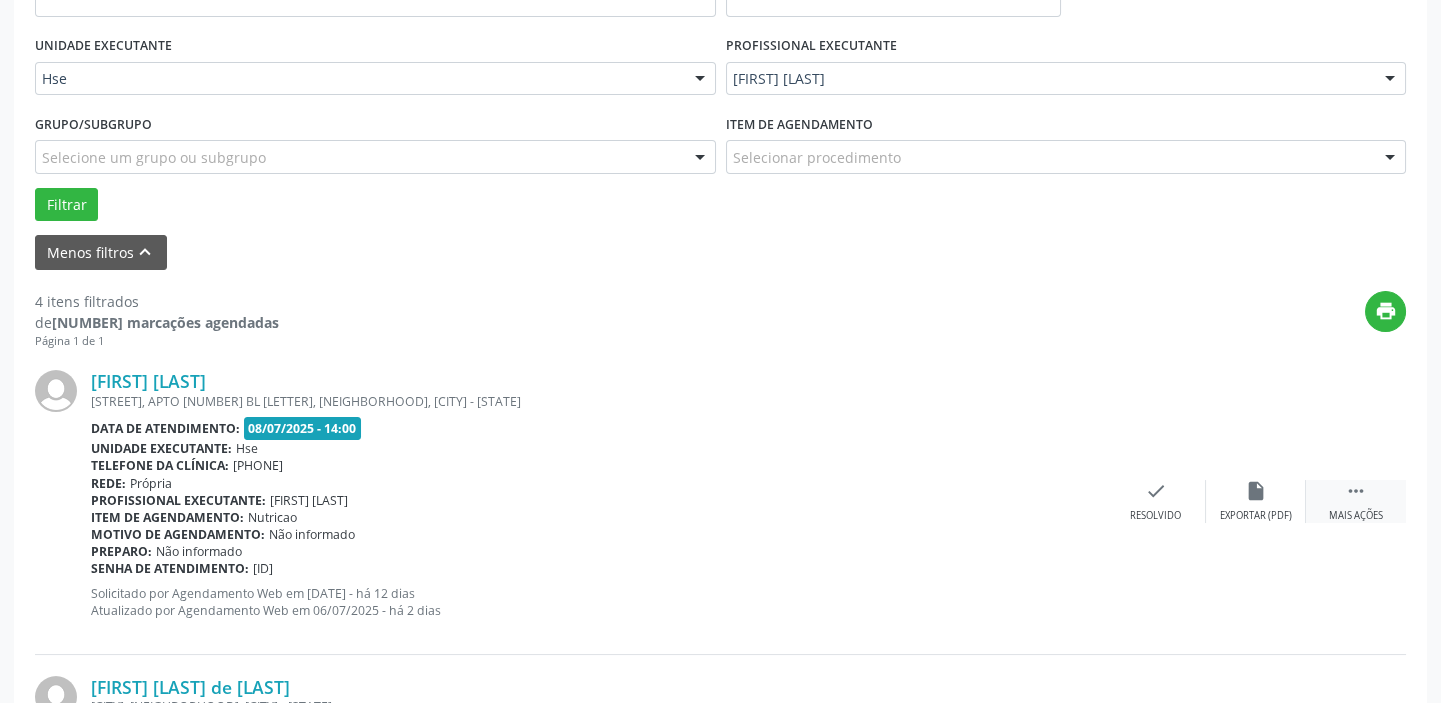 click on "" at bounding box center (1356, 491) 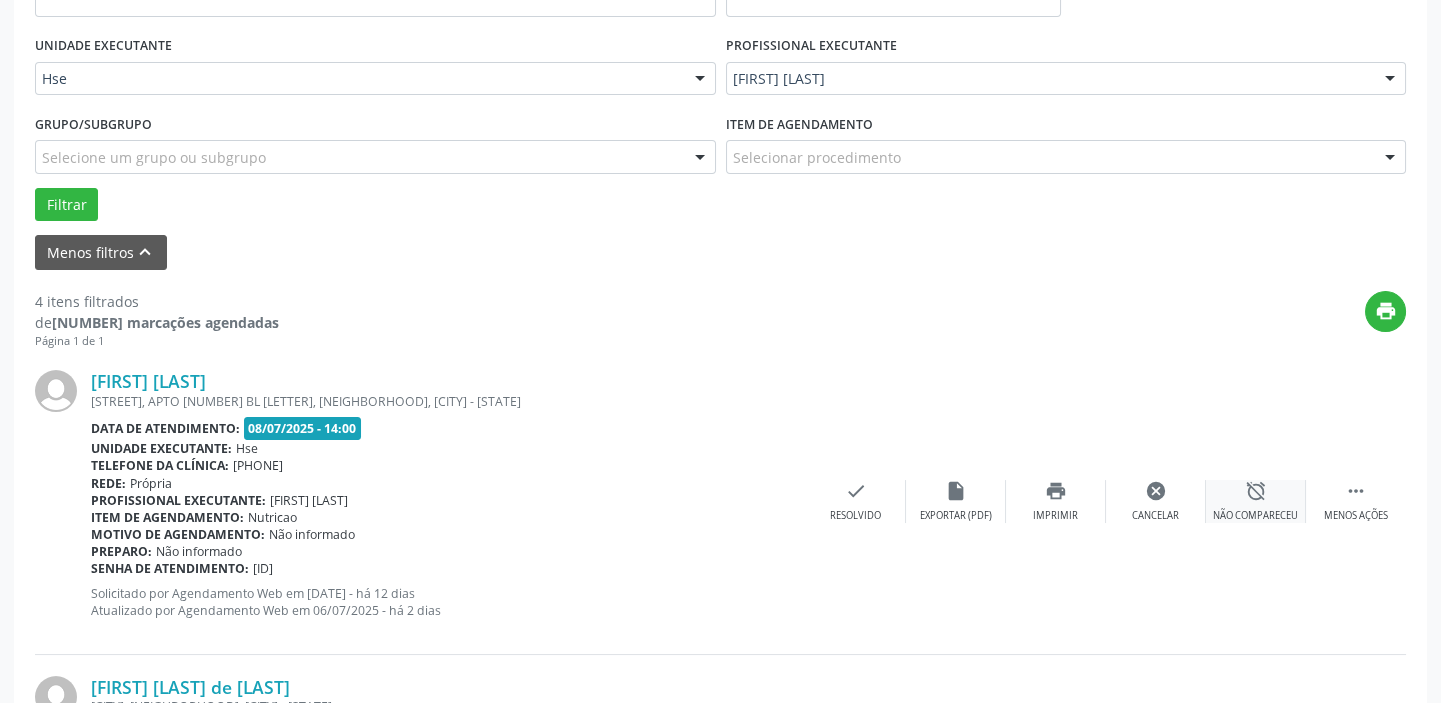 click on "alarm_off
Não compareceu" at bounding box center (1256, 501) 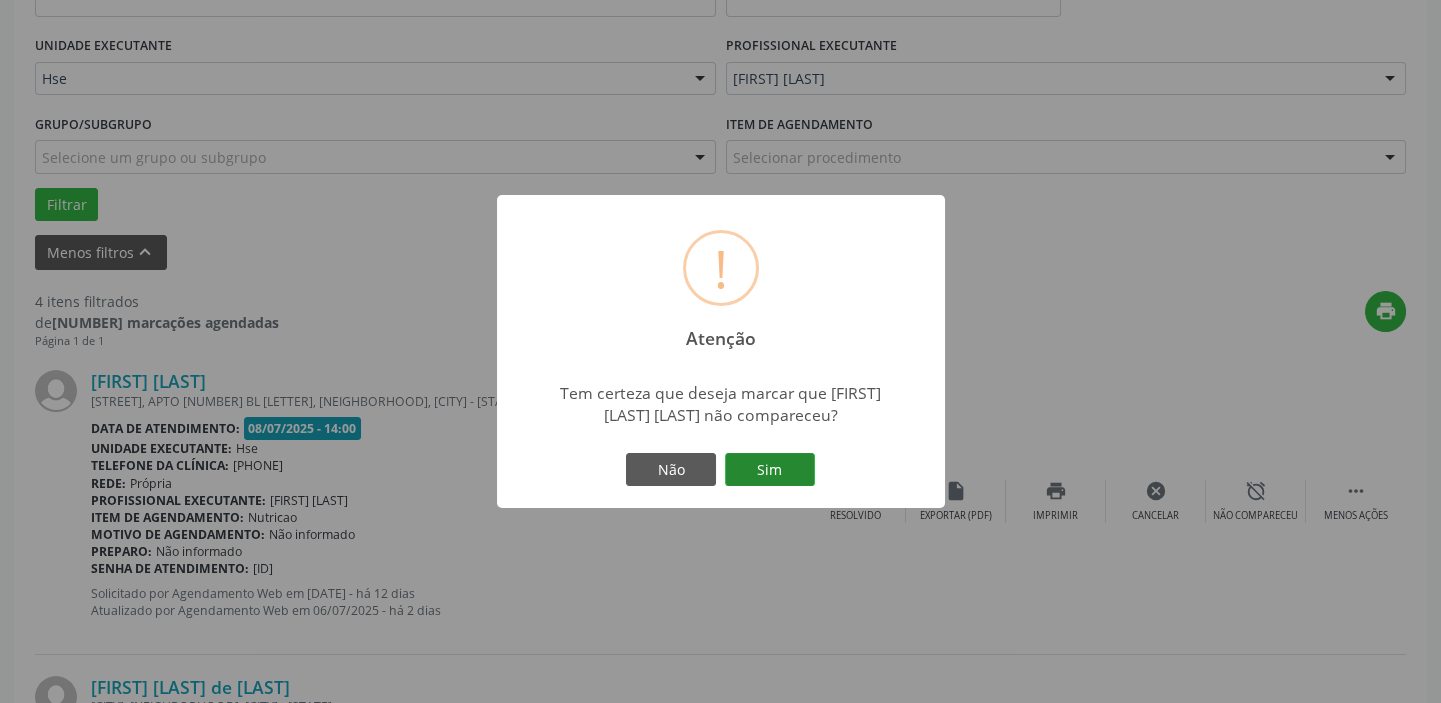 click on "Sim" at bounding box center [770, 470] 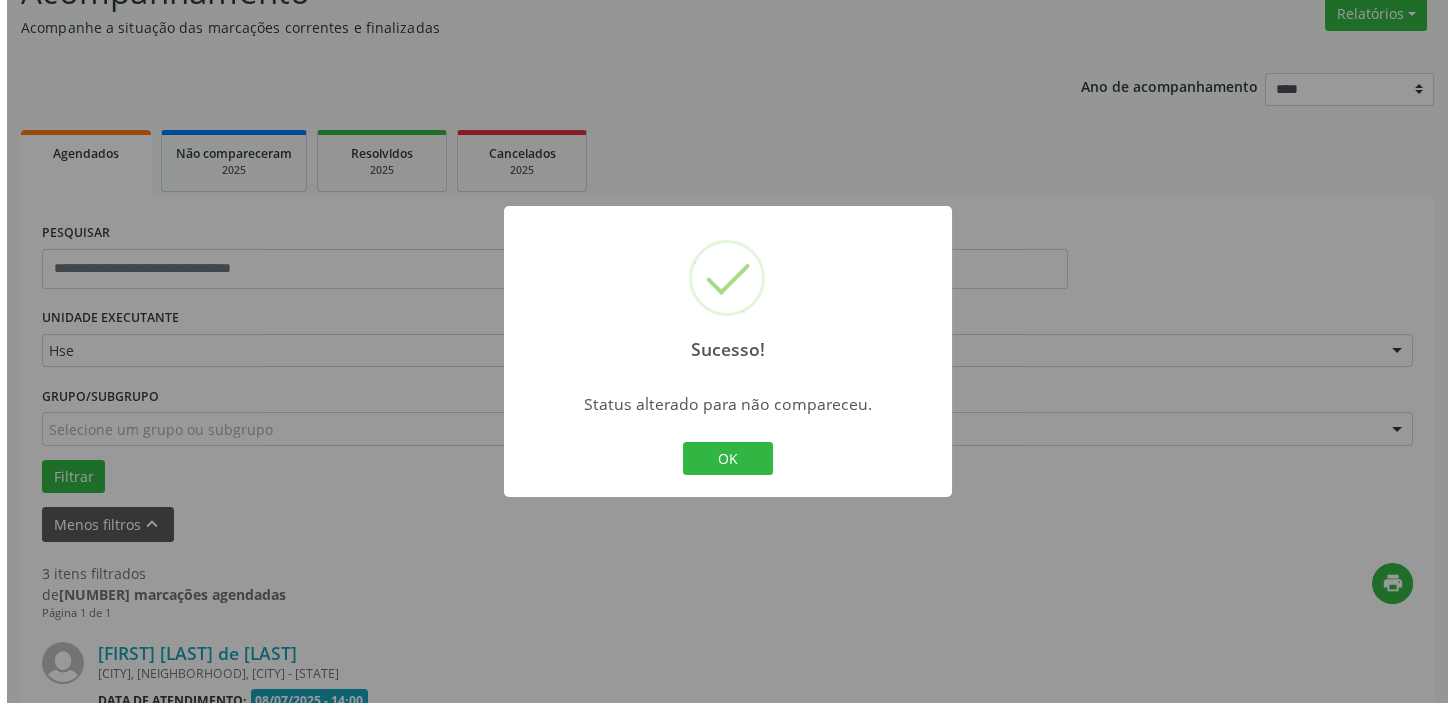 scroll, scrollTop: 441, scrollLeft: 0, axis: vertical 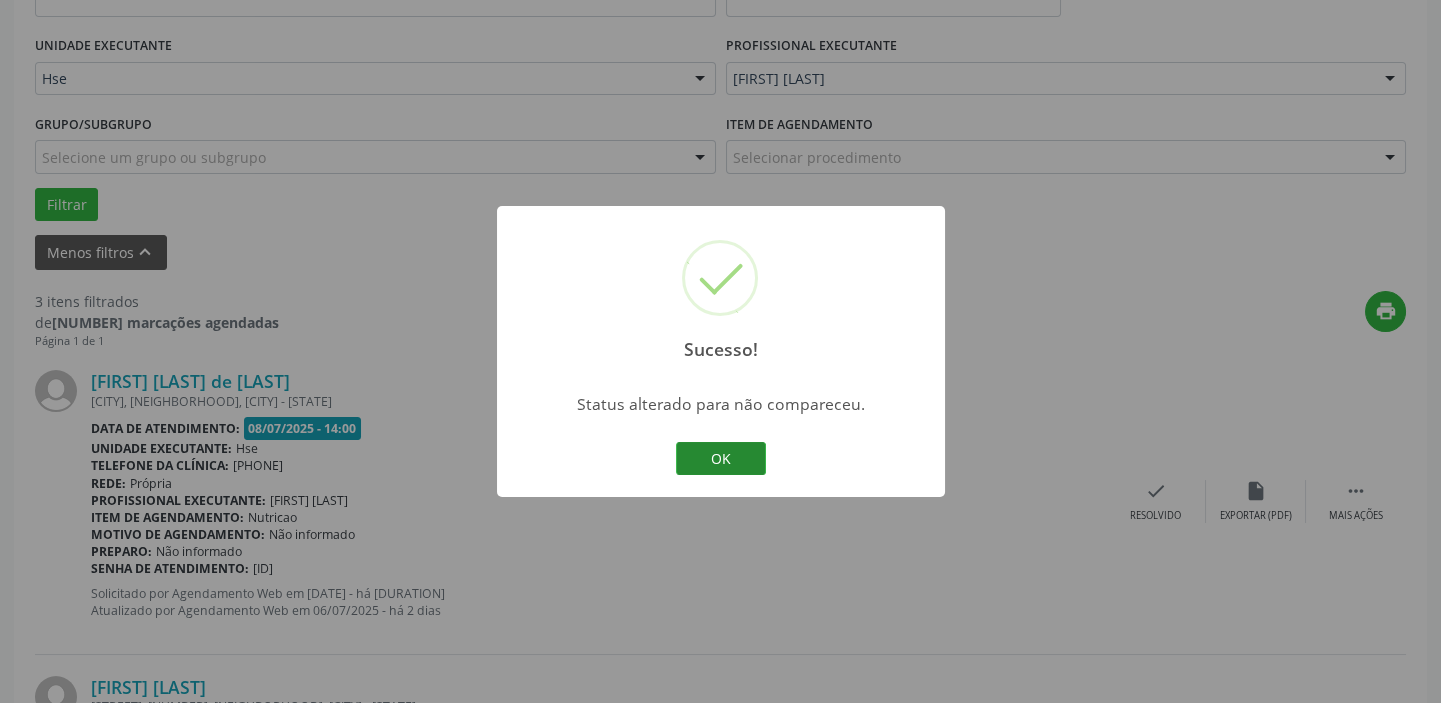 click on "OK" at bounding box center (721, 459) 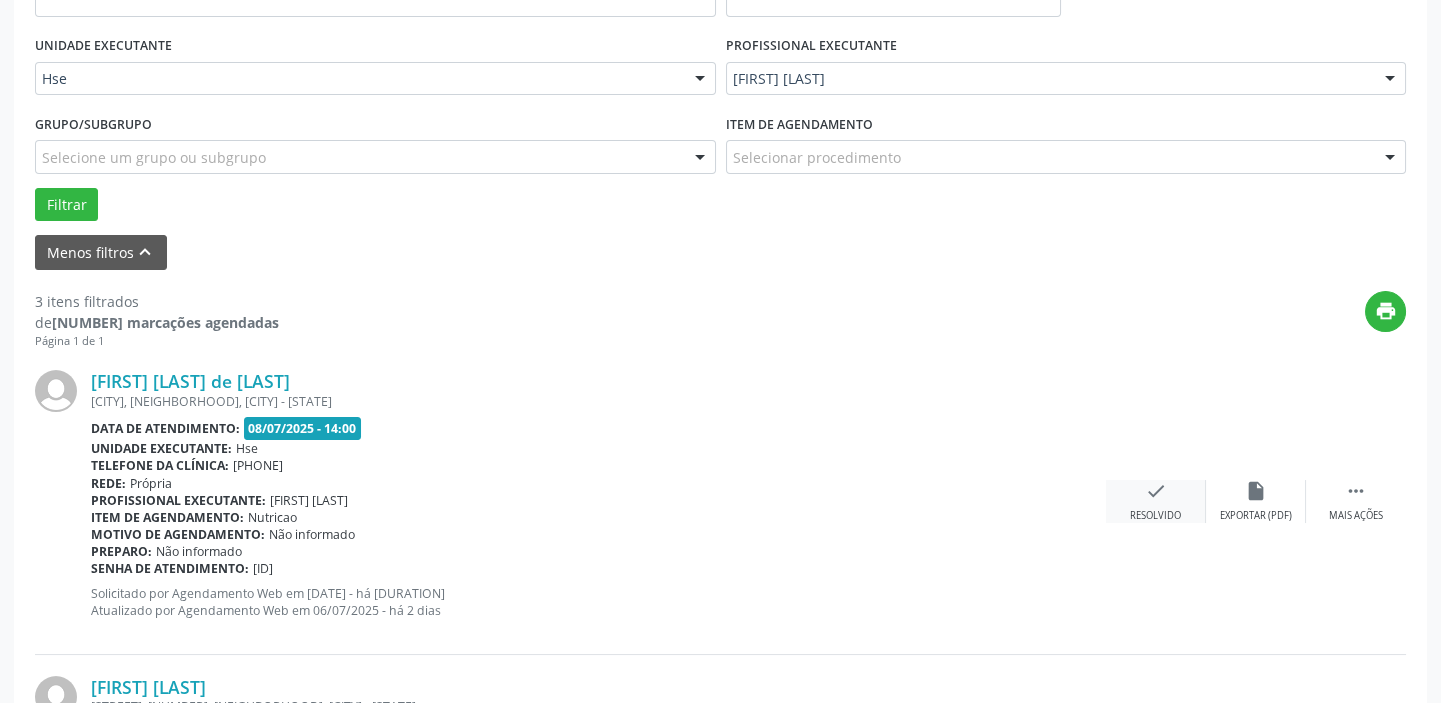 click on "check
Resolvido" at bounding box center [1156, 501] 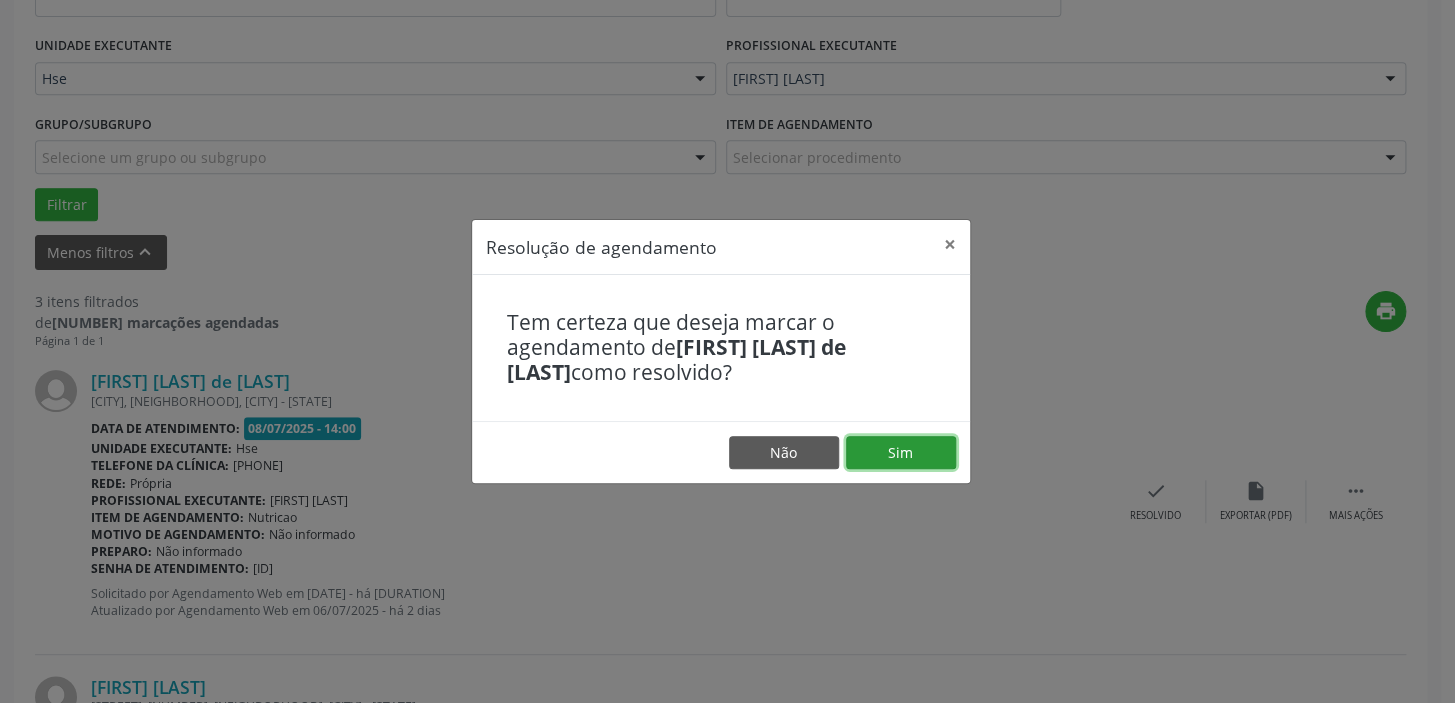 click on "Sim" at bounding box center (901, 453) 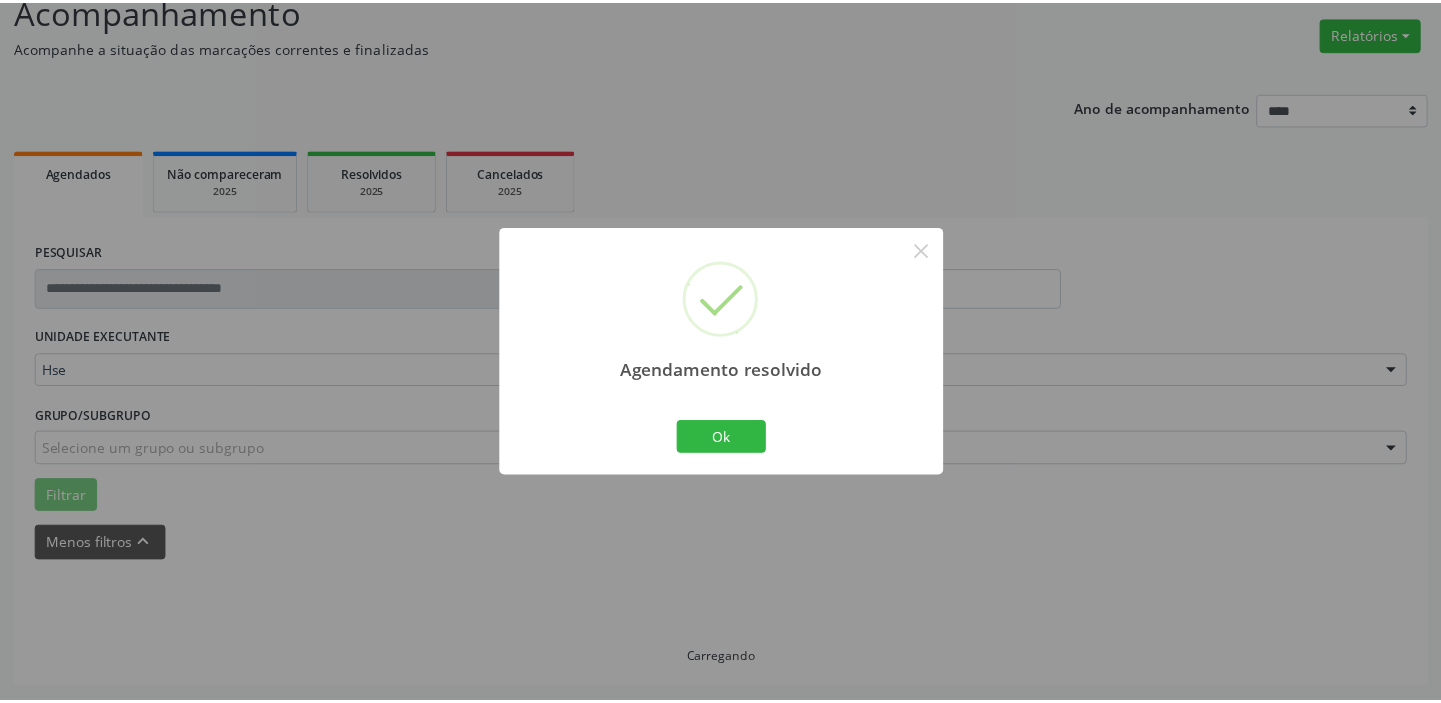 scroll, scrollTop: 148, scrollLeft: 0, axis: vertical 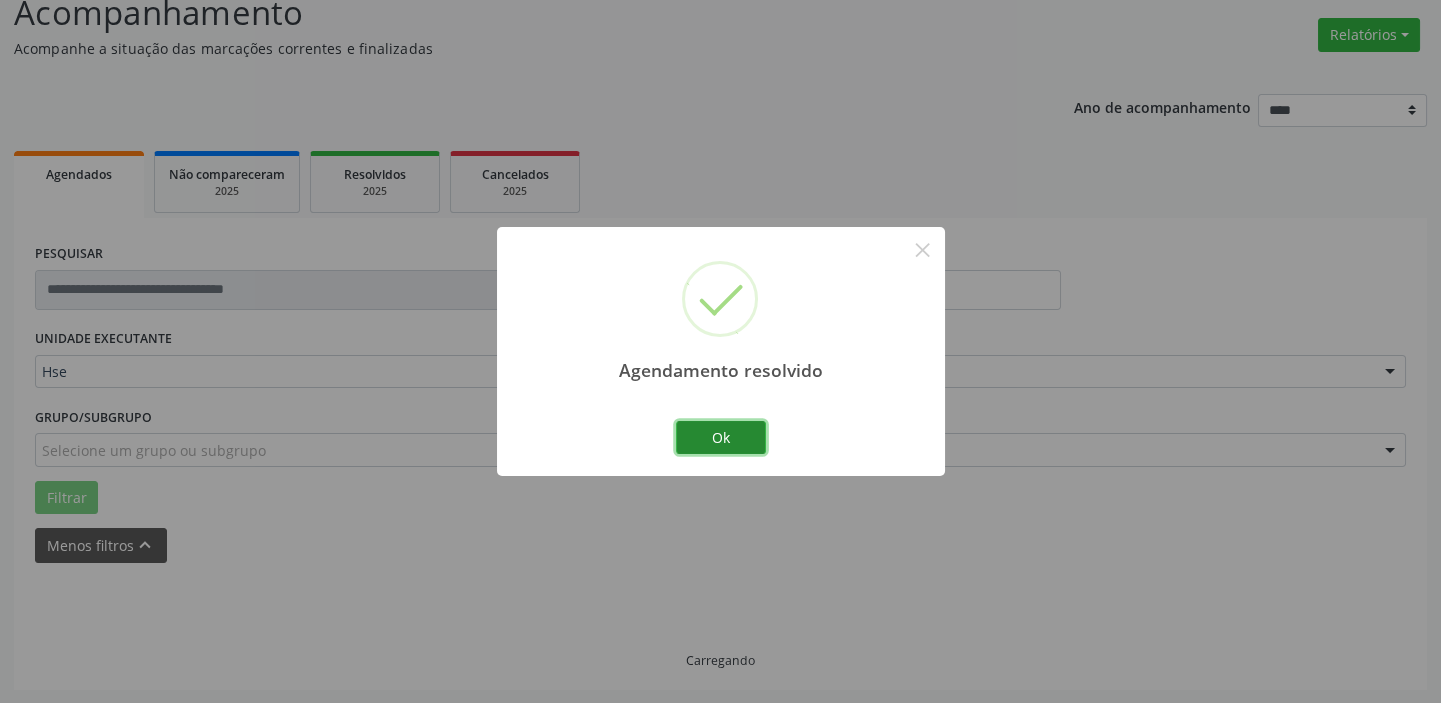 click on "Ok" at bounding box center (721, 438) 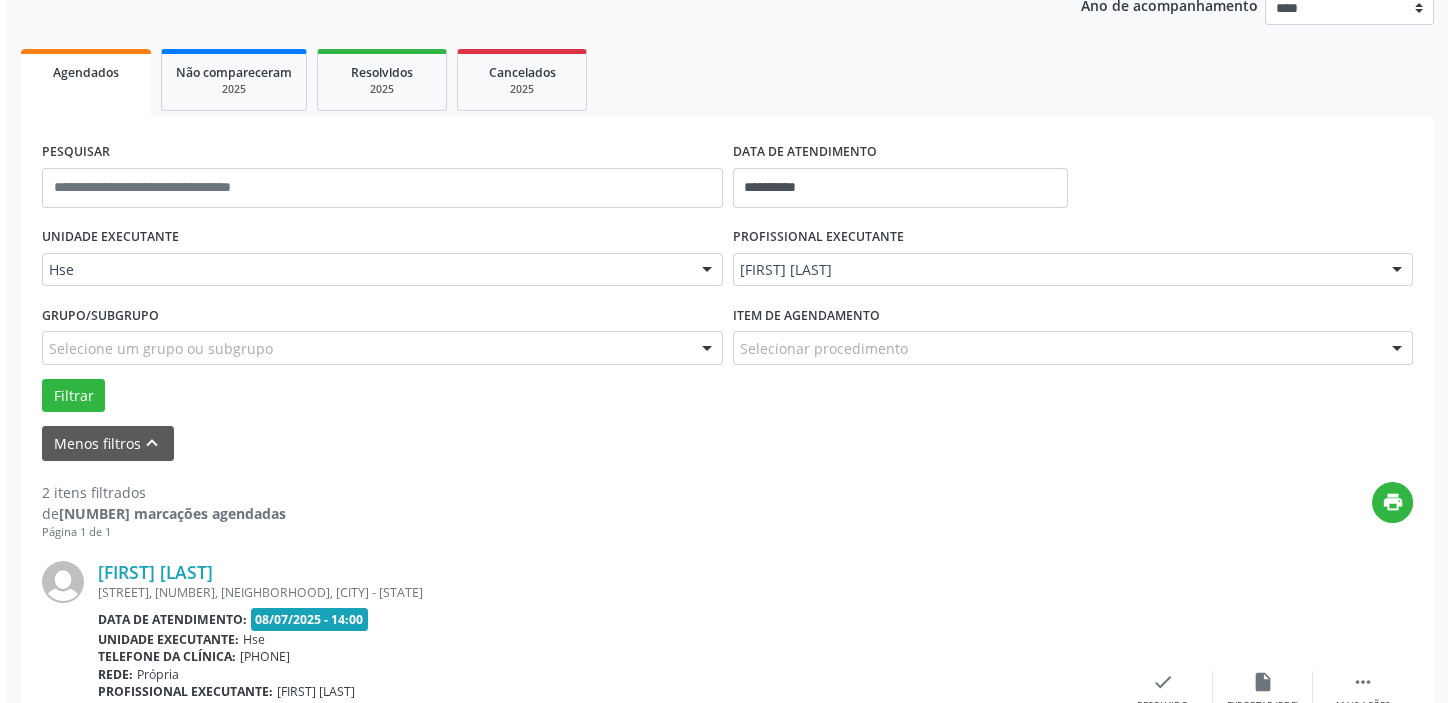 scroll, scrollTop: 420, scrollLeft: 0, axis: vertical 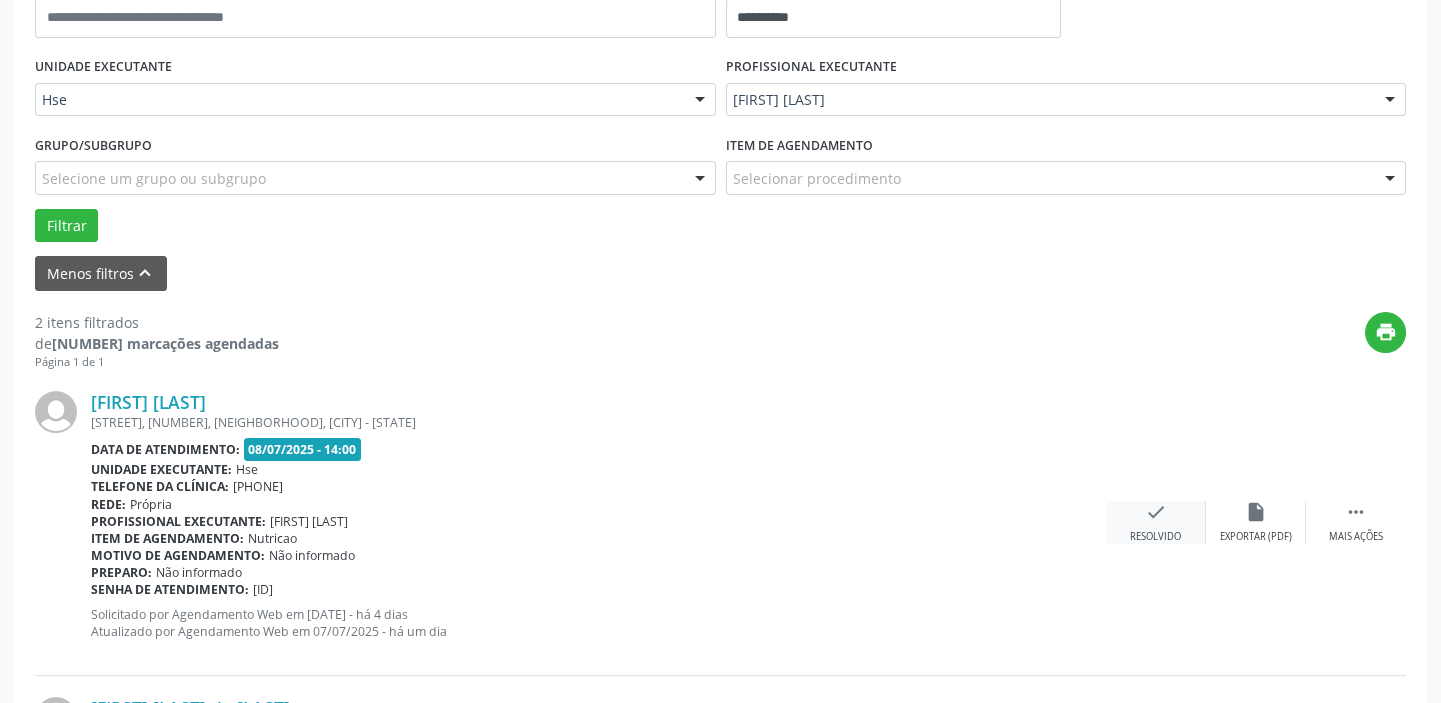 click on "check" at bounding box center (1256, 512) 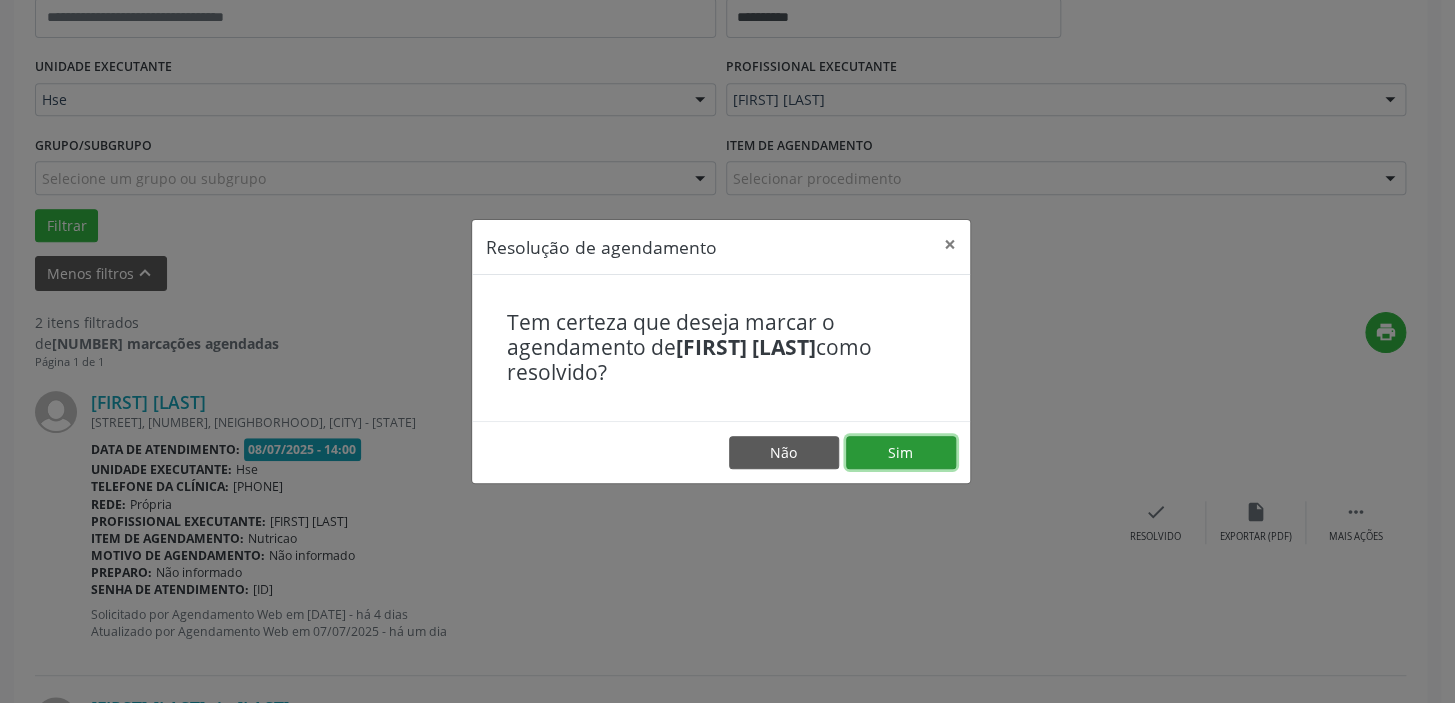 click on "Sim" at bounding box center [901, 453] 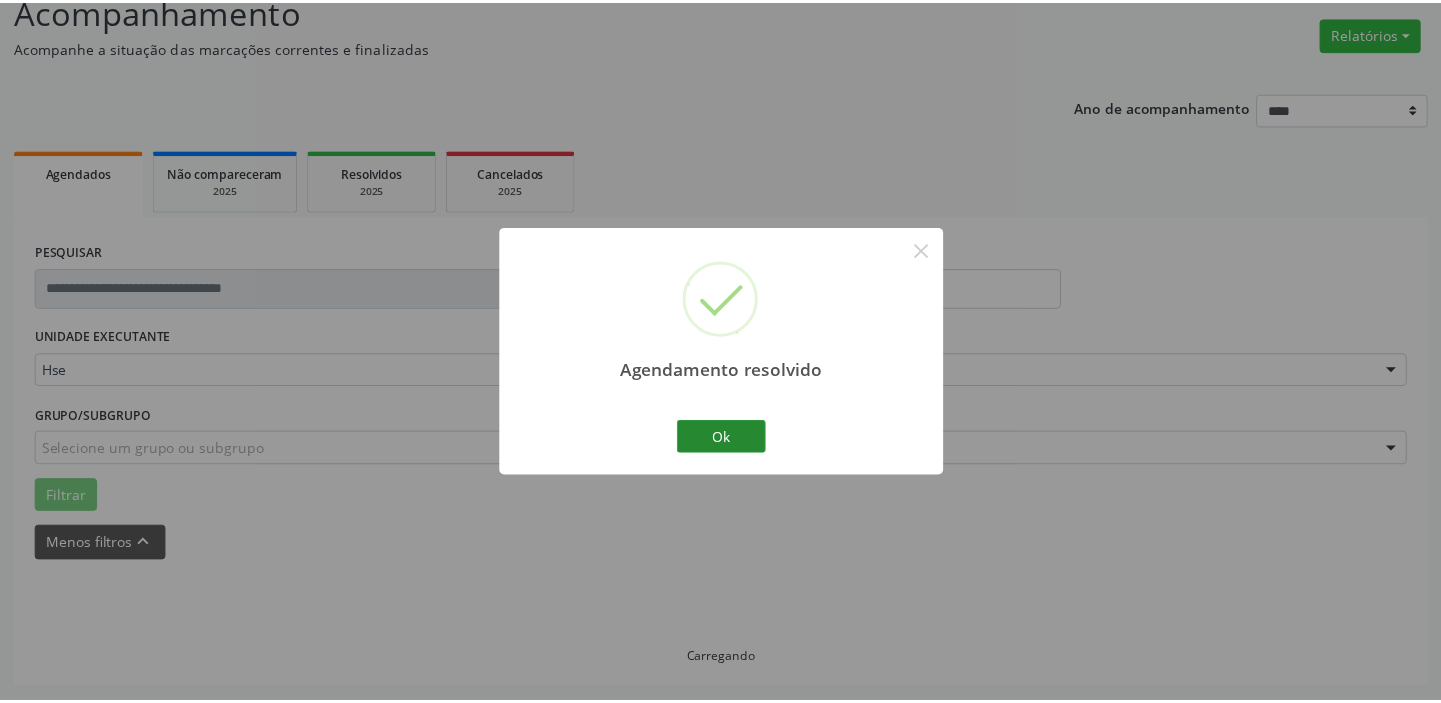 scroll, scrollTop: 148, scrollLeft: 0, axis: vertical 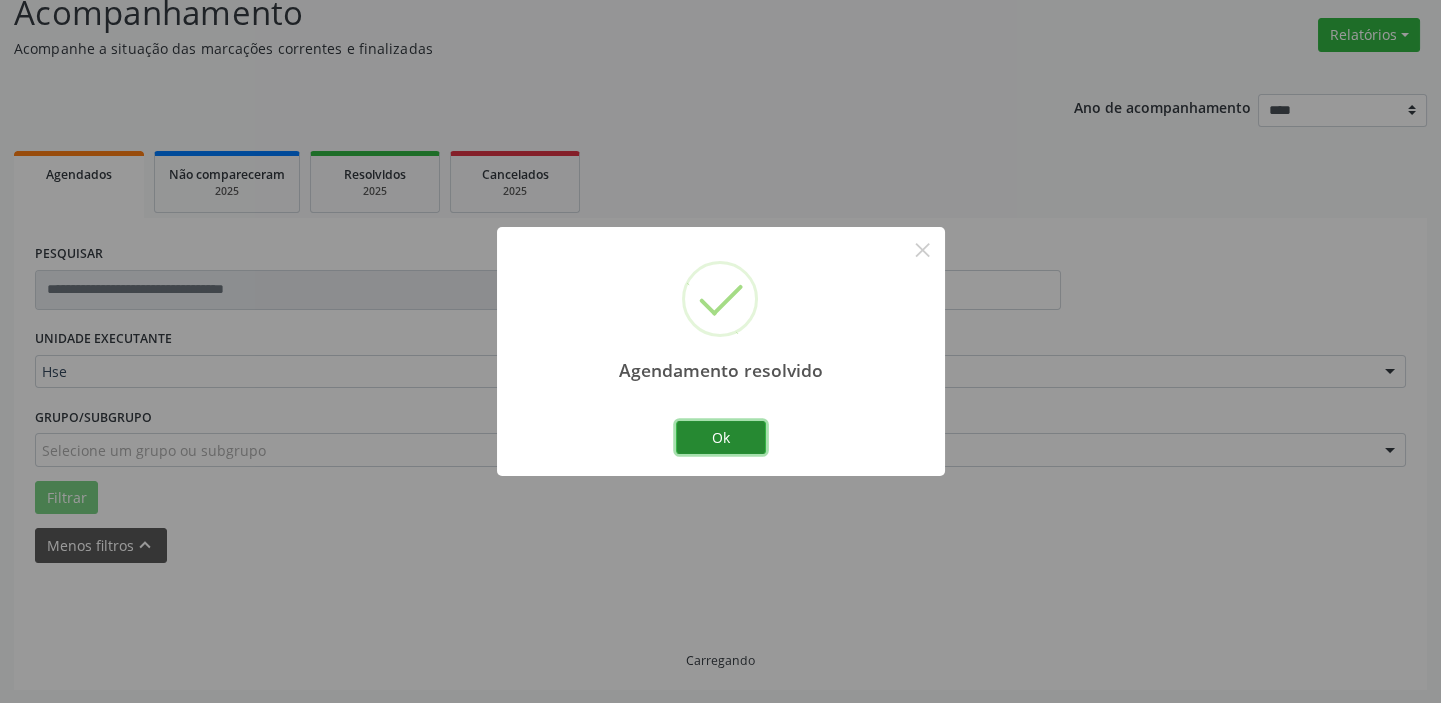 click on "Ok" at bounding box center (721, 438) 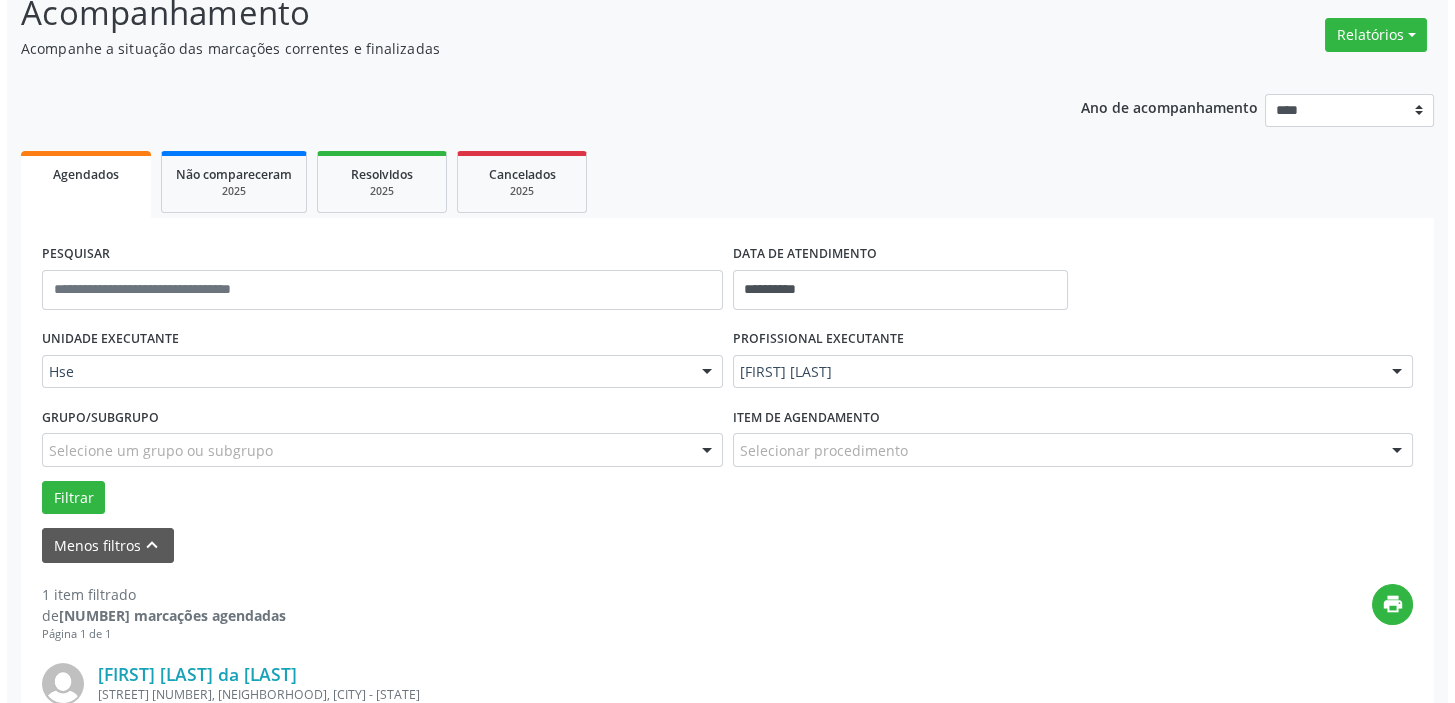 scroll, scrollTop: 426, scrollLeft: 0, axis: vertical 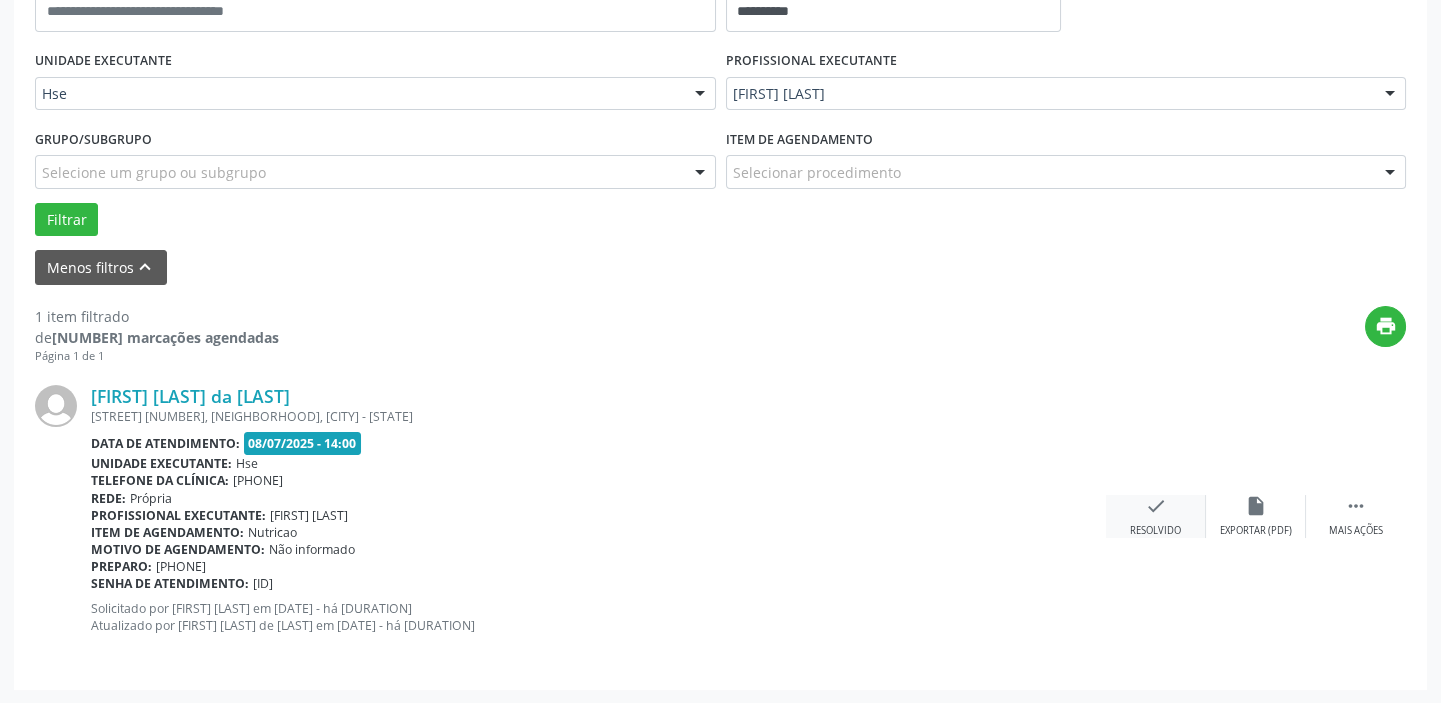 click on "check
Resolvido" at bounding box center (1156, 516) 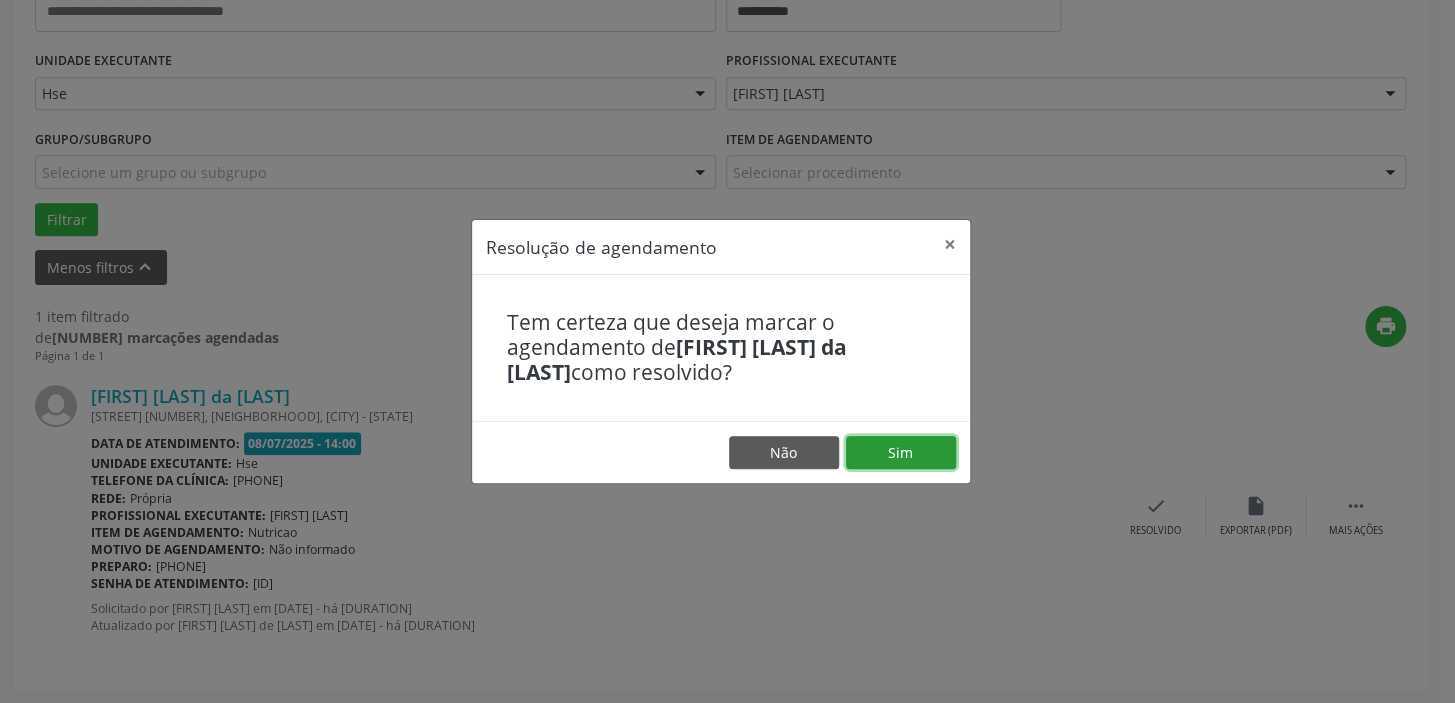 click on "Sim" at bounding box center [901, 453] 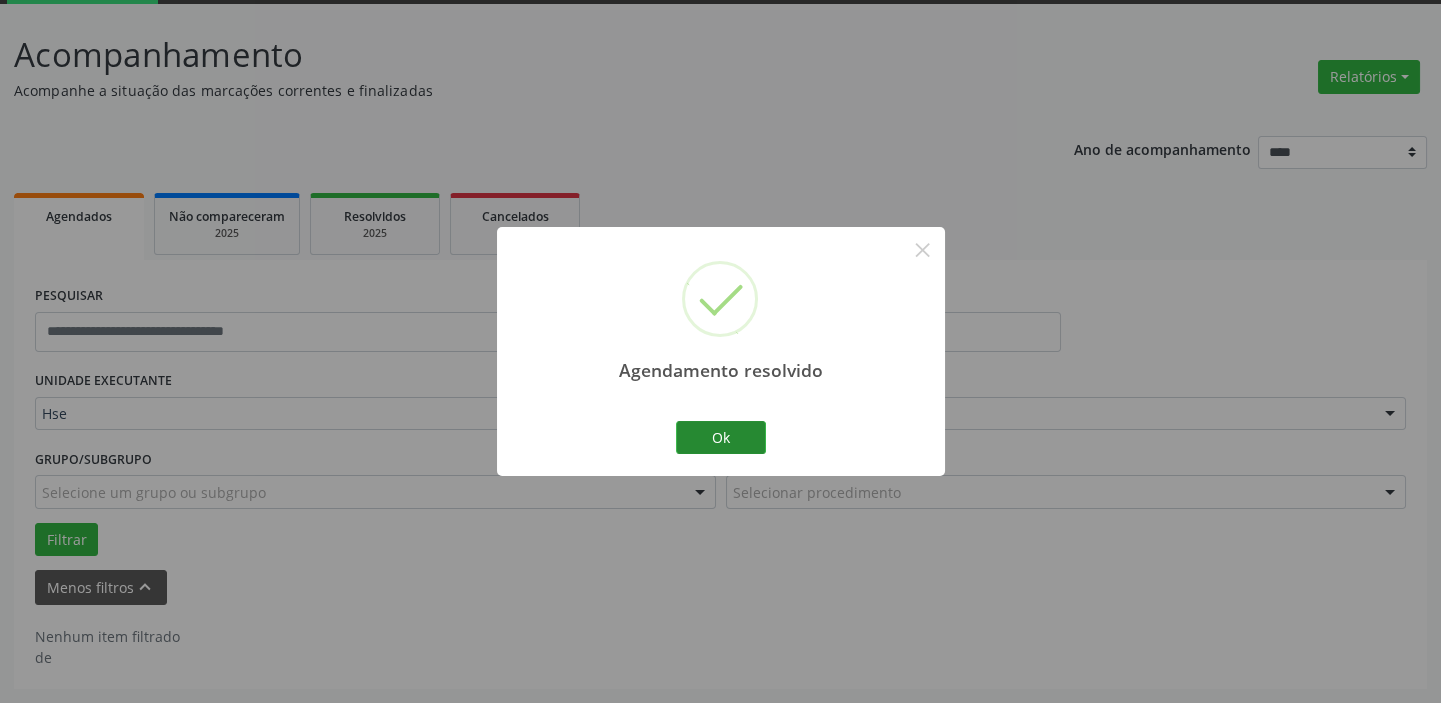 scroll, scrollTop: 104, scrollLeft: 0, axis: vertical 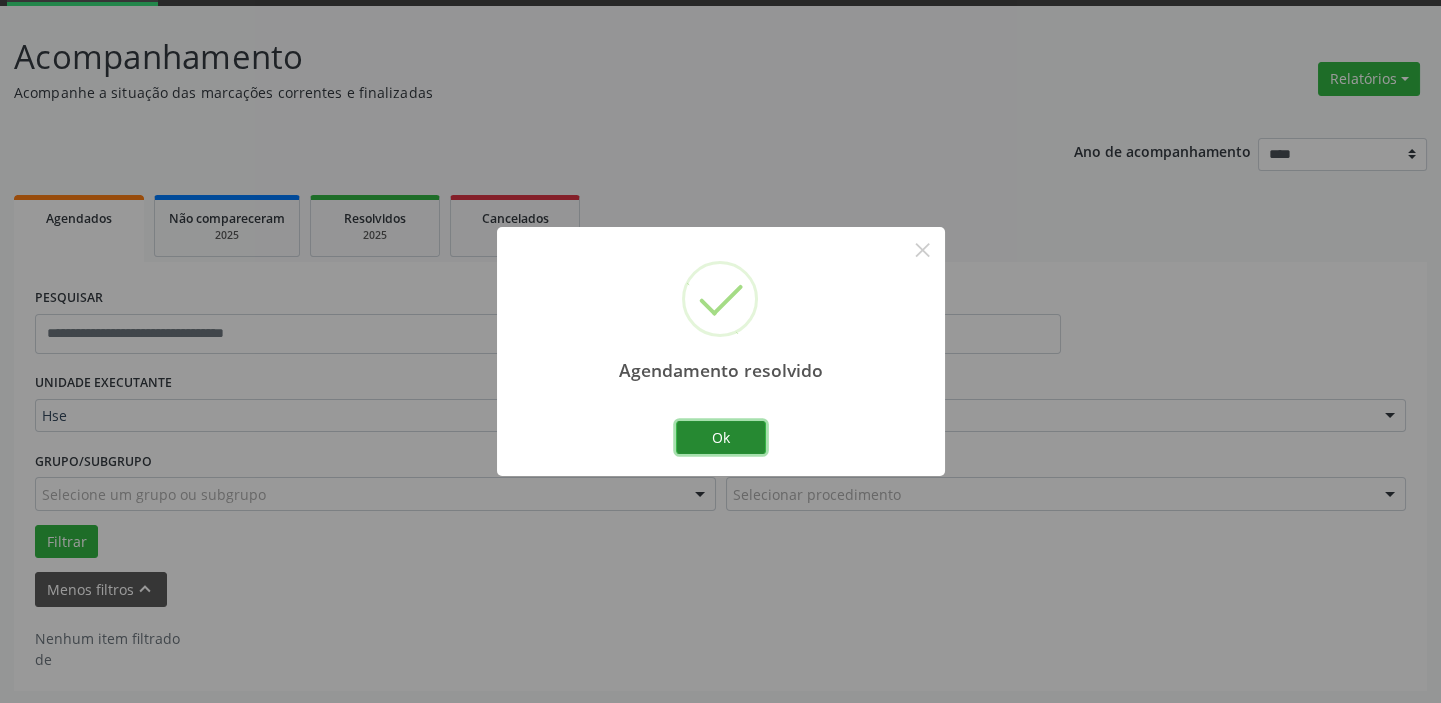 click on "Ok" at bounding box center [721, 438] 